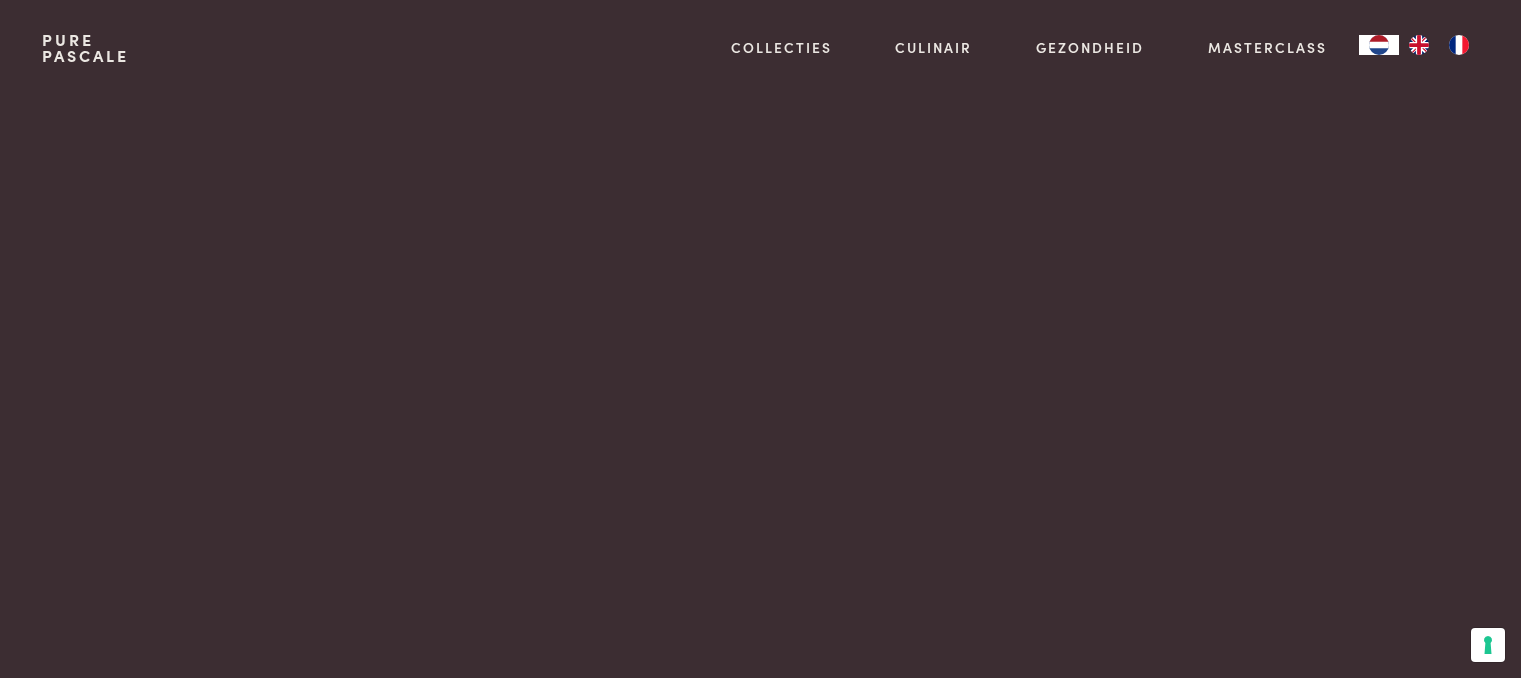 scroll, scrollTop: 0, scrollLeft: 0, axis: both 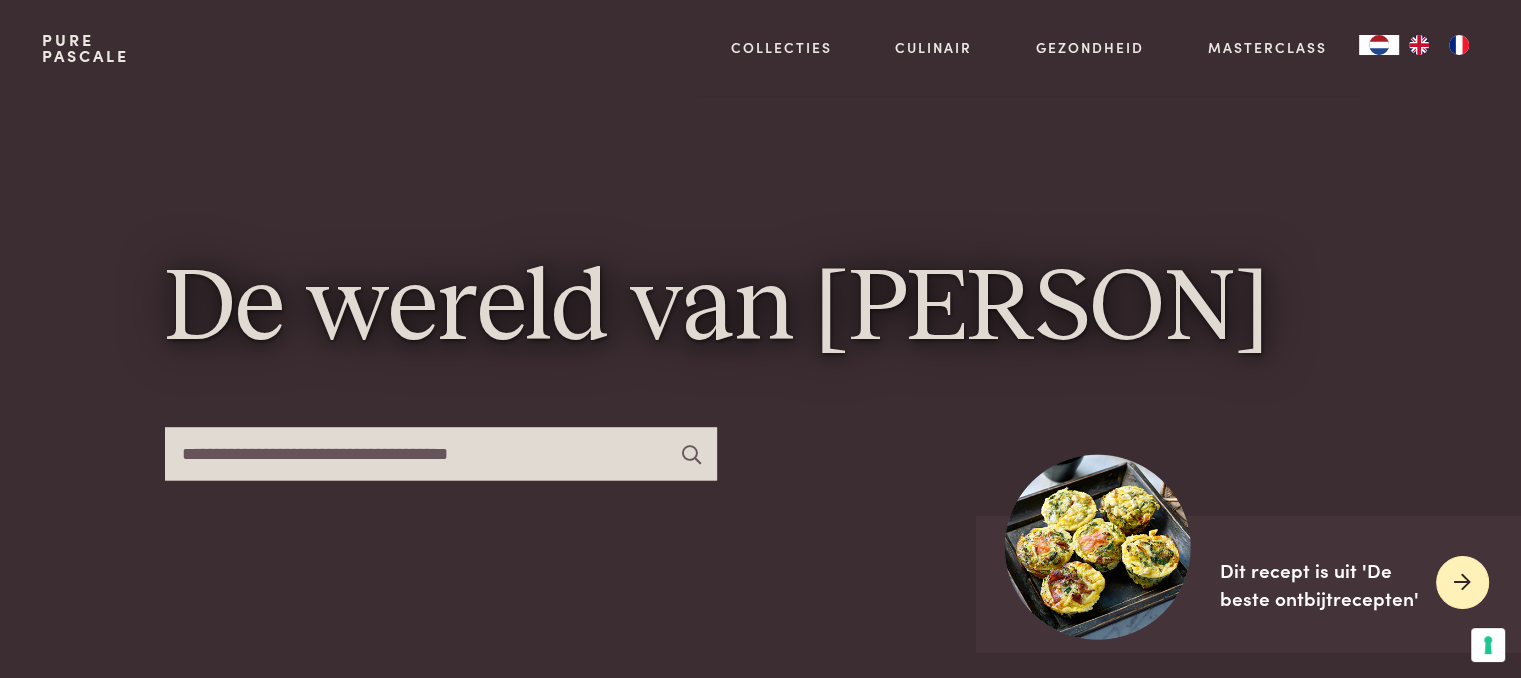 click at bounding box center [1098, 547] 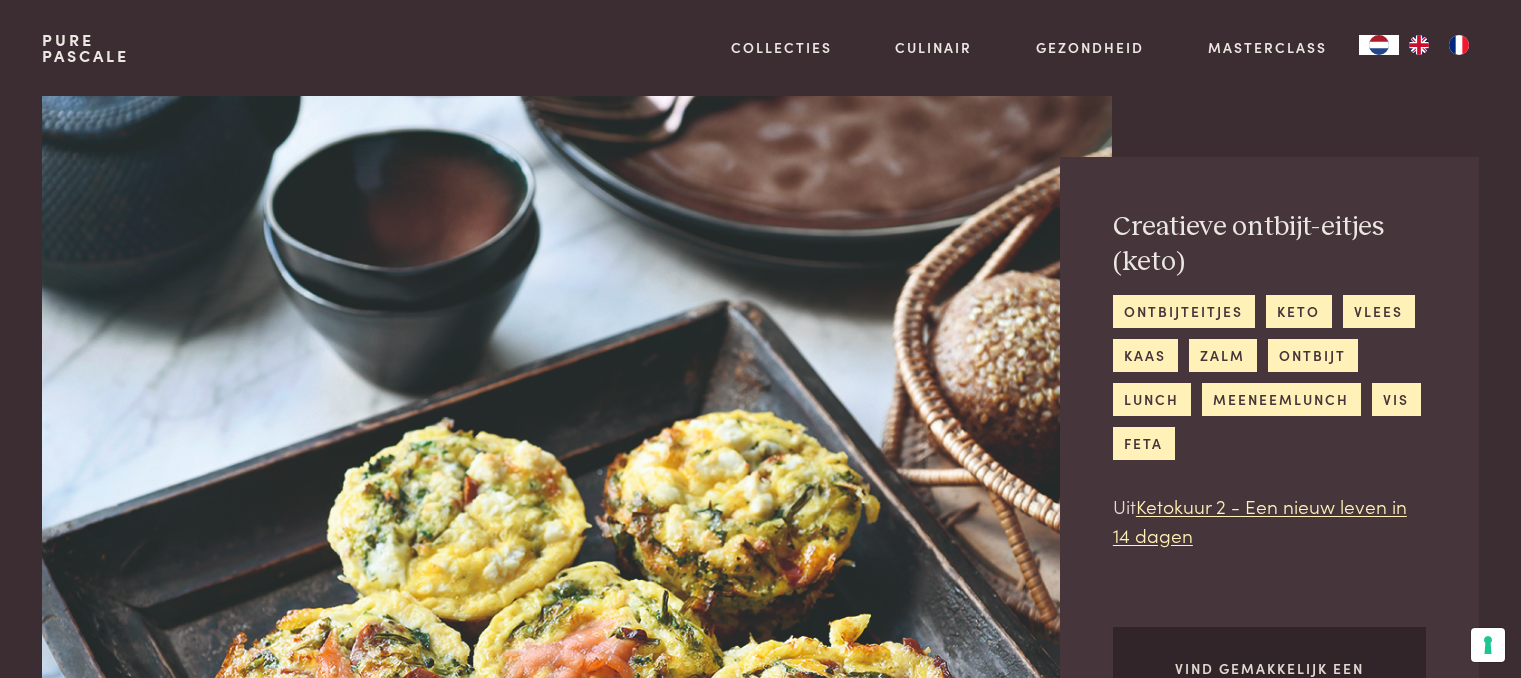 scroll, scrollTop: 0, scrollLeft: 0, axis: both 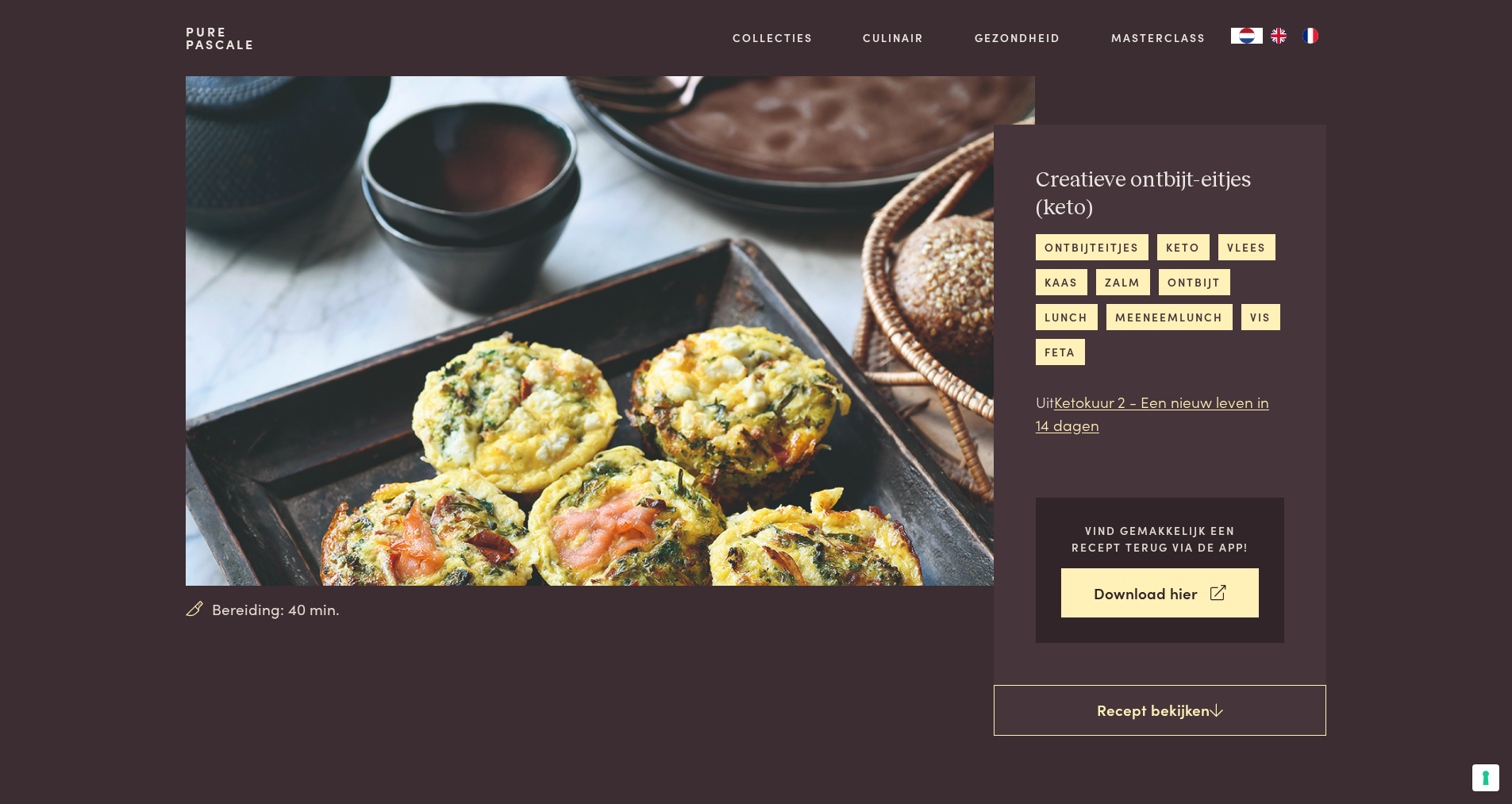 click on "Bereiding: 40 min.
Creatieve ontbijt-eitjes (keto)
ontbijteitjes
keto
vlees
kaas
zalm
ontbijt
lunch
meeneemlunch
vis
feta
Uit  Ketokuur 2 - Een nieuw leven in 14 dagen   Vind gemakkelijk een recept terug via de app!   Download hier   Recept bekijken" at bounding box center (756, 382) 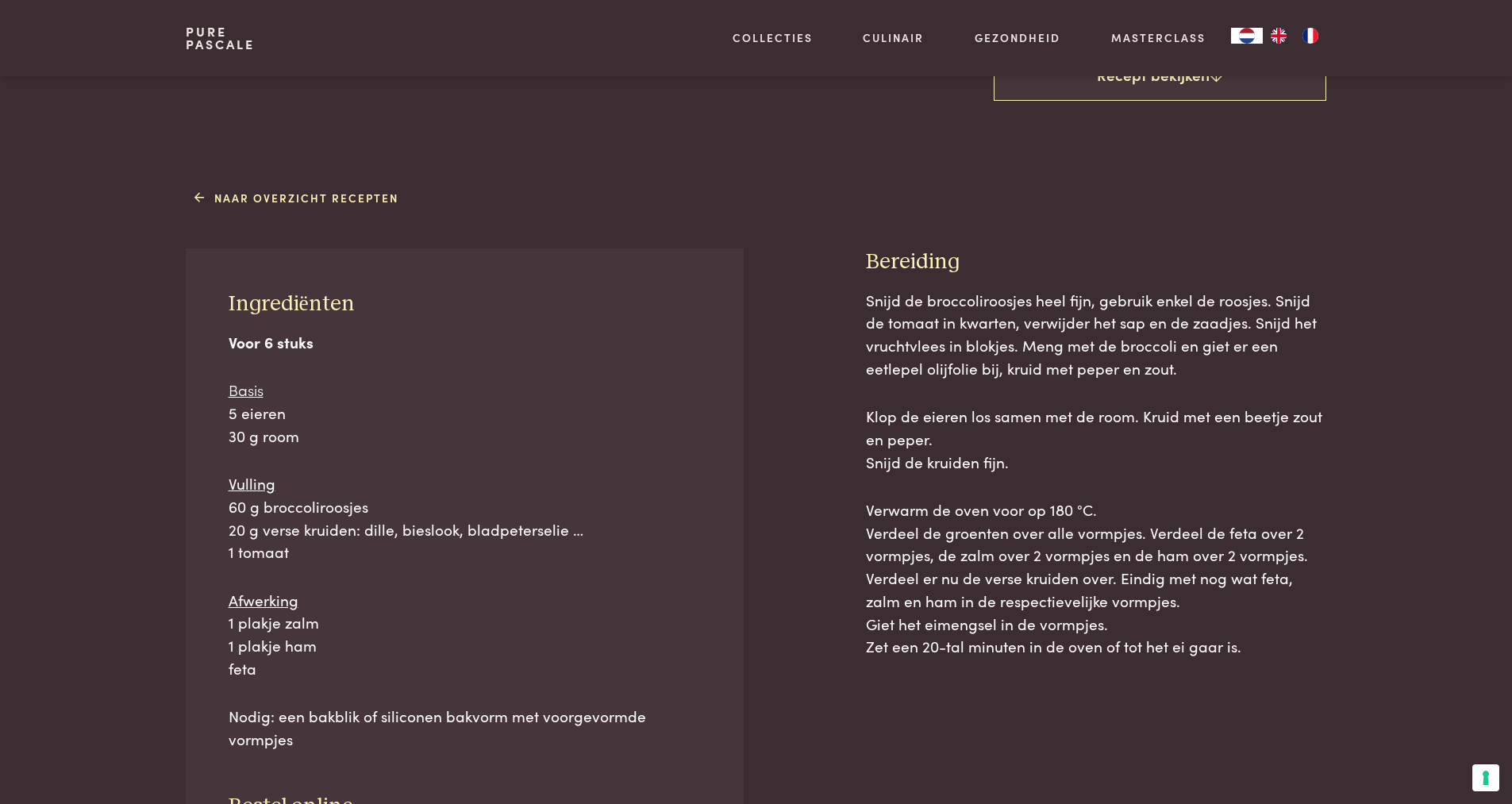 scroll, scrollTop: 714, scrollLeft: 0, axis: vertical 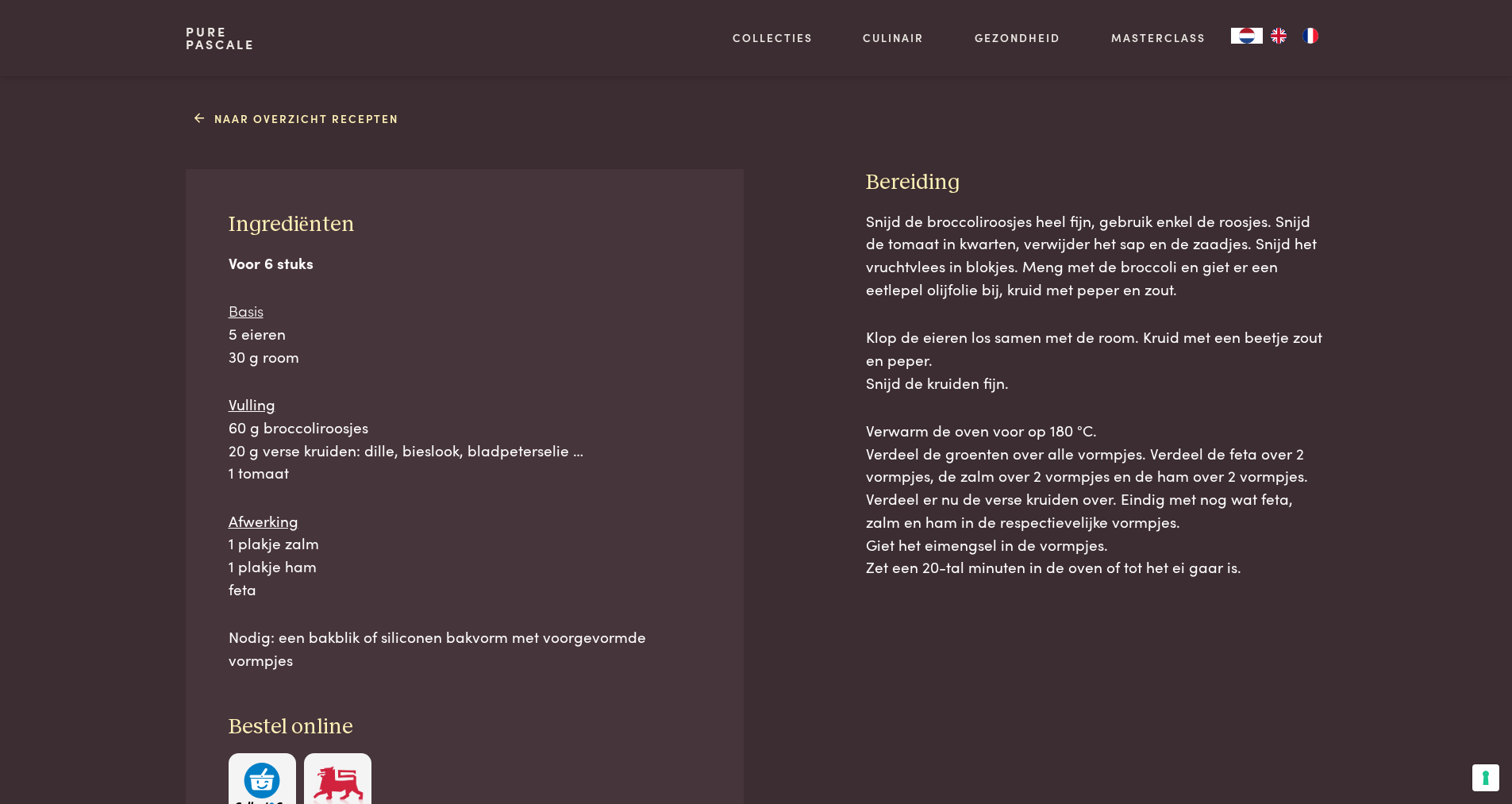 click on "Bereiding: 40 min.
Creatieve ontbijt-eitjes (keto)
ontbijteitjes
keto
vlees
kaas
zalm
ontbijt
lunch
meeneemlunch
vis
feta
Uit  Ketokuur 2 - Een nieuw leven in 14 dagen   Vind gemakkelijk een recept terug via de app!   Download hier   Recept bekijken    Naar overzicht recepten
Ingrediënten
Voor 6 stuks    Basis 5 eieren 30 g room    Vulling 60 g broccoliroosjes 20 g verse kruiden: dille, bieslook, bladpeterselie … 1 tomaat" at bounding box center [756, 499] 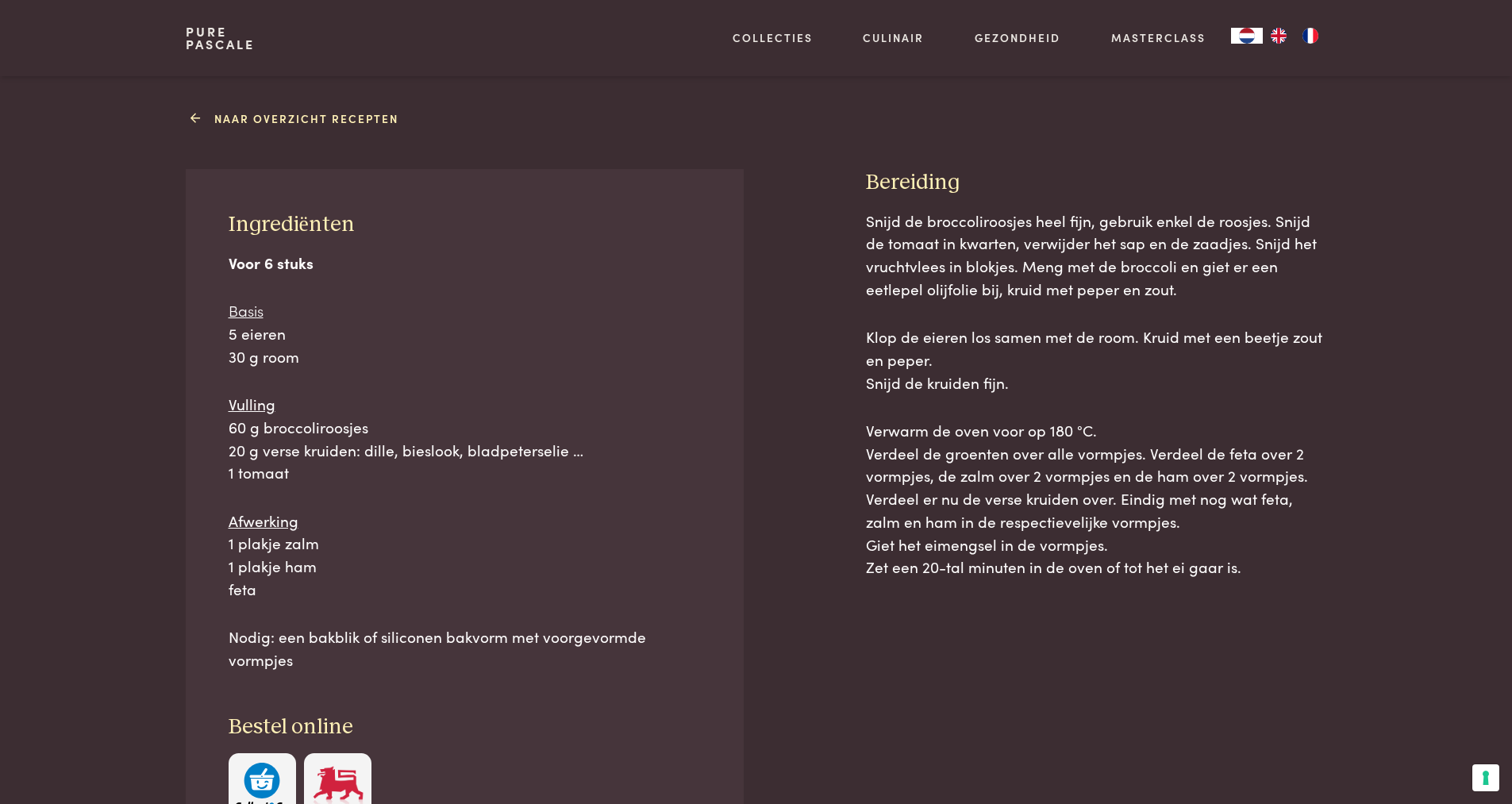 click at bounding box center [196, 118] 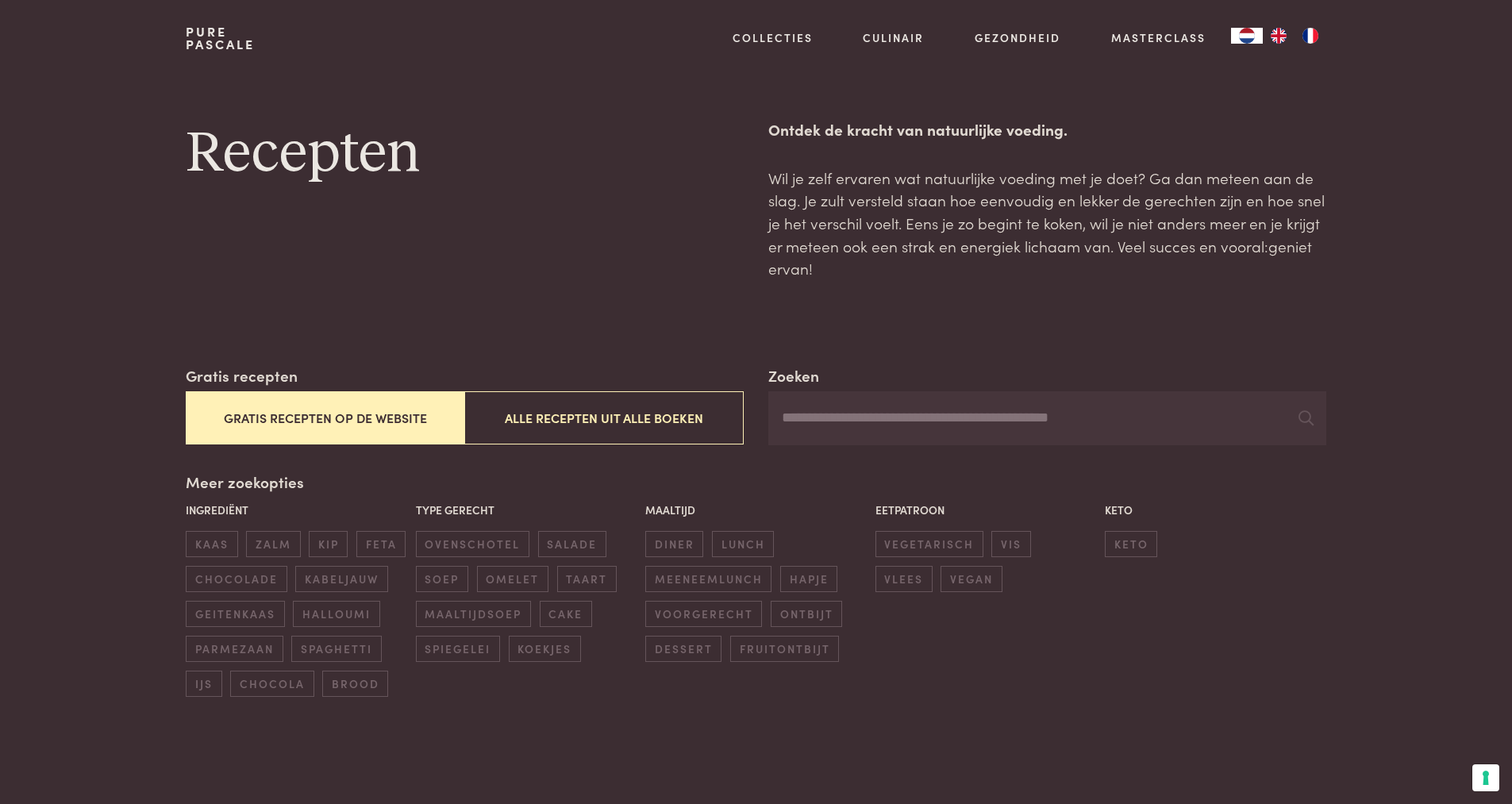 scroll, scrollTop: 0, scrollLeft: 0, axis: both 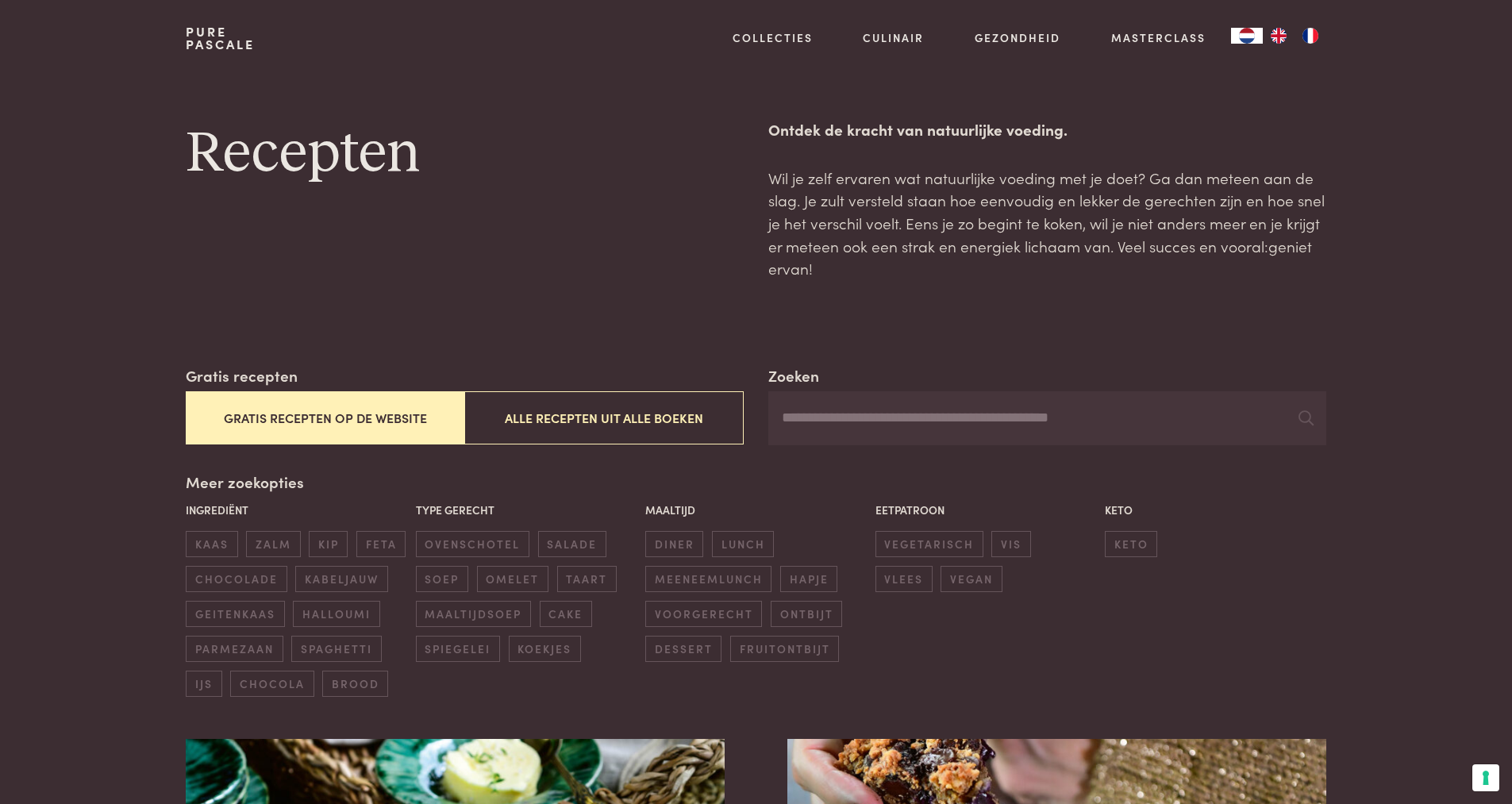 click on "Gratis recepten op de website" at bounding box center (325, 417) 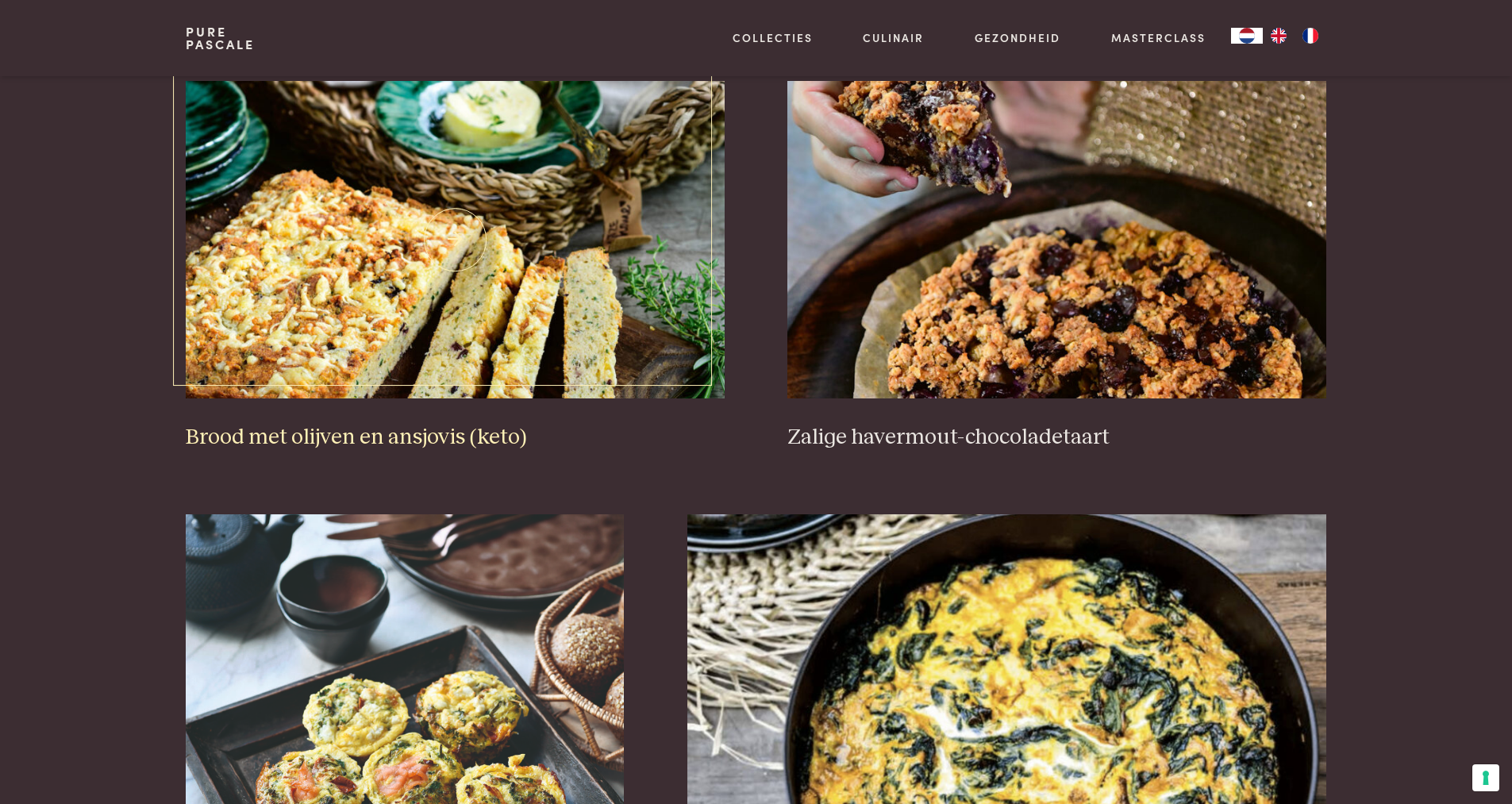 scroll, scrollTop: 682, scrollLeft: 0, axis: vertical 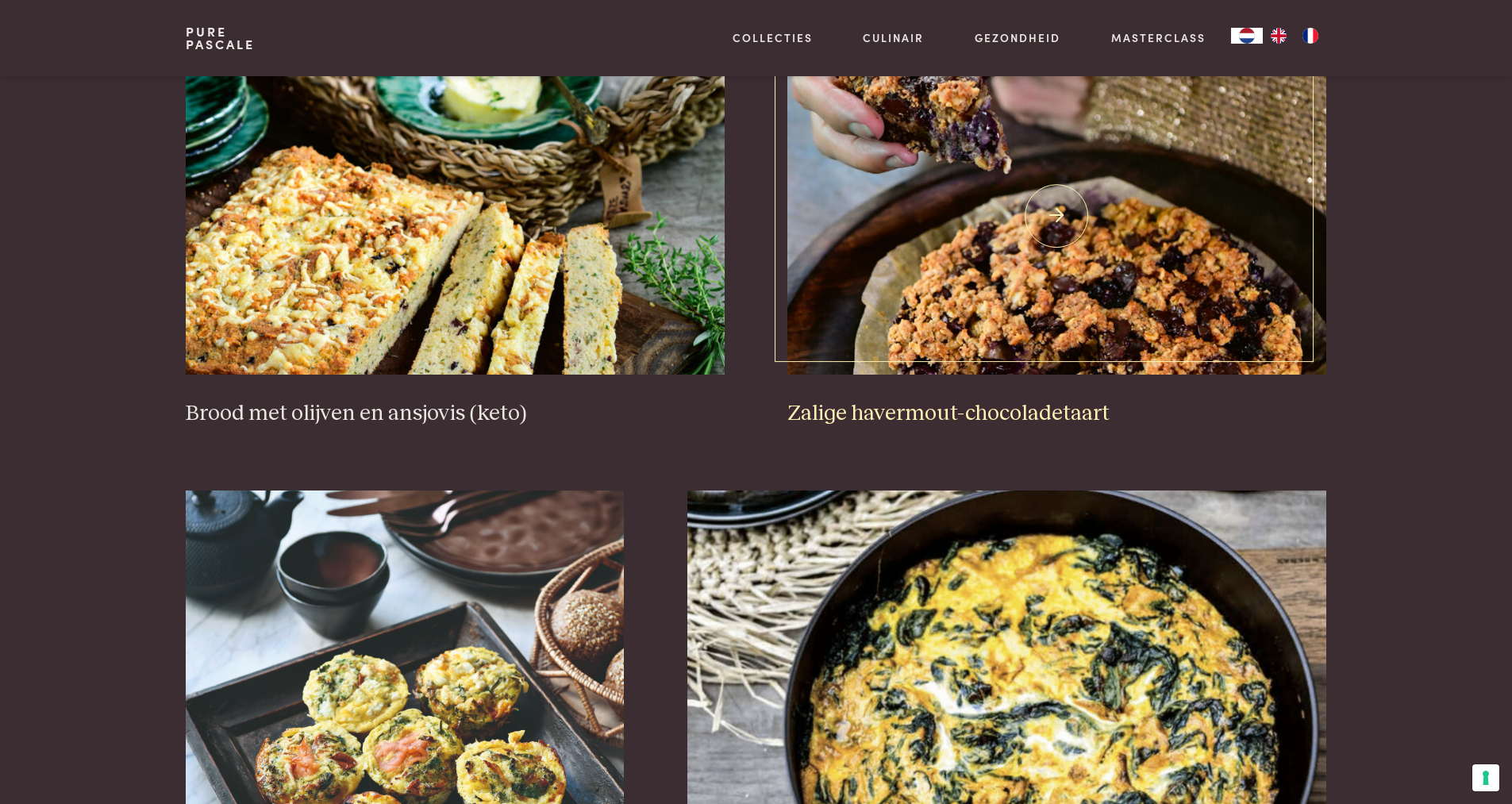 click at bounding box center [1056, 216] 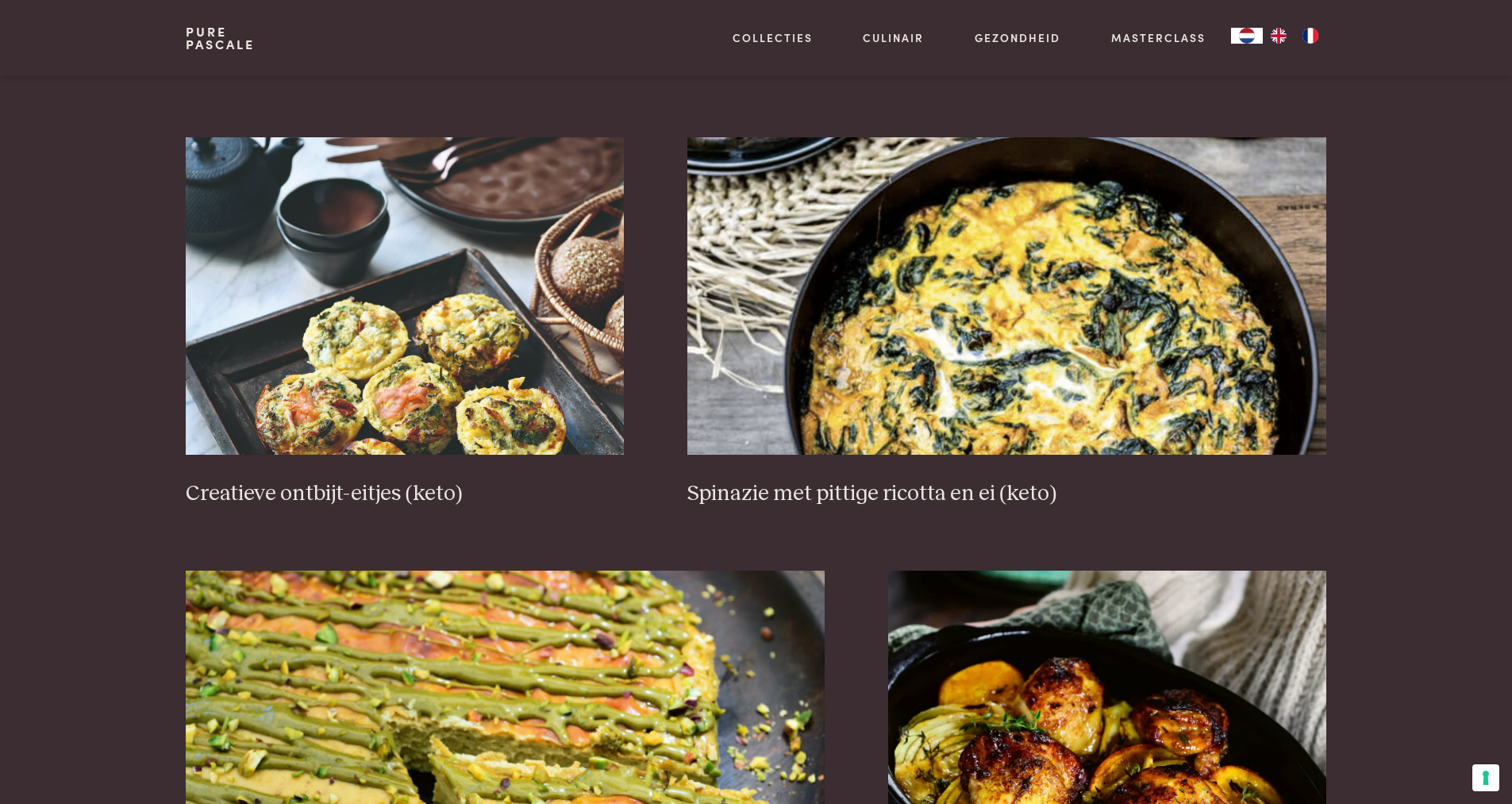scroll, scrollTop: 1158, scrollLeft: 0, axis: vertical 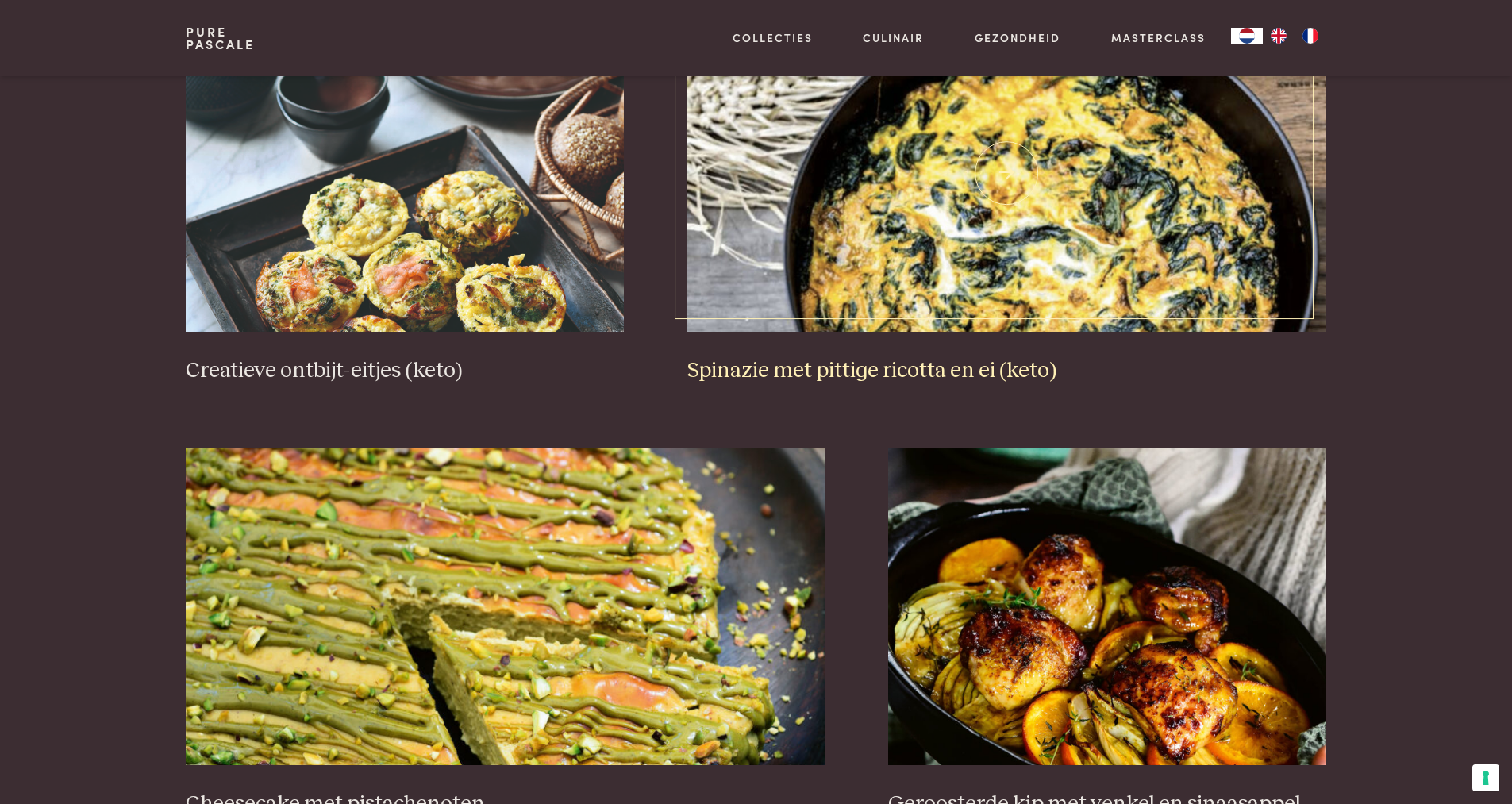 click at bounding box center (1006, 173) 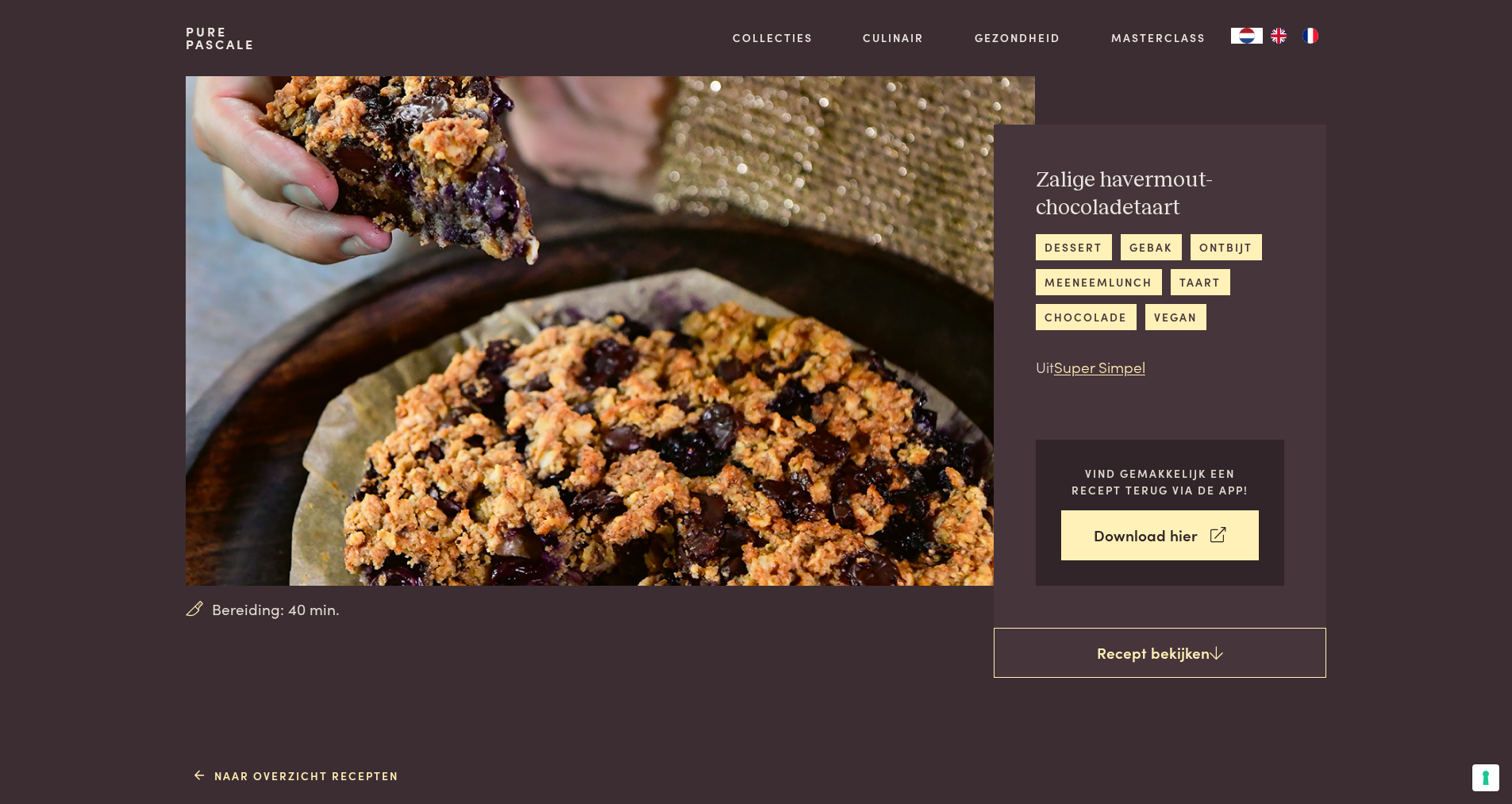 scroll, scrollTop: 0, scrollLeft: 0, axis: both 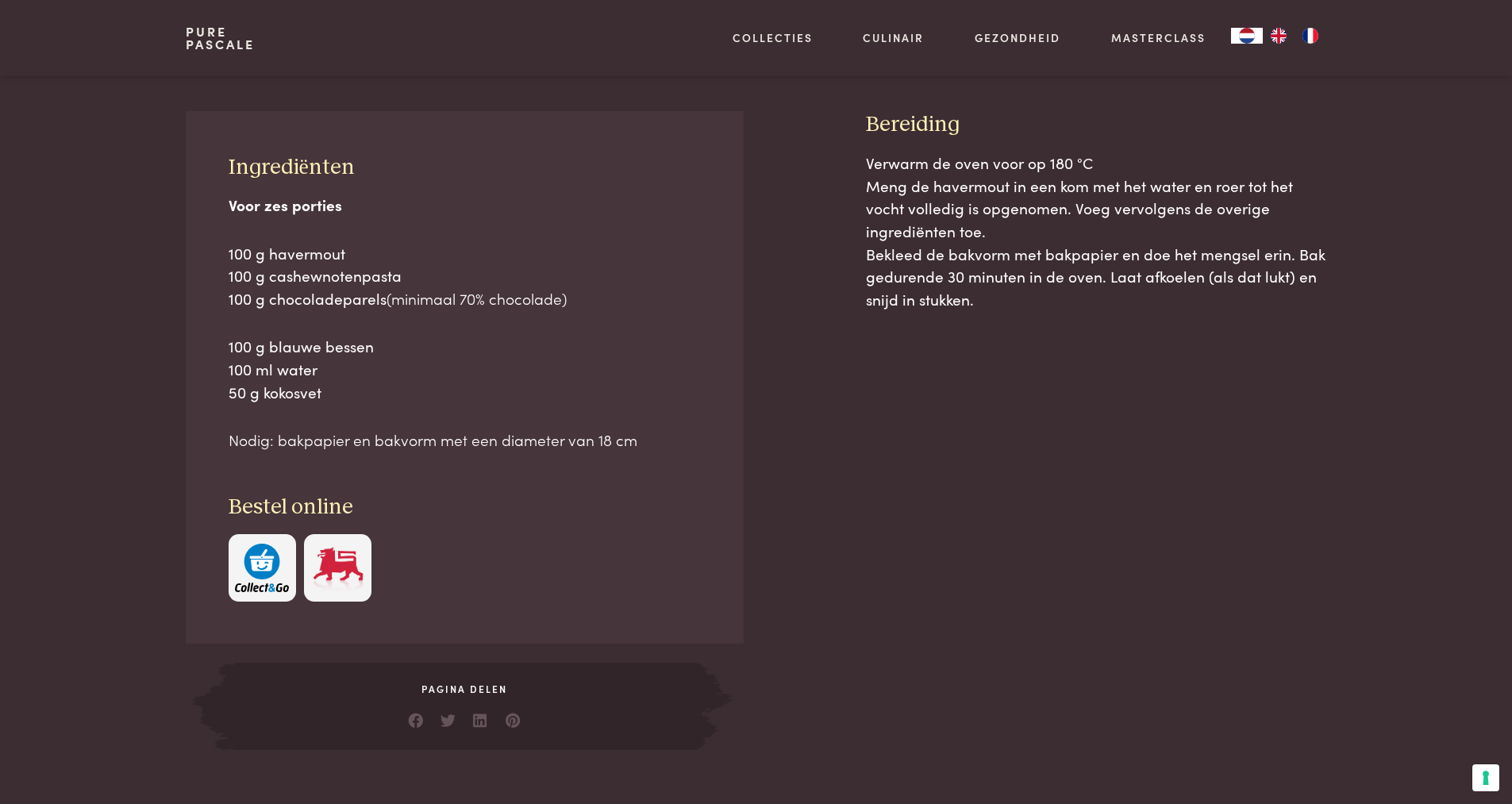 click on "Verwarm de oven voor op 180 °C Meng de havermout in een kom met het water en roer tot het vocht volledig is opgenomen. Voeg vervolgens de overige ingrediënten toe. Bekleed de bakvorm met bakpapier en doe het mengsel erin. Bak gedurende 30 minuten in de oven. Laat afkoelen (als dat lukt) en snijd in stukken." at bounding box center [1096, 451] 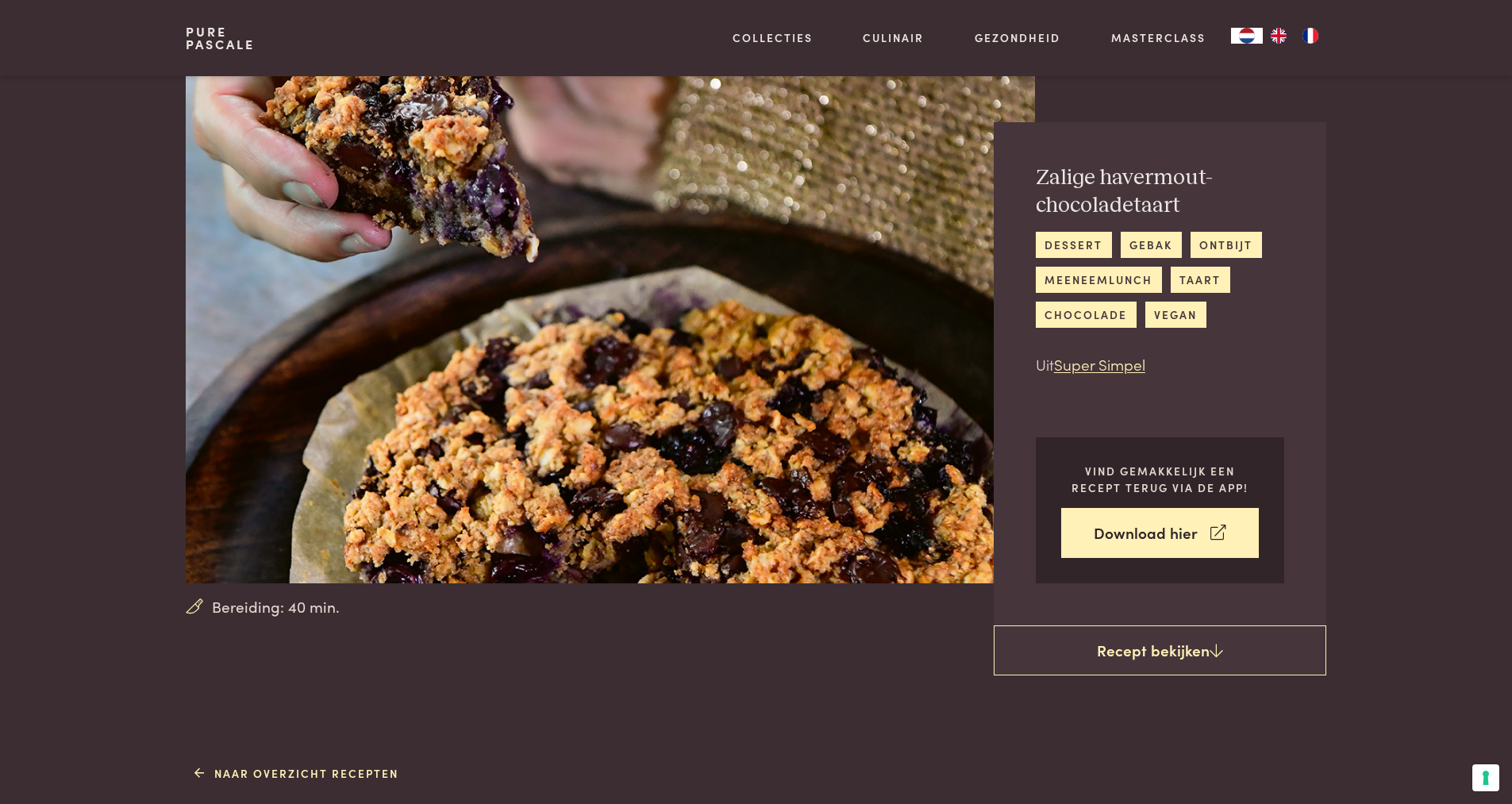 scroll, scrollTop: 0, scrollLeft: 0, axis: both 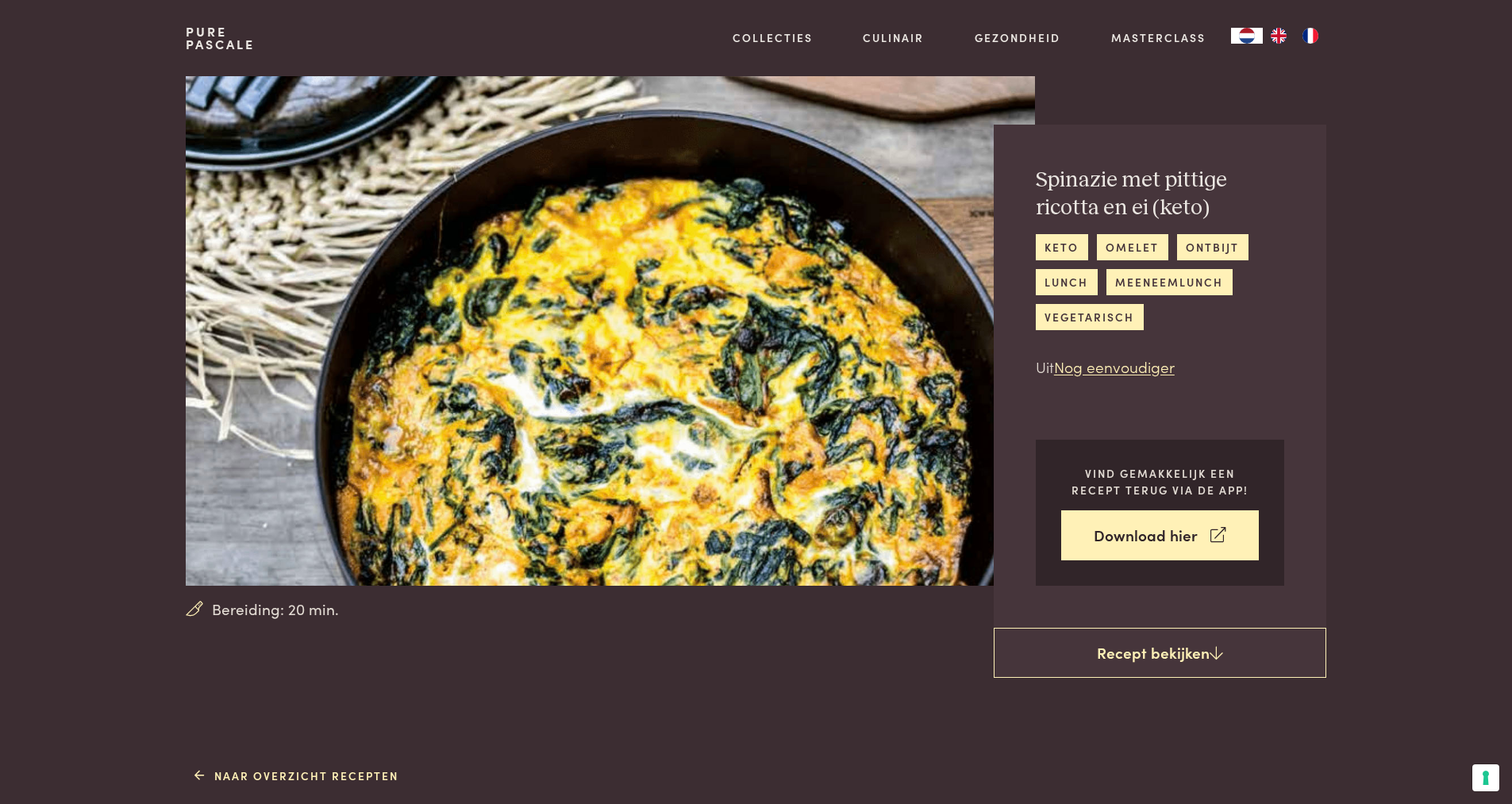 drag, startPoint x: 1293, startPoint y: 410, endPoint x: 1301, endPoint y: 395, distance: 17 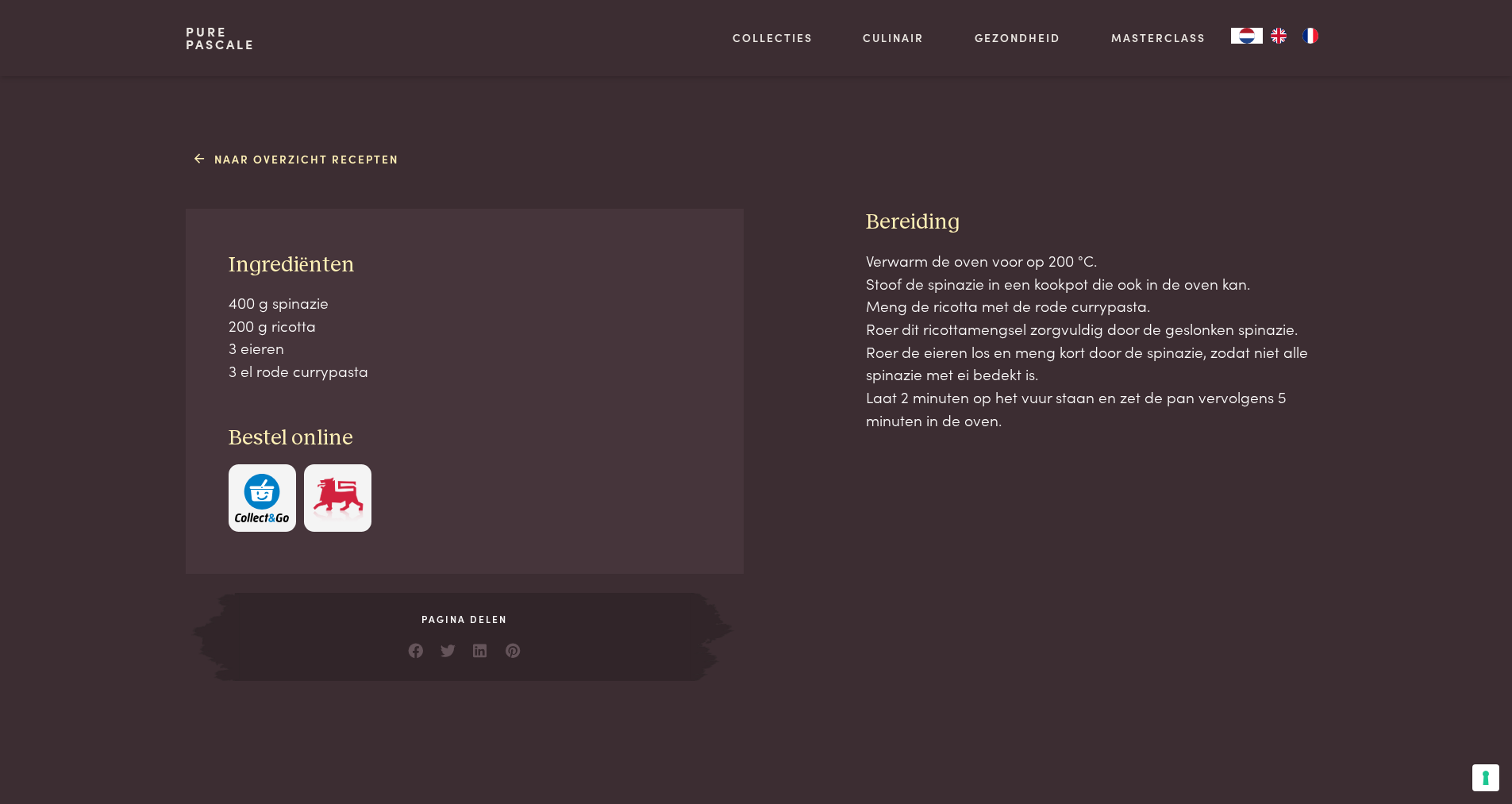 scroll, scrollTop: 635, scrollLeft: 0, axis: vertical 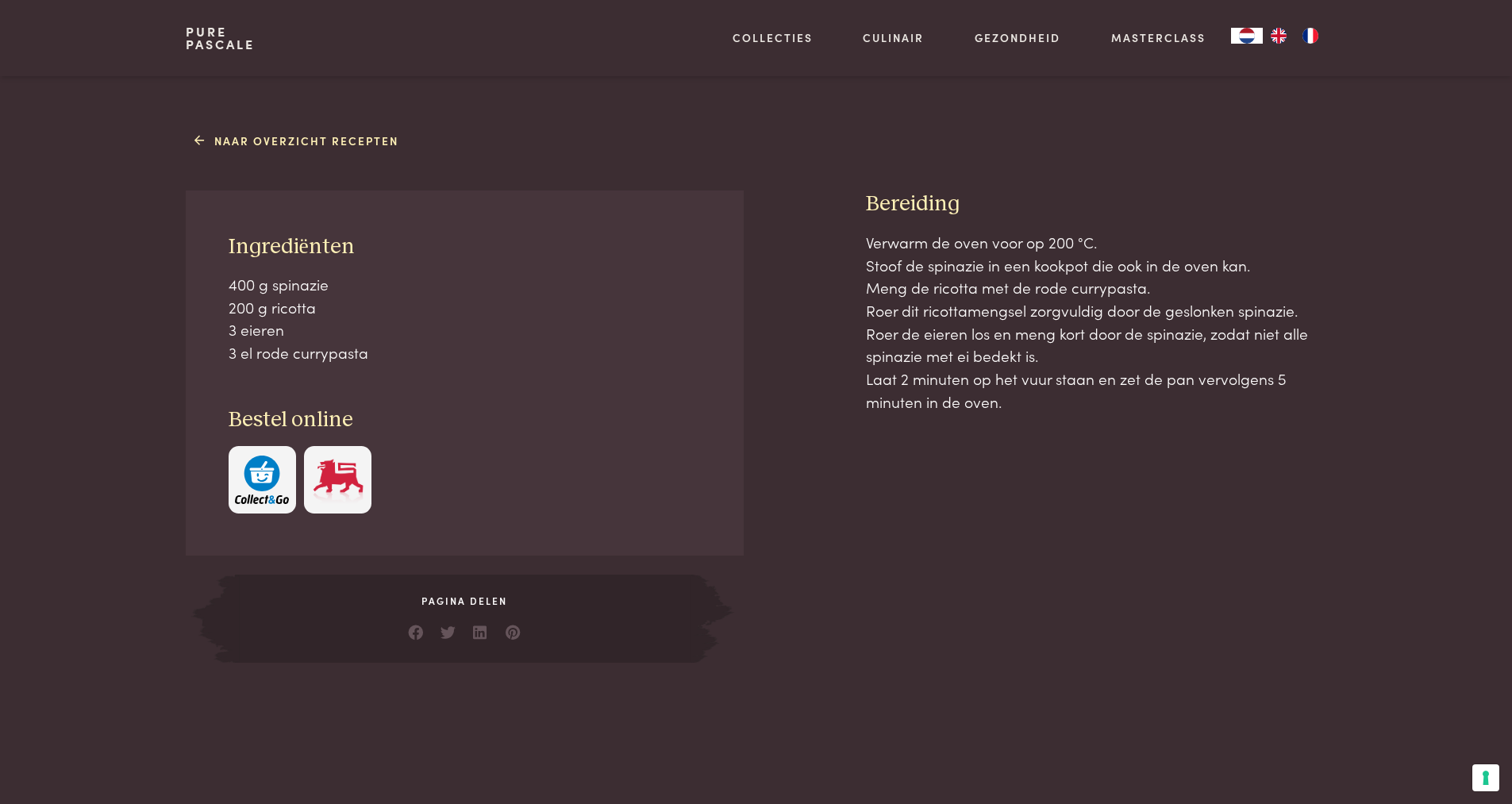 click on "Naar overzicht recepten
Ingrediënten
400 g spinazie
200 g ricotta
3 eieren
3 el rode currypasta   Bestel online         Pagina delen
Bereiding
Verwarm de oven voor op 200 °C.
Stoof de spinazie in een kookpot die ook in de oven kan.
Meng de ricotta met de rode currypasta.
Roer dit ricottamengsel zorgvuldig door de geslonken spinazie.
Roer de eieren los en meng kort door de spinazie, zodat niet alle spinazie met ei bedekt is.
Laat 2 minuten op het vuur staan en zet de pan vervolgens 5 minuten in de oven." at bounding box center (756, 395) 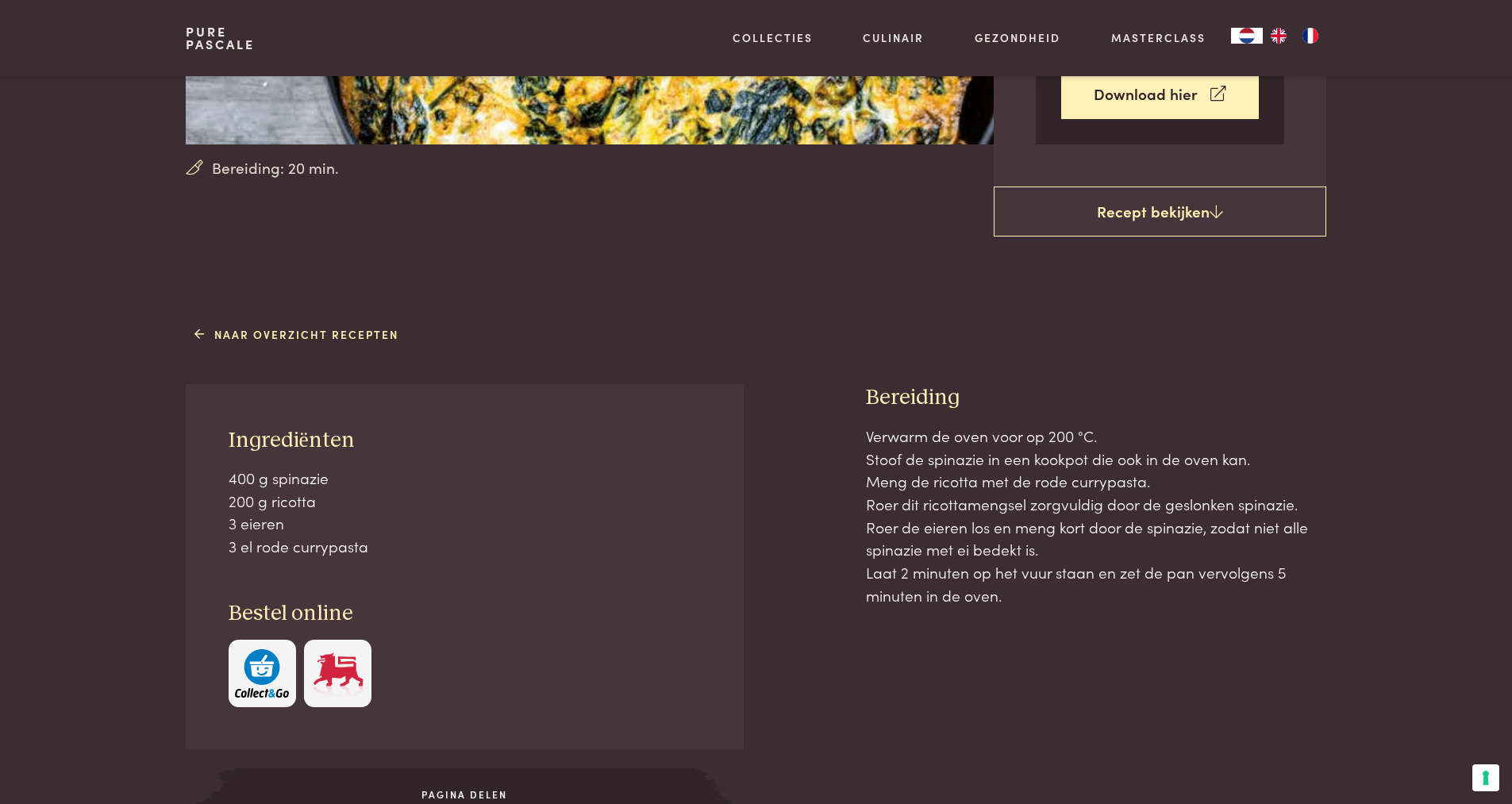 scroll, scrollTop: 238, scrollLeft: 0, axis: vertical 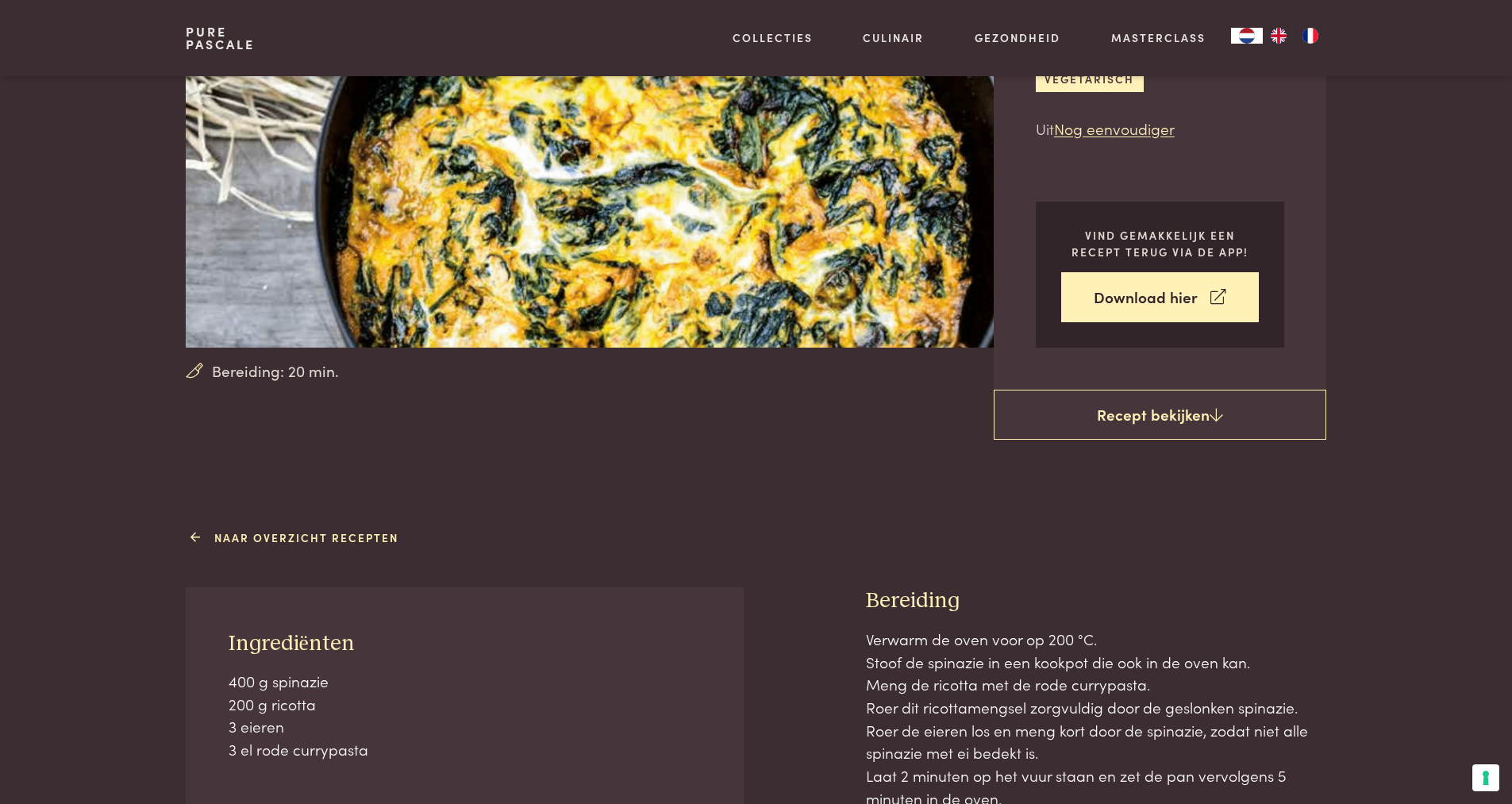 click on "Naar overzicht recepten" at bounding box center [296, 537] 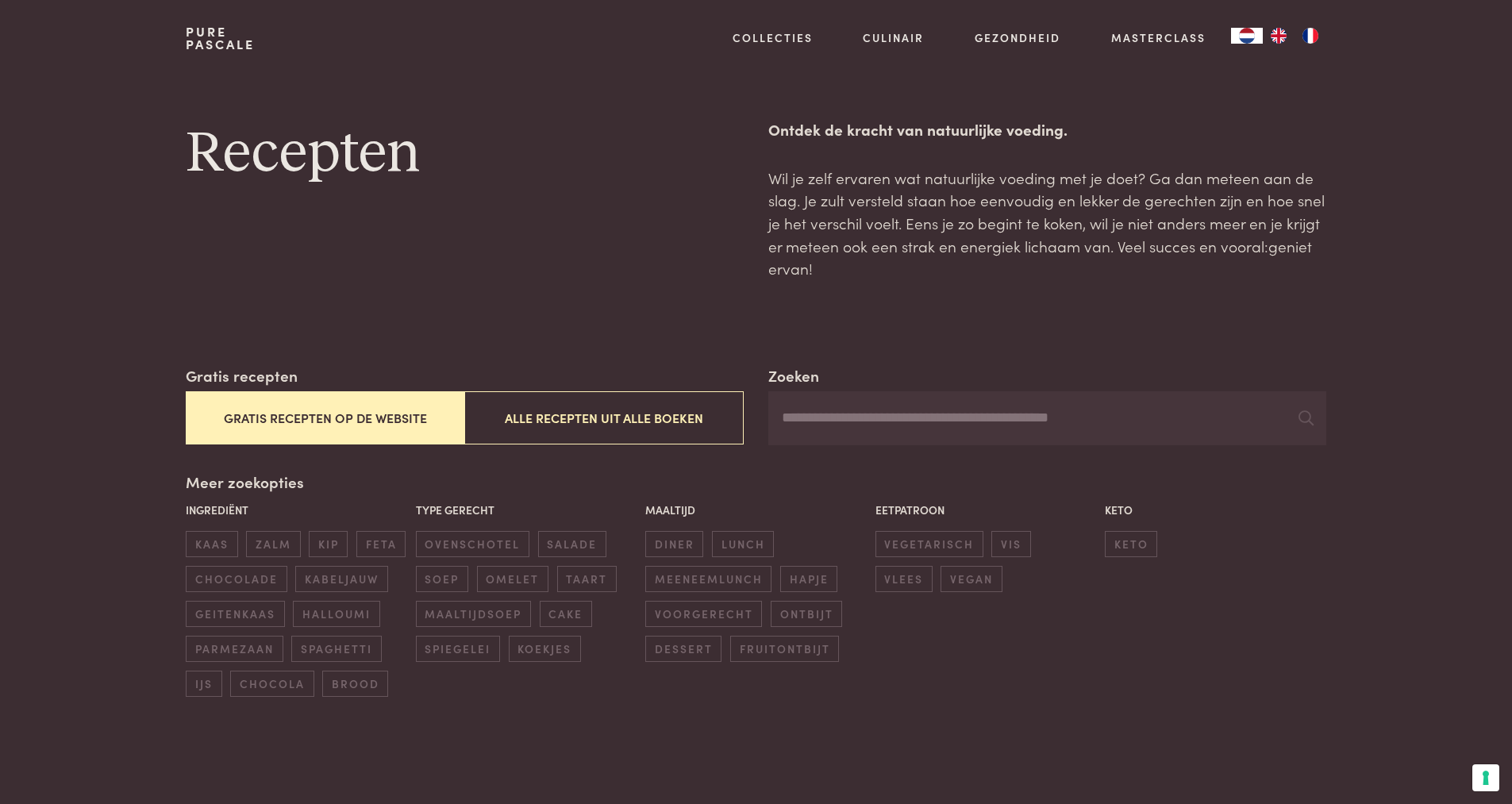 scroll, scrollTop: 0, scrollLeft: 0, axis: both 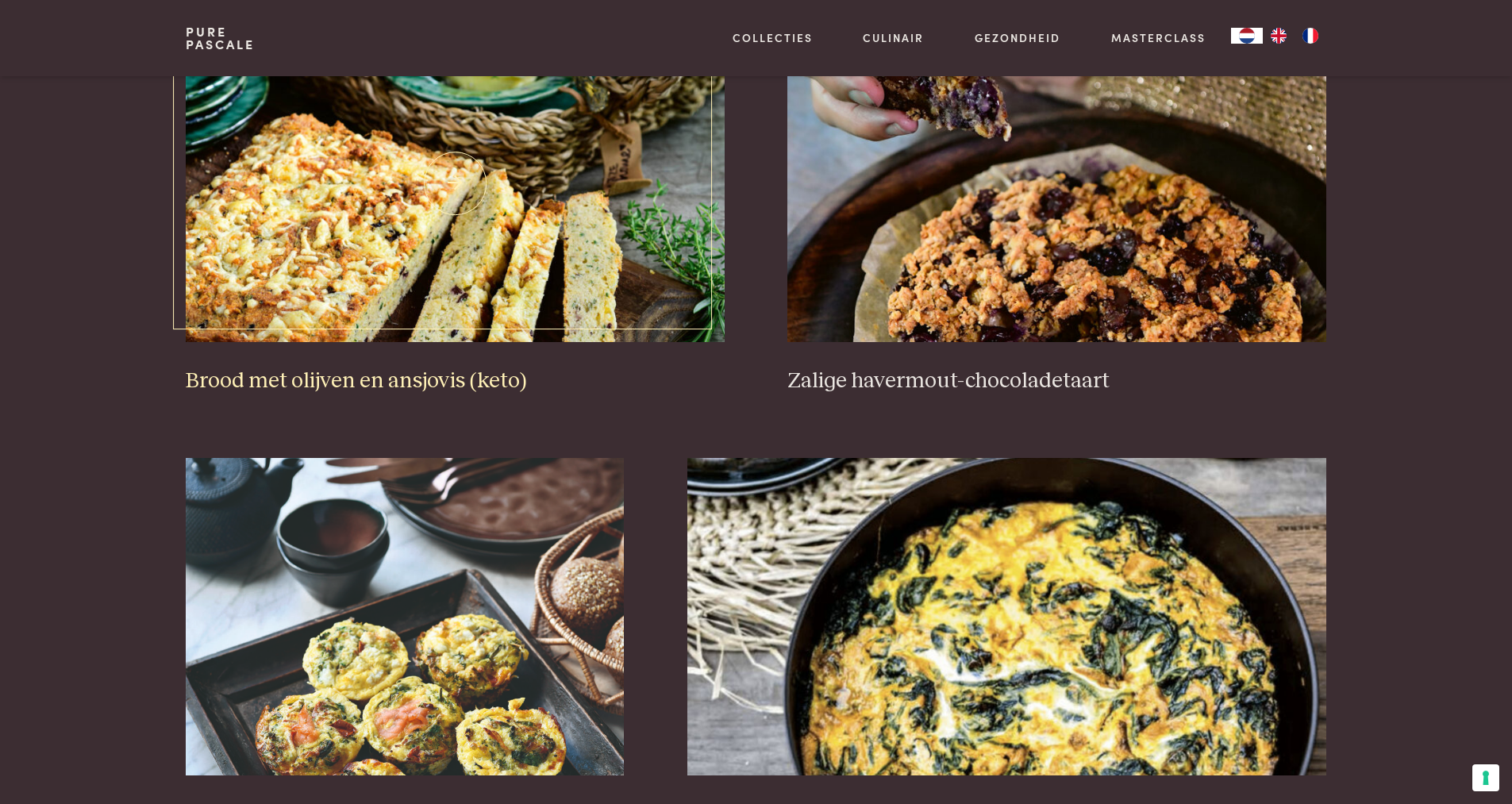 click at bounding box center [455, 183] 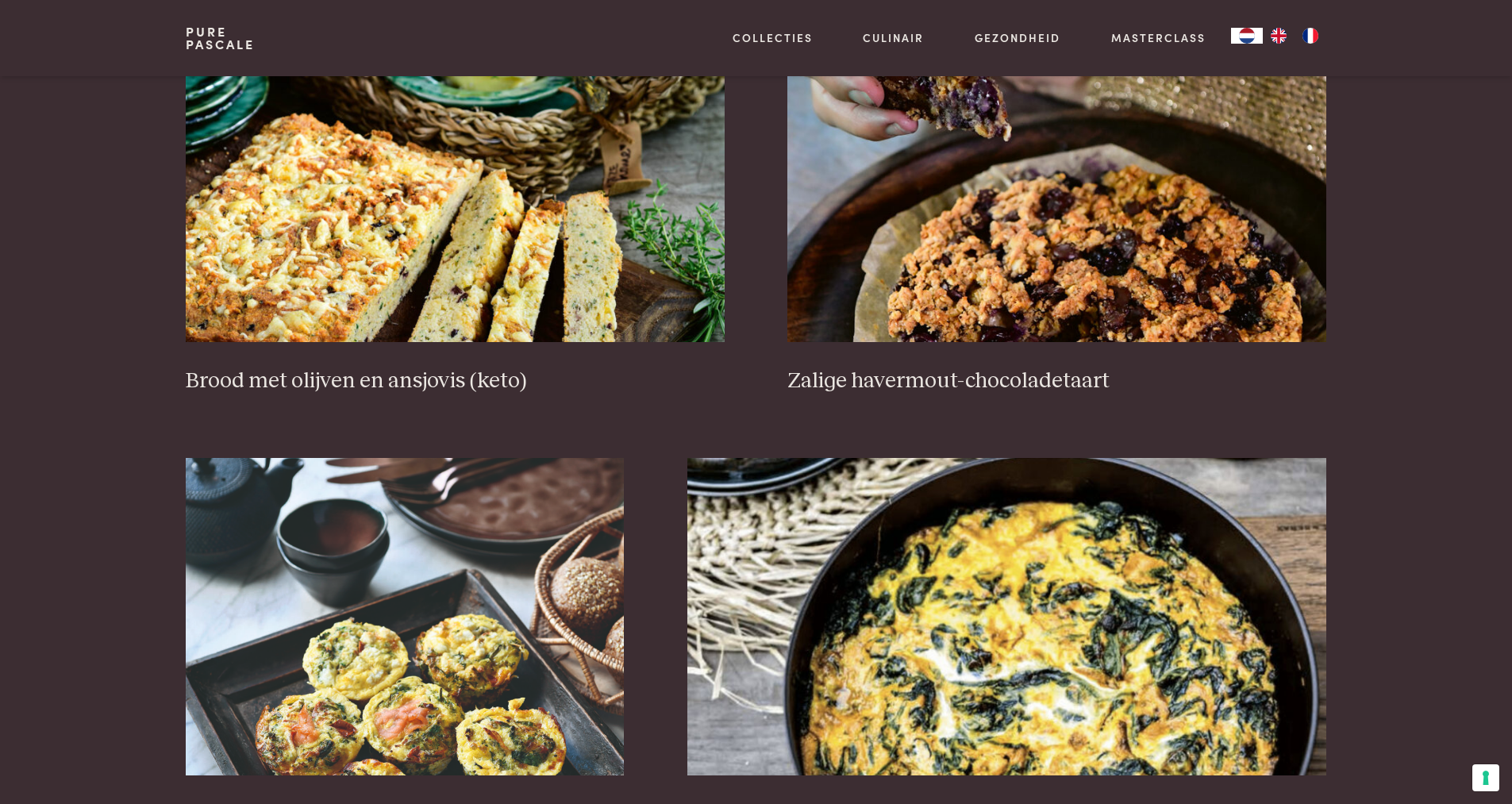scroll, scrollTop: 1270, scrollLeft: 0, axis: vertical 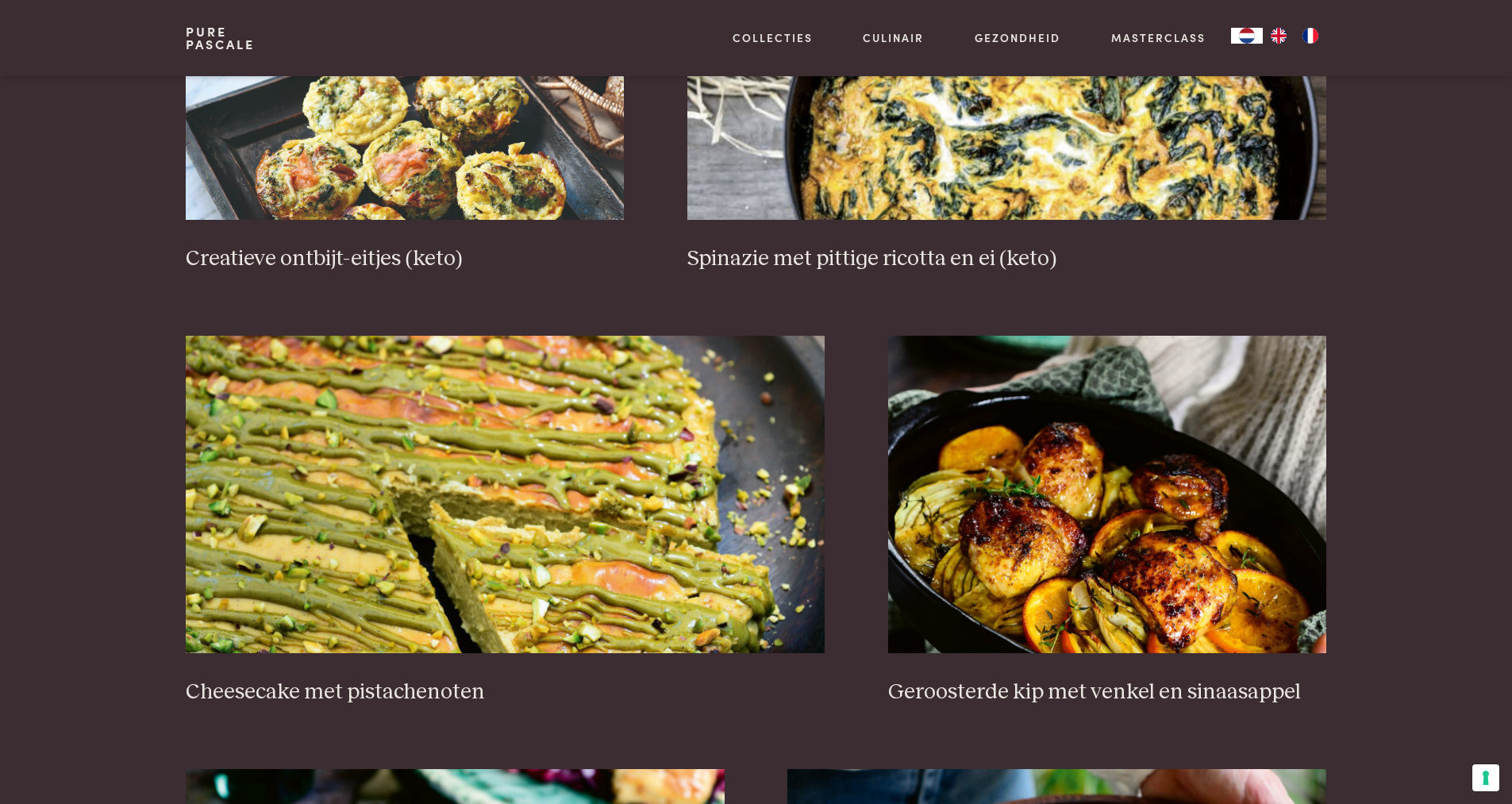 click on "Brood met olijven en ansjovis (keto)       Zalige havermout-chocoladetaart       Creatieve ontbijt-eitjes (keto)       Spinazie met pittige ricotta en ei (keto)       Cheesecake met pistachenoten       Geroosterde kip met venkel en sinaasappel       Salade met kip en rodekool       Snelle tarte tatin met havermout       Zalm in een romige tomatensaus met verse kruiden (keto)       Zoete rode biet met zure haring (keto)       Parfait van passievrucht       Zeebaars in de oven (keto)    Vorige
1
2
3
4
5
6
Volgende" at bounding box center [756, 808] 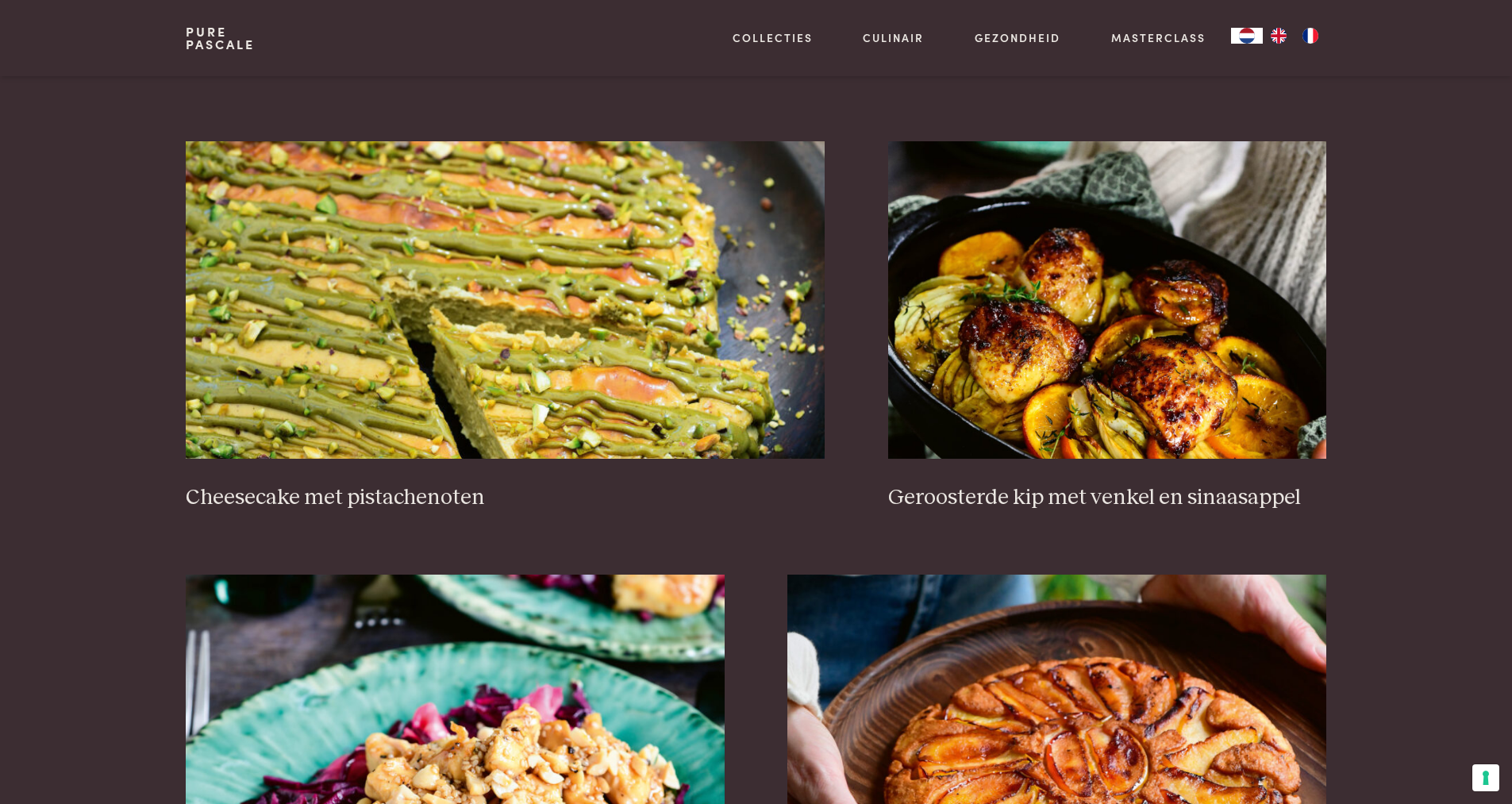 scroll, scrollTop: 1429, scrollLeft: 0, axis: vertical 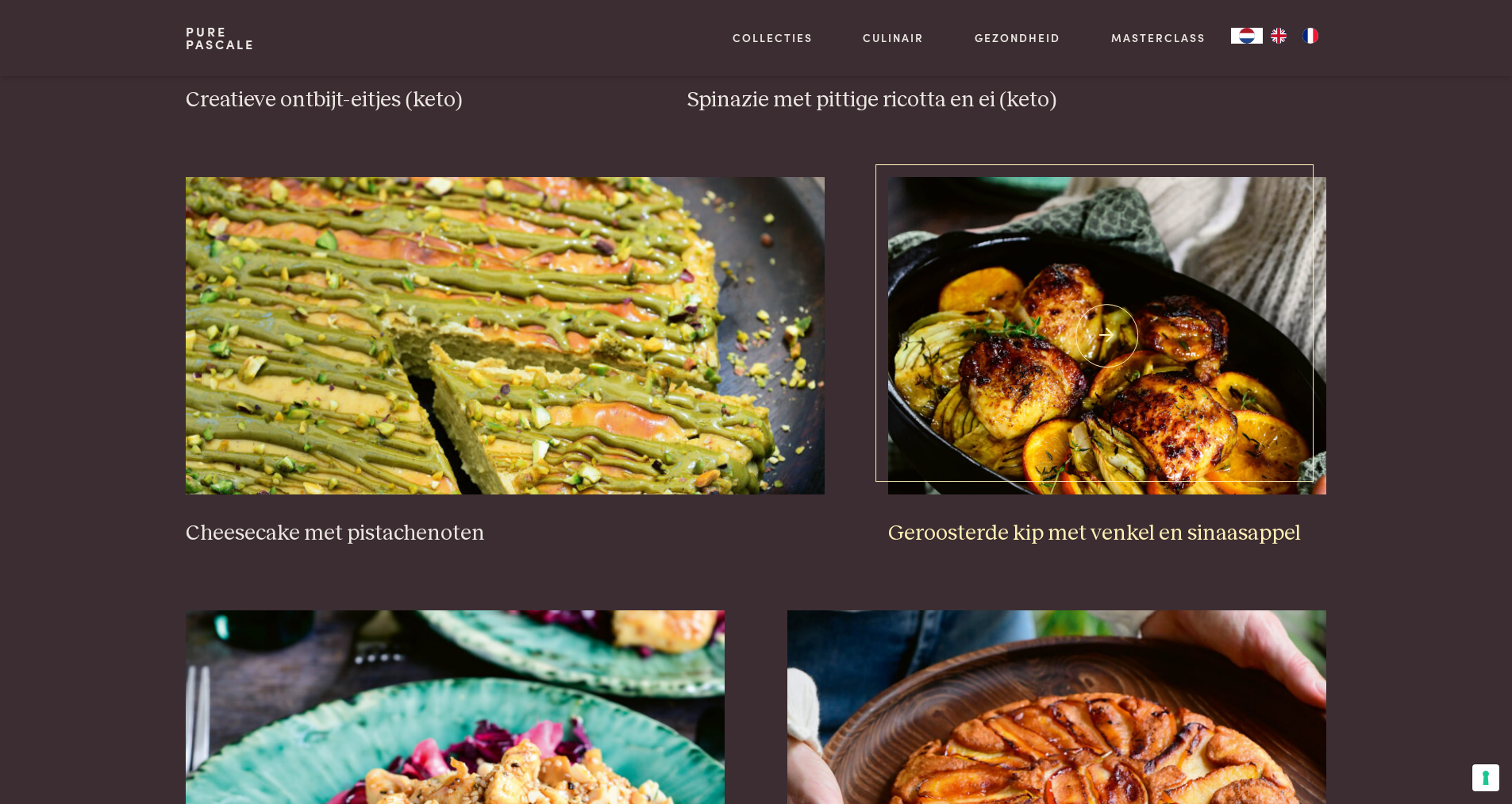click at bounding box center [1107, 336] 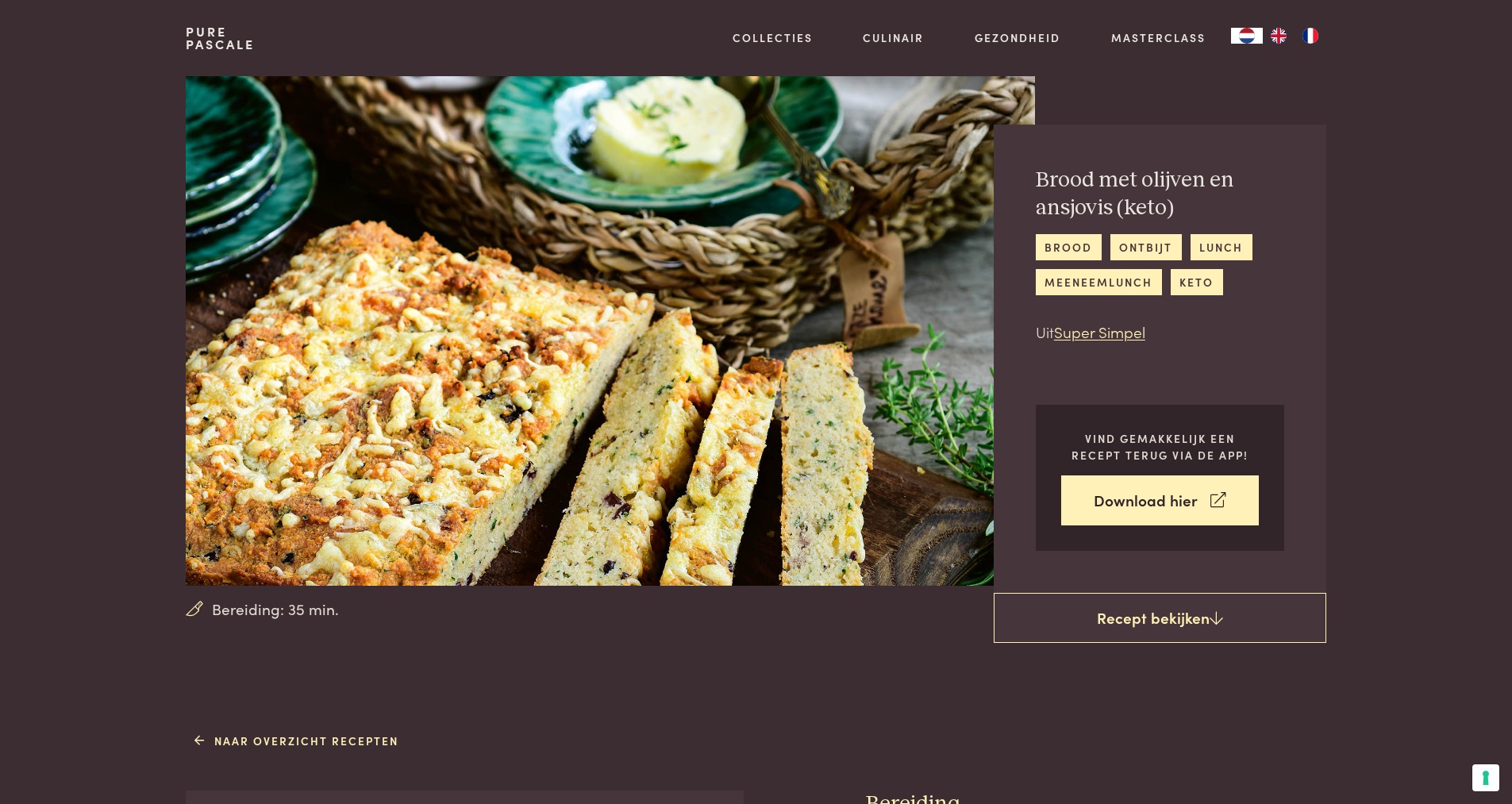 scroll, scrollTop: 0, scrollLeft: 0, axis: both 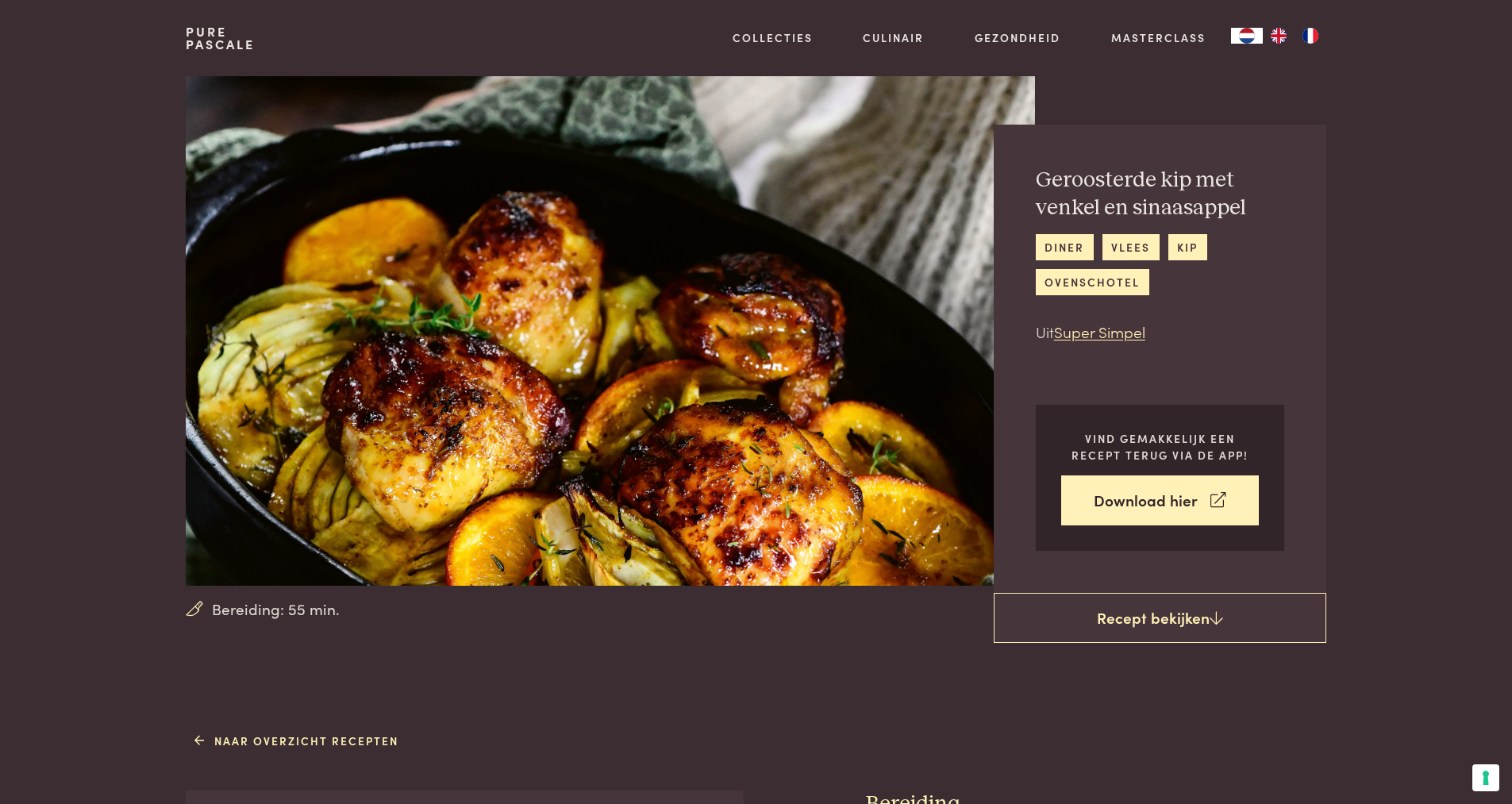 click on "Bereiding: 55 min.
Geroosterde kip met venkel en sinaasappel
diner
vlees
kip
ovenschotel
Uit  Super Simpel   Vind gemakkelijk een recept terug via de app!   Download hier   Recept bekijken" at bounding box center (756, 335) 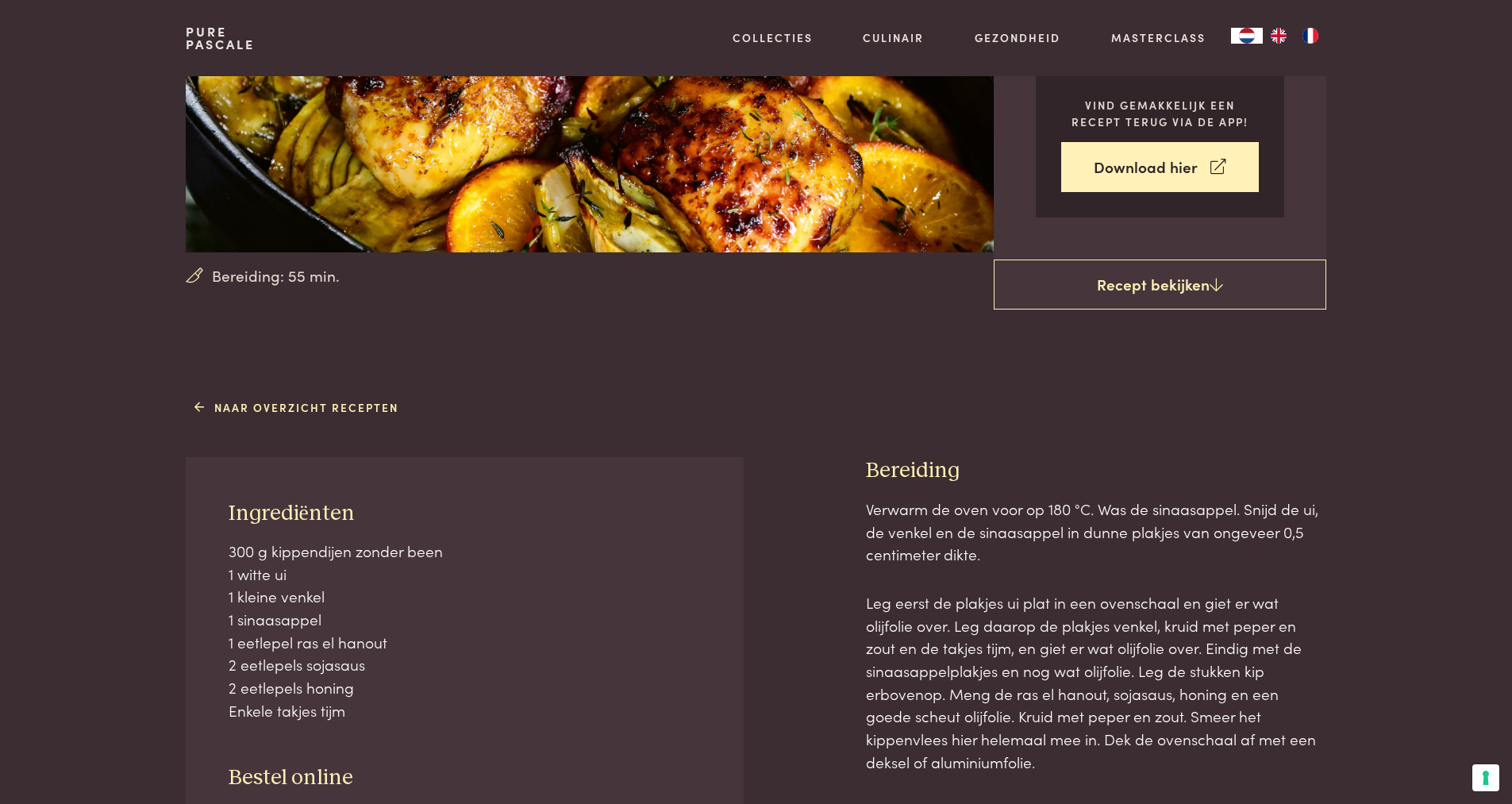 scroll, scrollTop: 556, scrollLeft: 0, axis: vertical 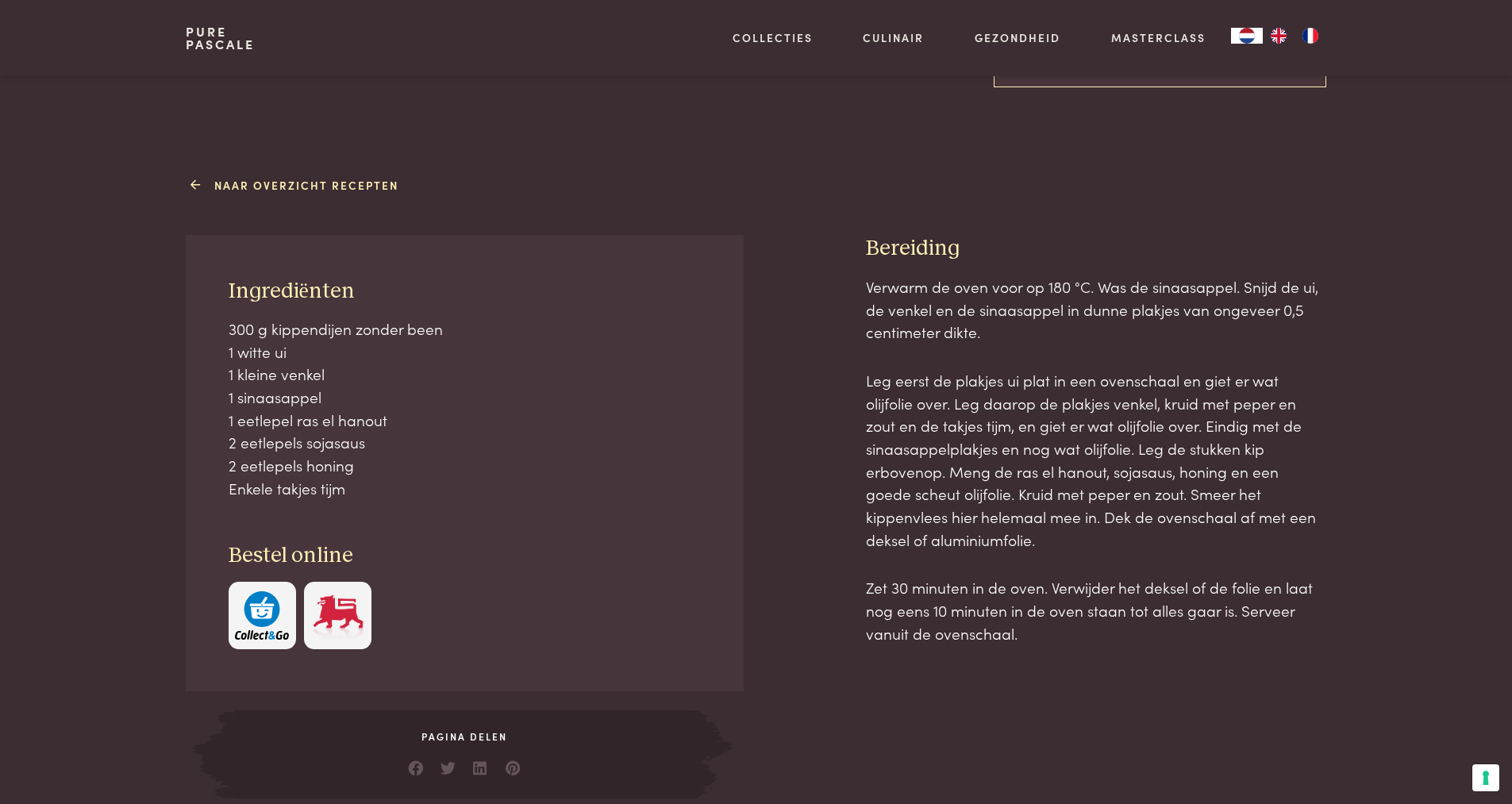 click on "Naar overzicht recepten" at bounding box center (296, 185) 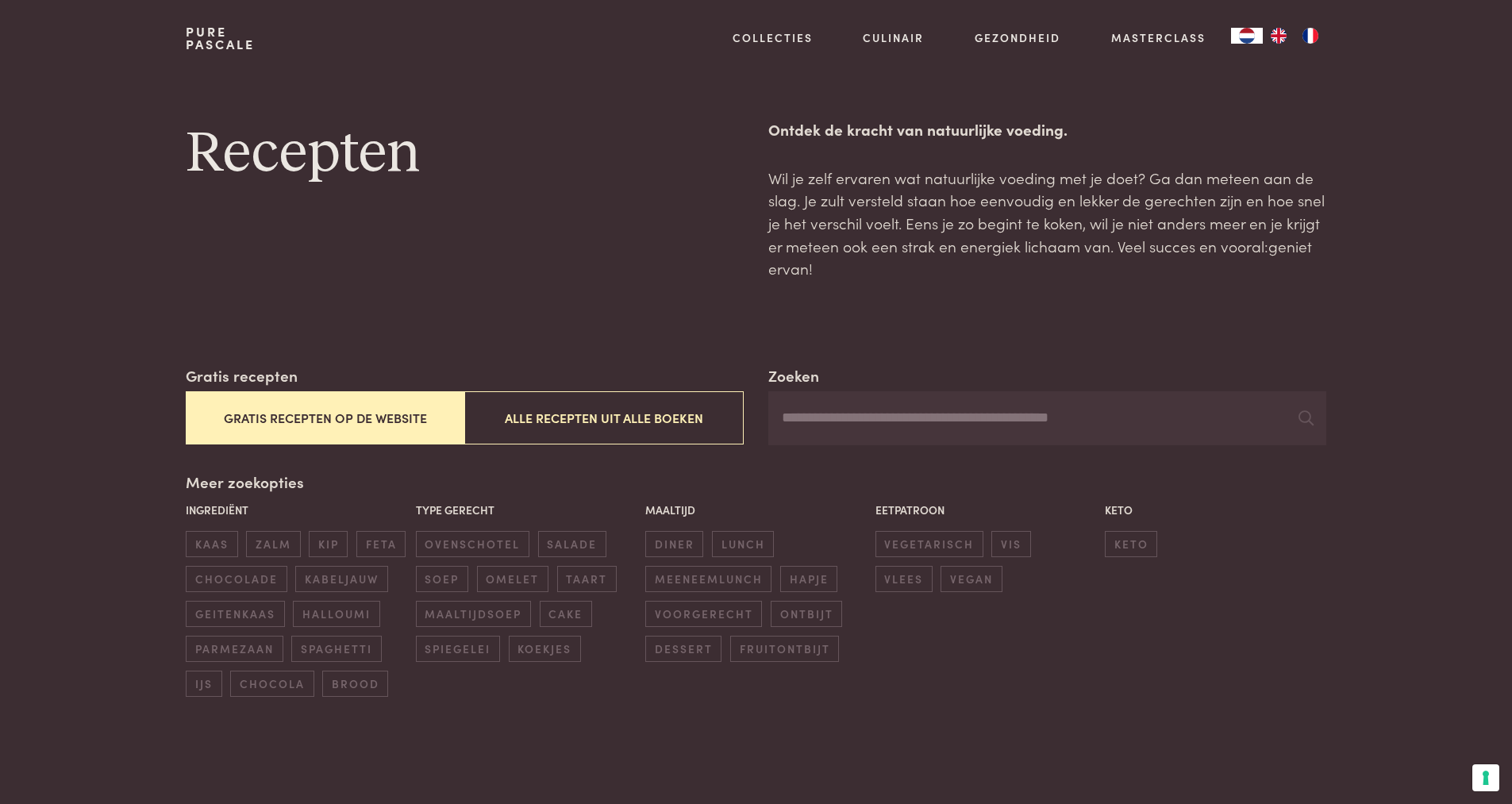 scroll, scrollTop: 0, scrollLeft: 0, axis: both 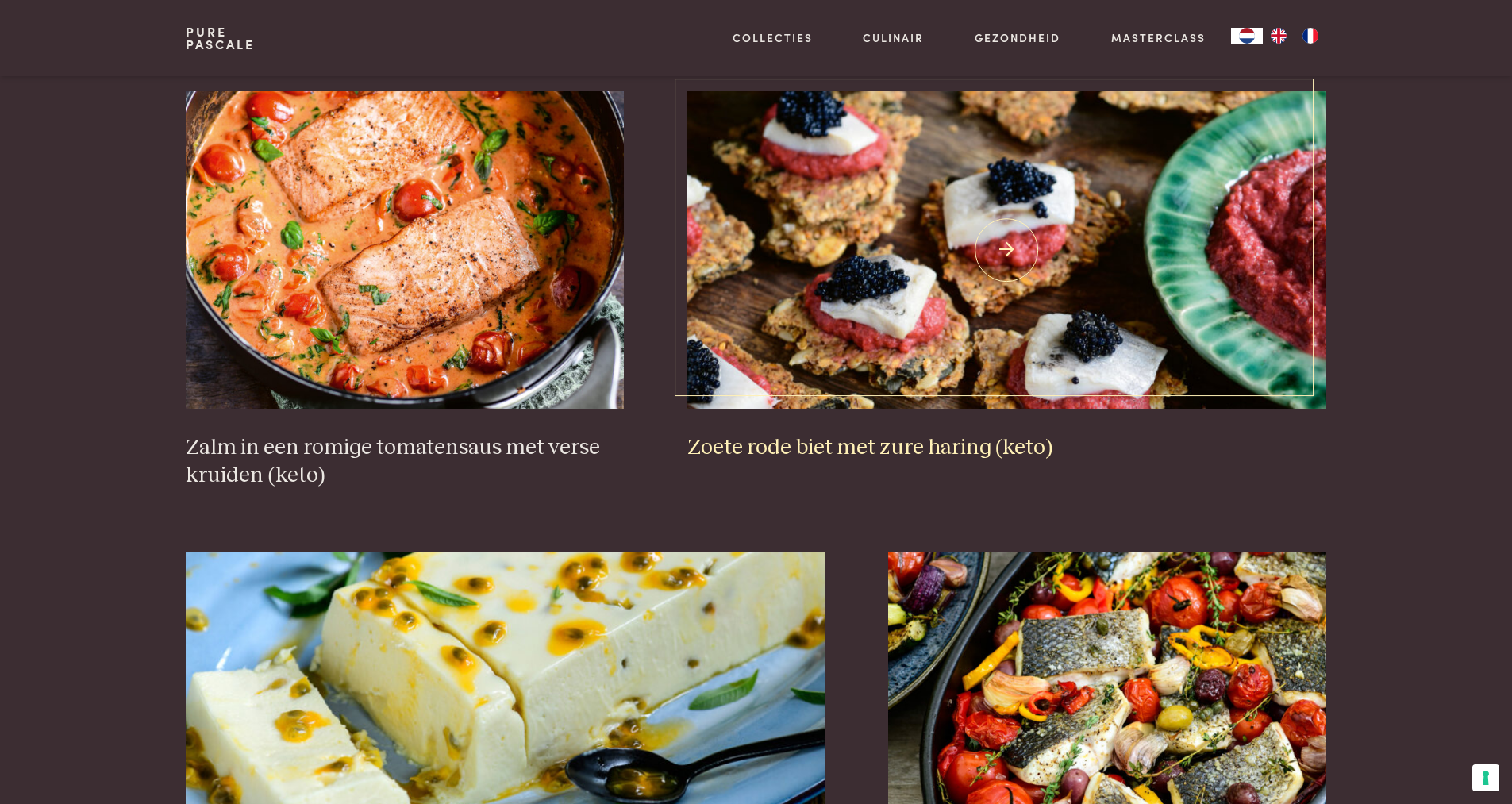 click at bounding box center [1006, 250] 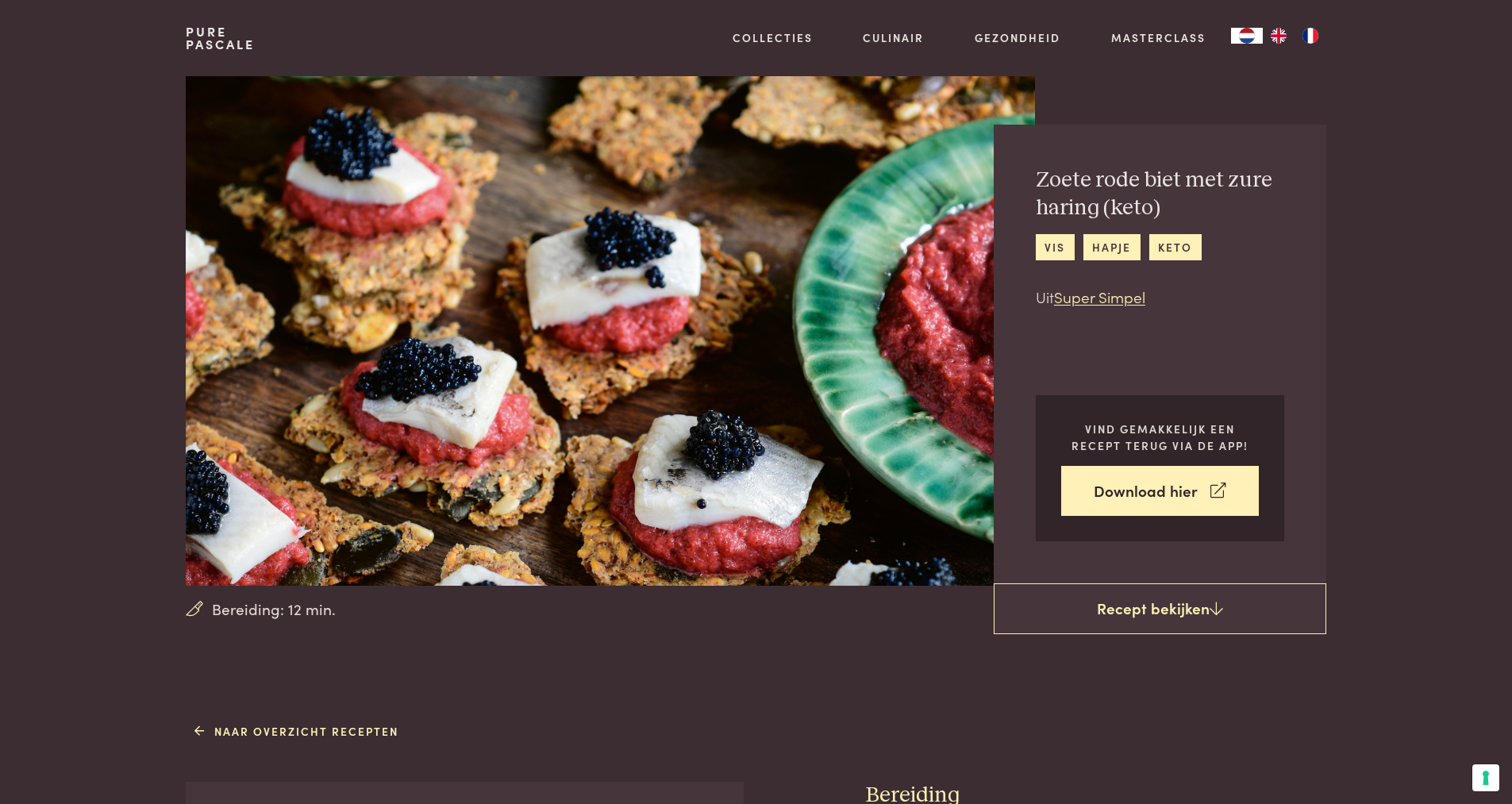 scroll, scrollTop: 0, scrollLeft: 0, axis: both 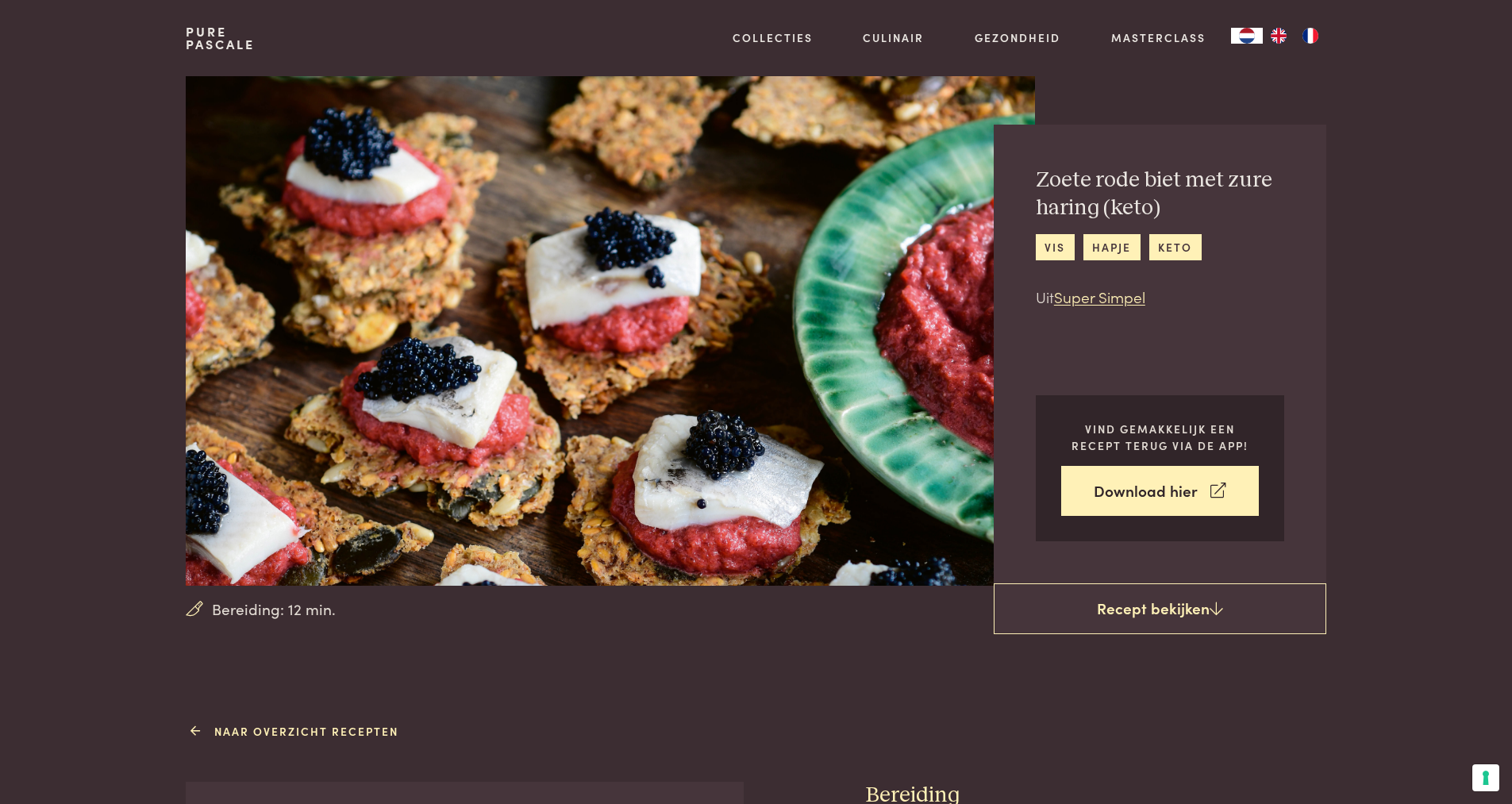 click on "Naar overzicht recepten" at bounding box center [296, 731] 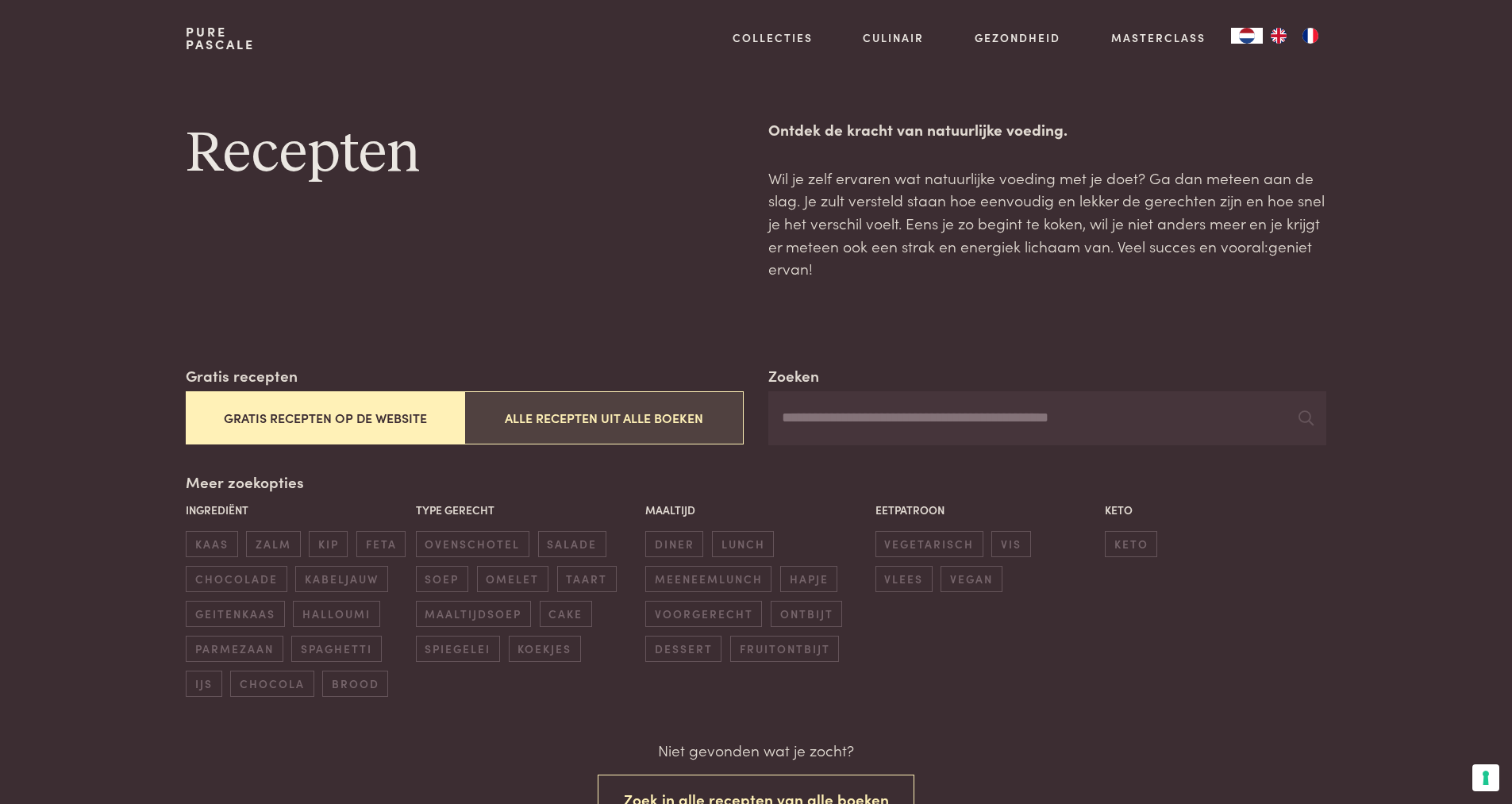 scroll, scrollTop: 0, scrollLeft: 0, axis: both 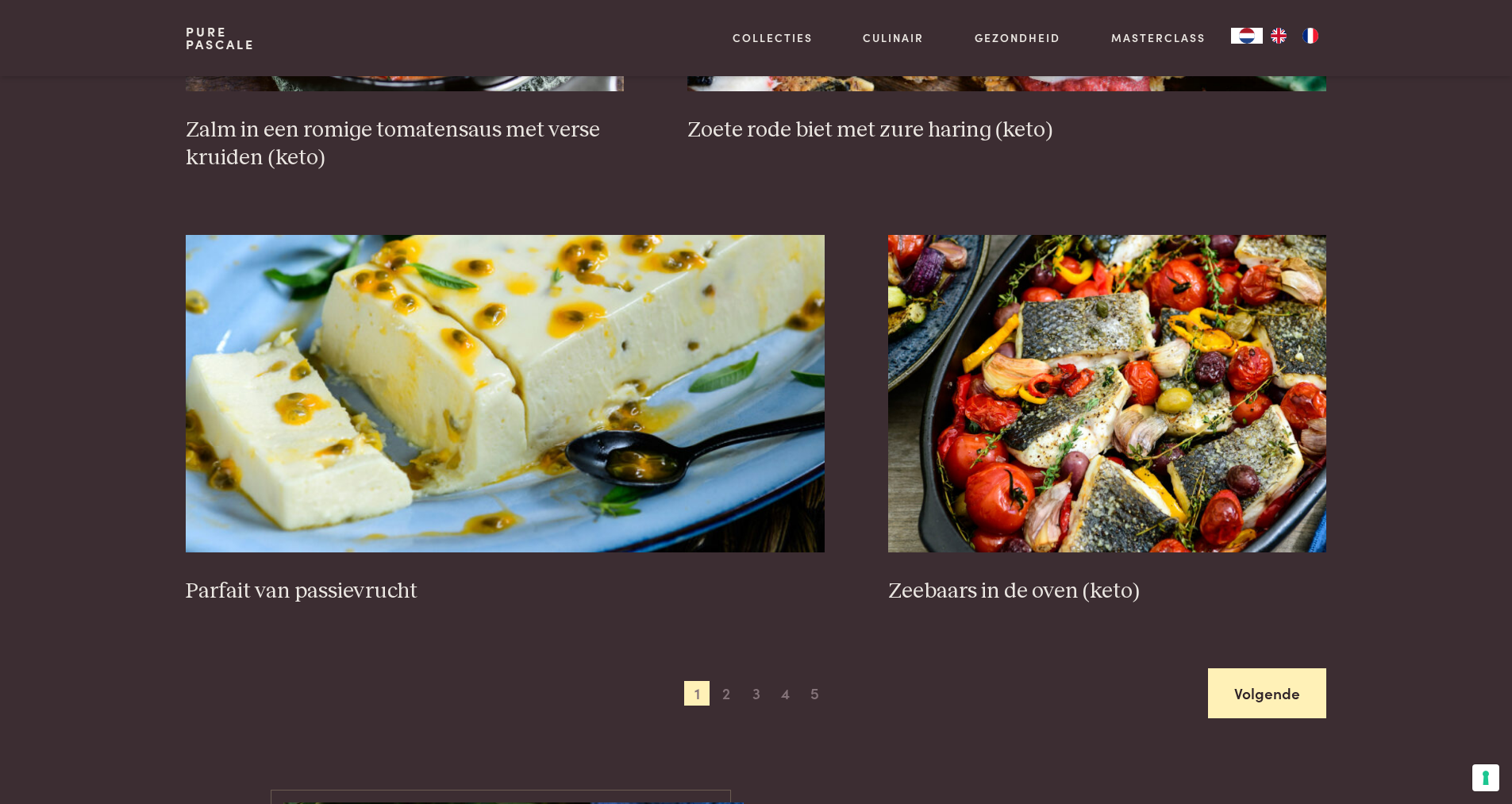 click on "Volgende" at bounding box center (1267, 693) 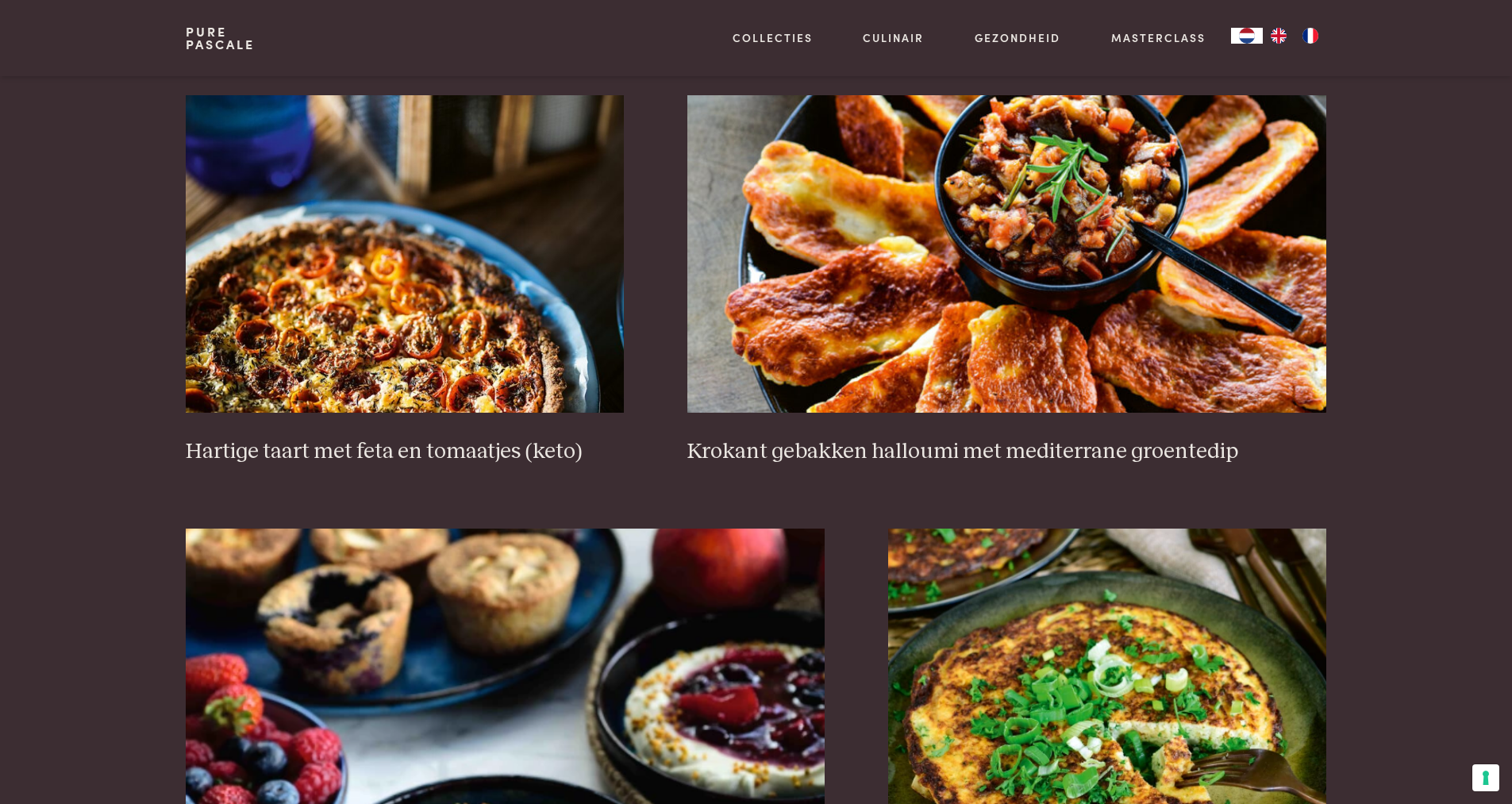 scroll, scrollTop: 1317, scrollLeft: 0, axis: vertical 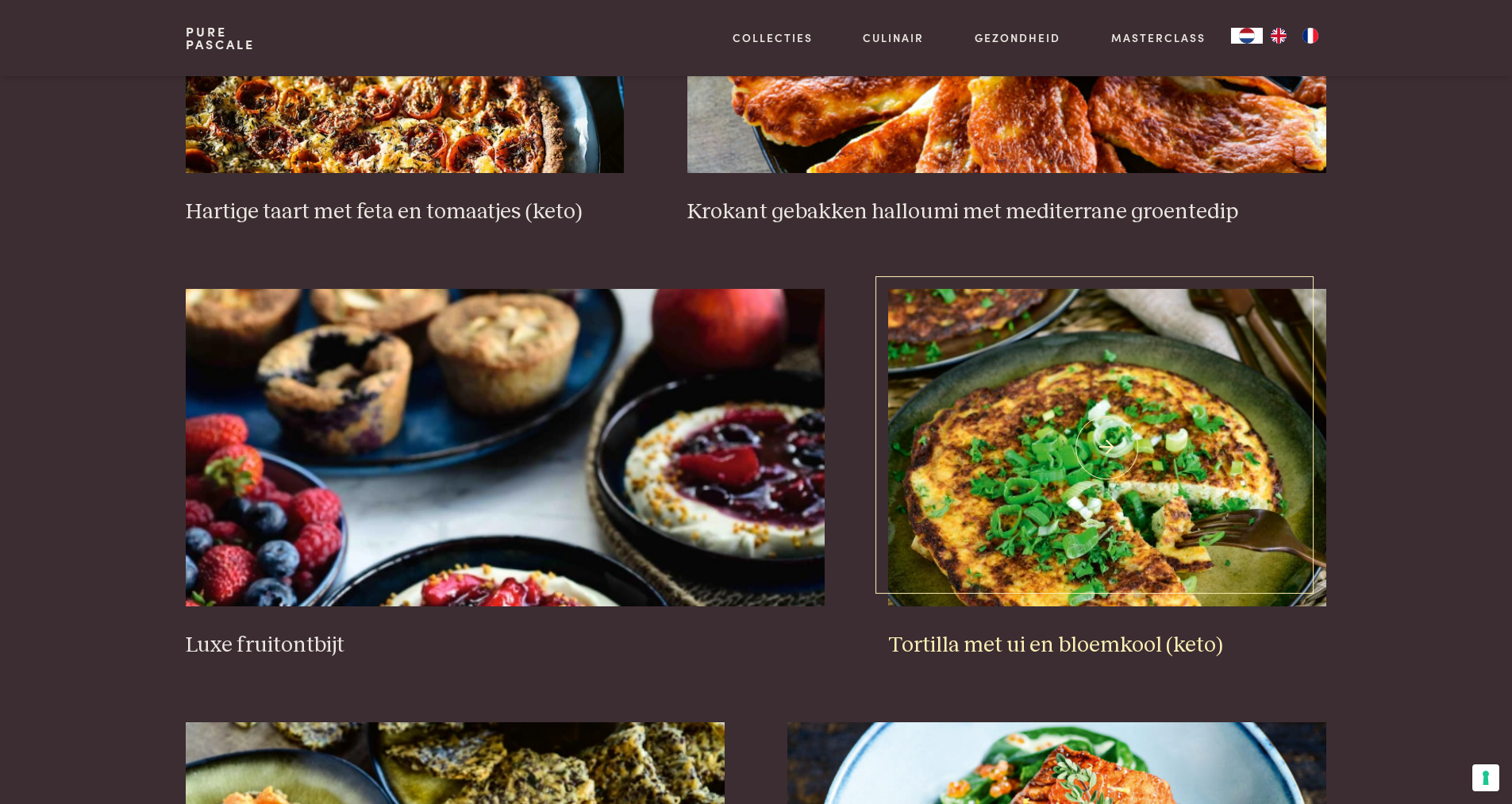 click at bounding box center (1107, 448) 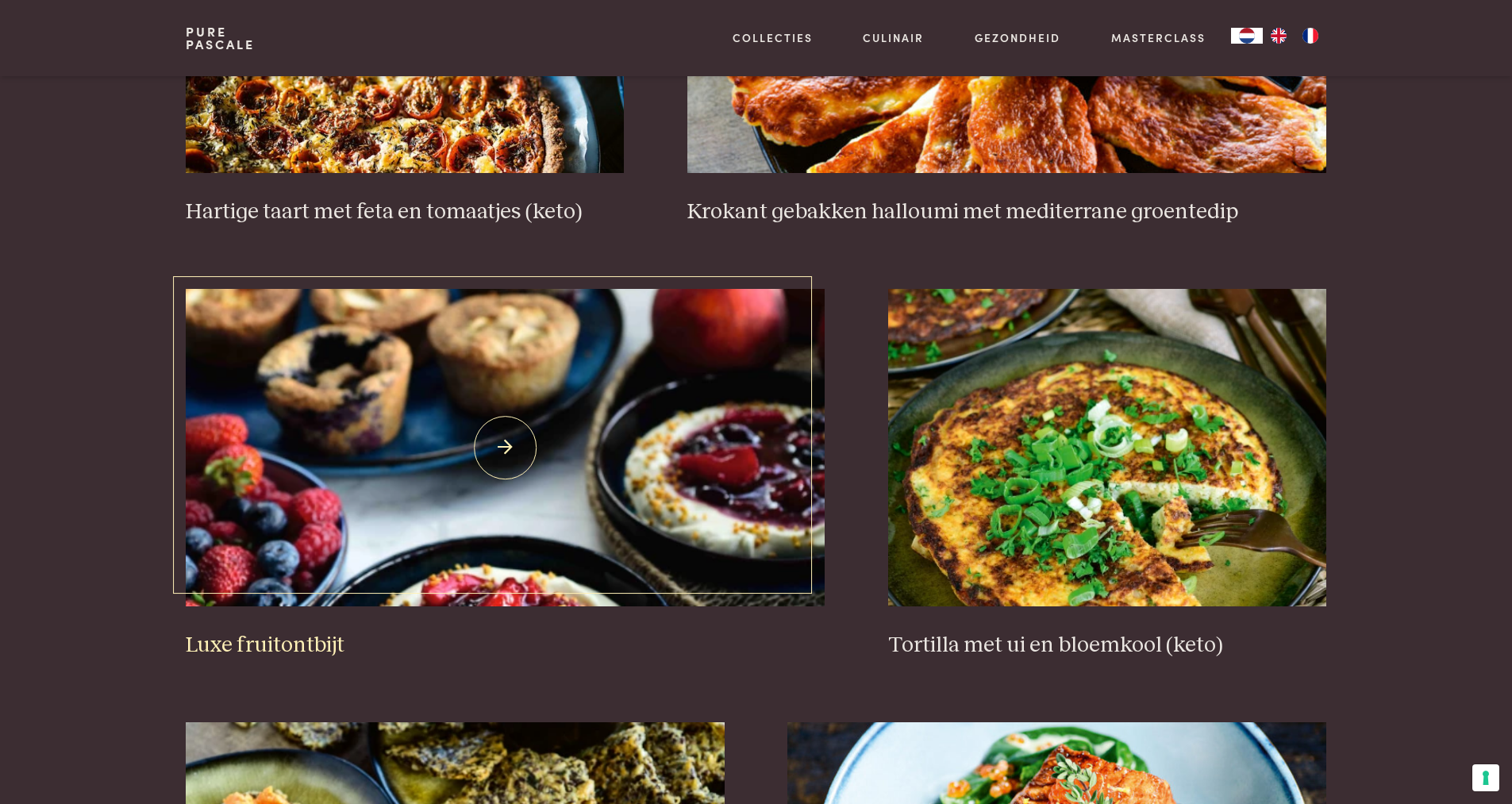 scroll, scrollTop: 1793, scrollLeft: 0, axis: vertical 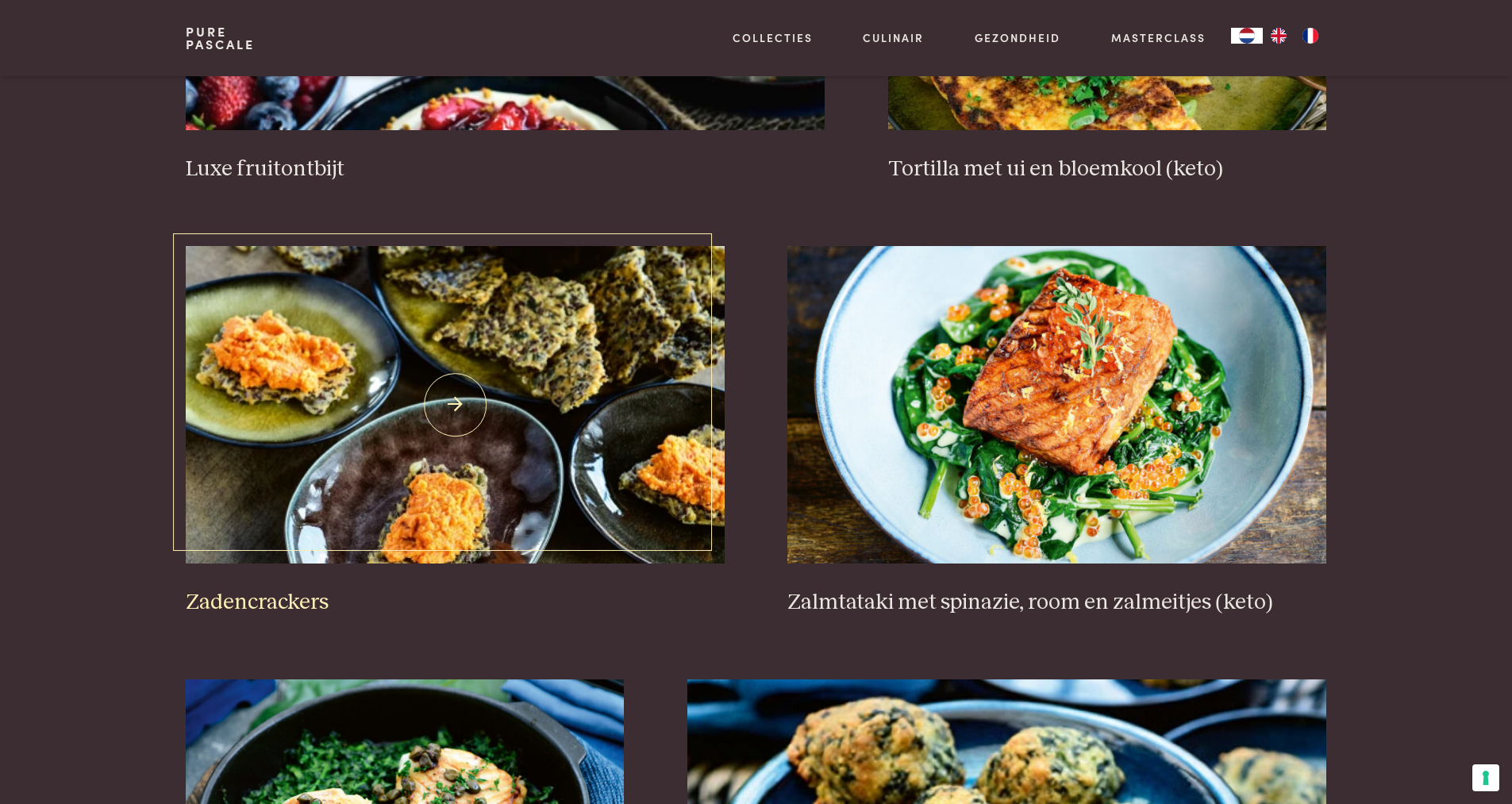 click at bounding box center (455, 405) 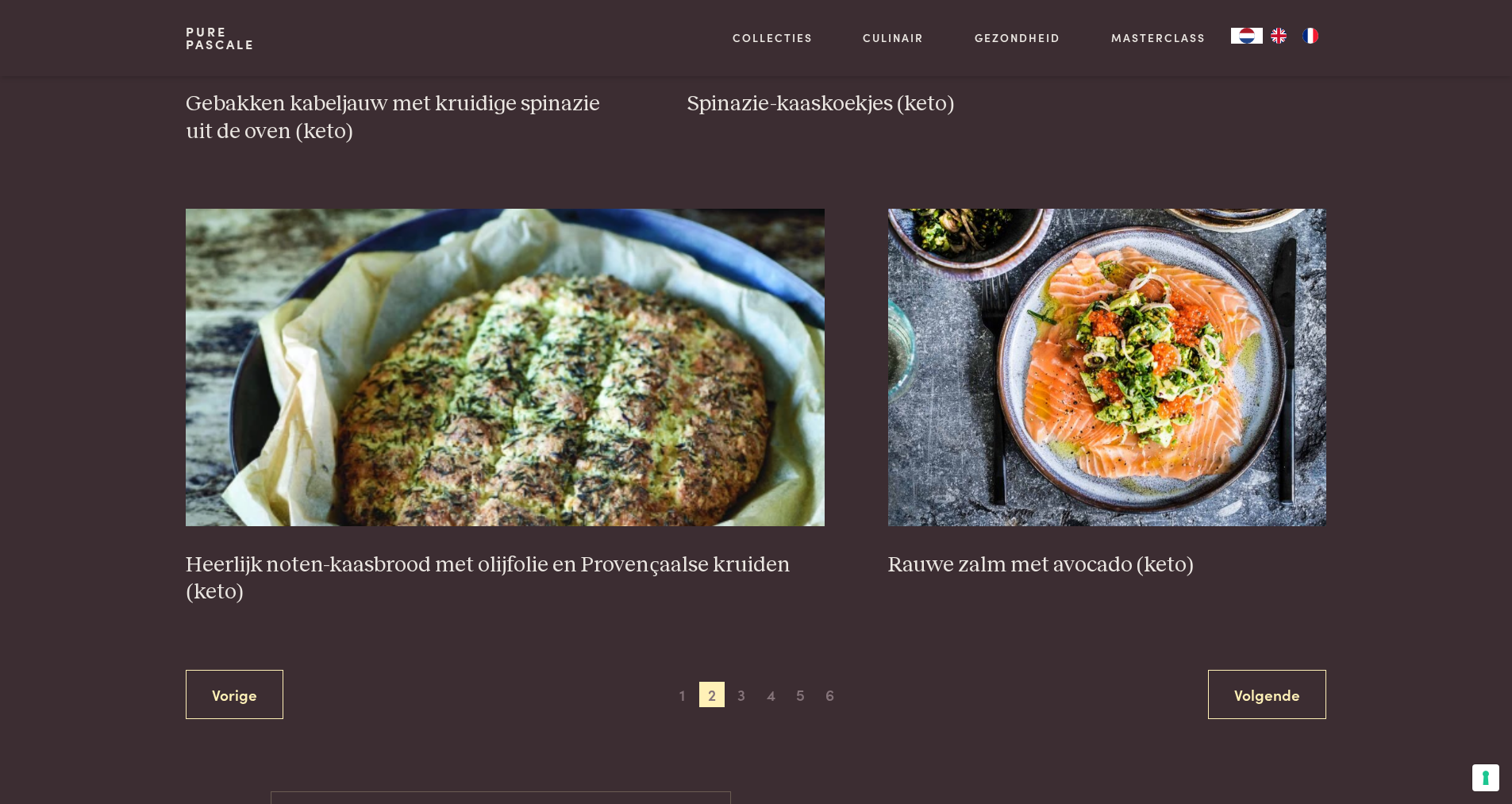 scroll, scrollTop: 2983, scrollLeft: 0, axis: vertical 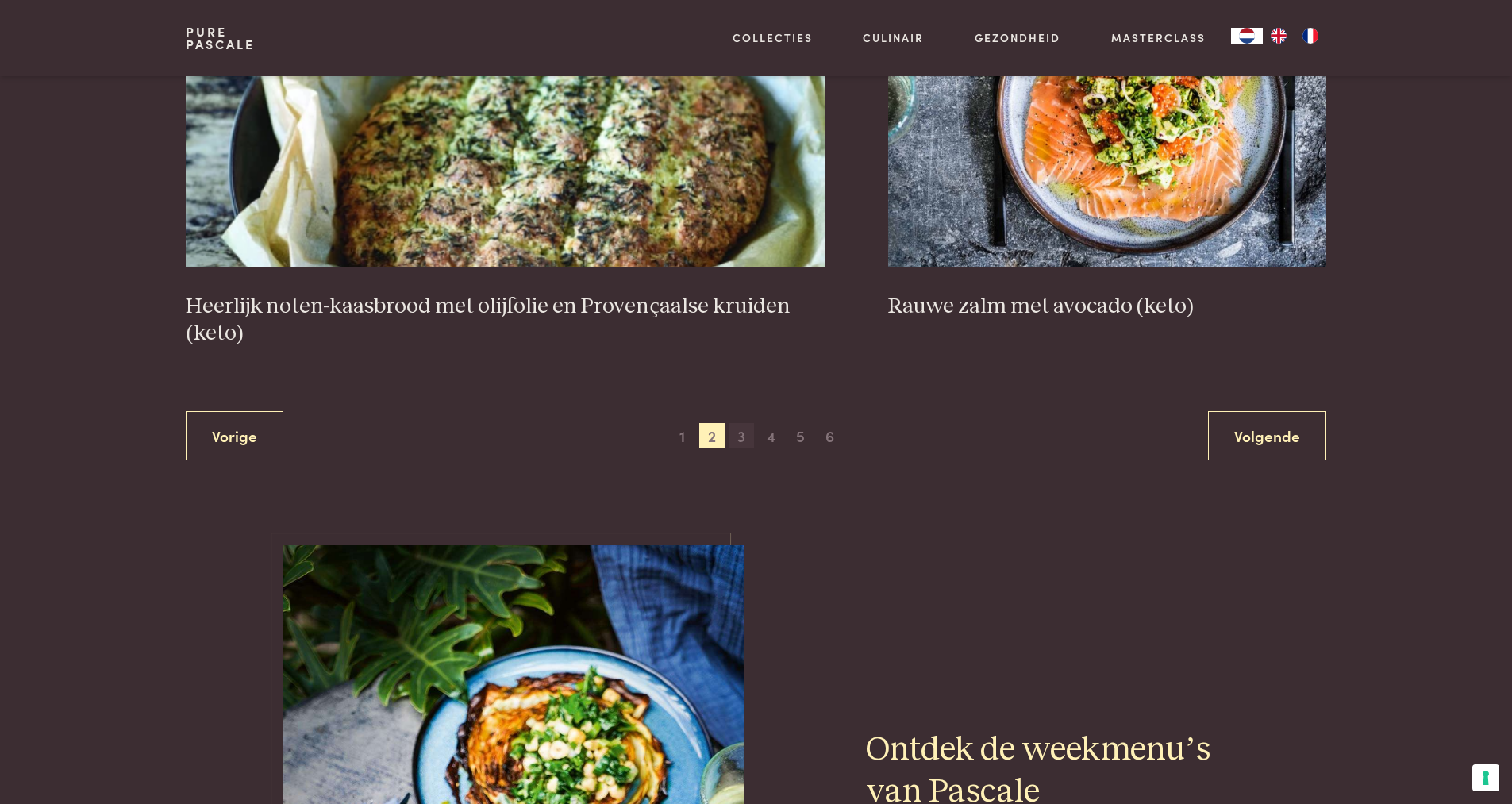 click on "3" at bounding box center (741, 436) 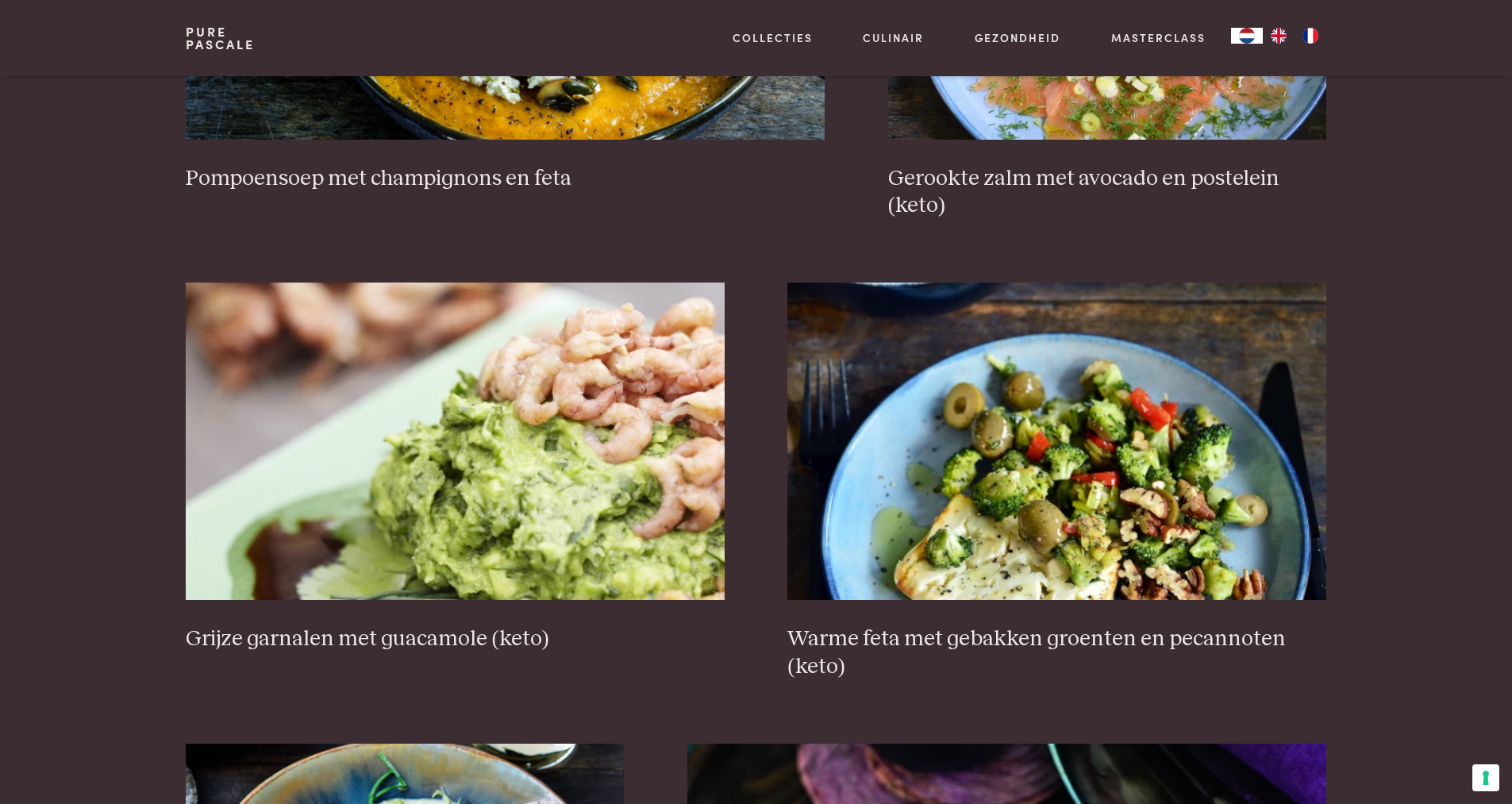 scroll, scrollTop: 1952, scrollLeft: 0, axis: vertical 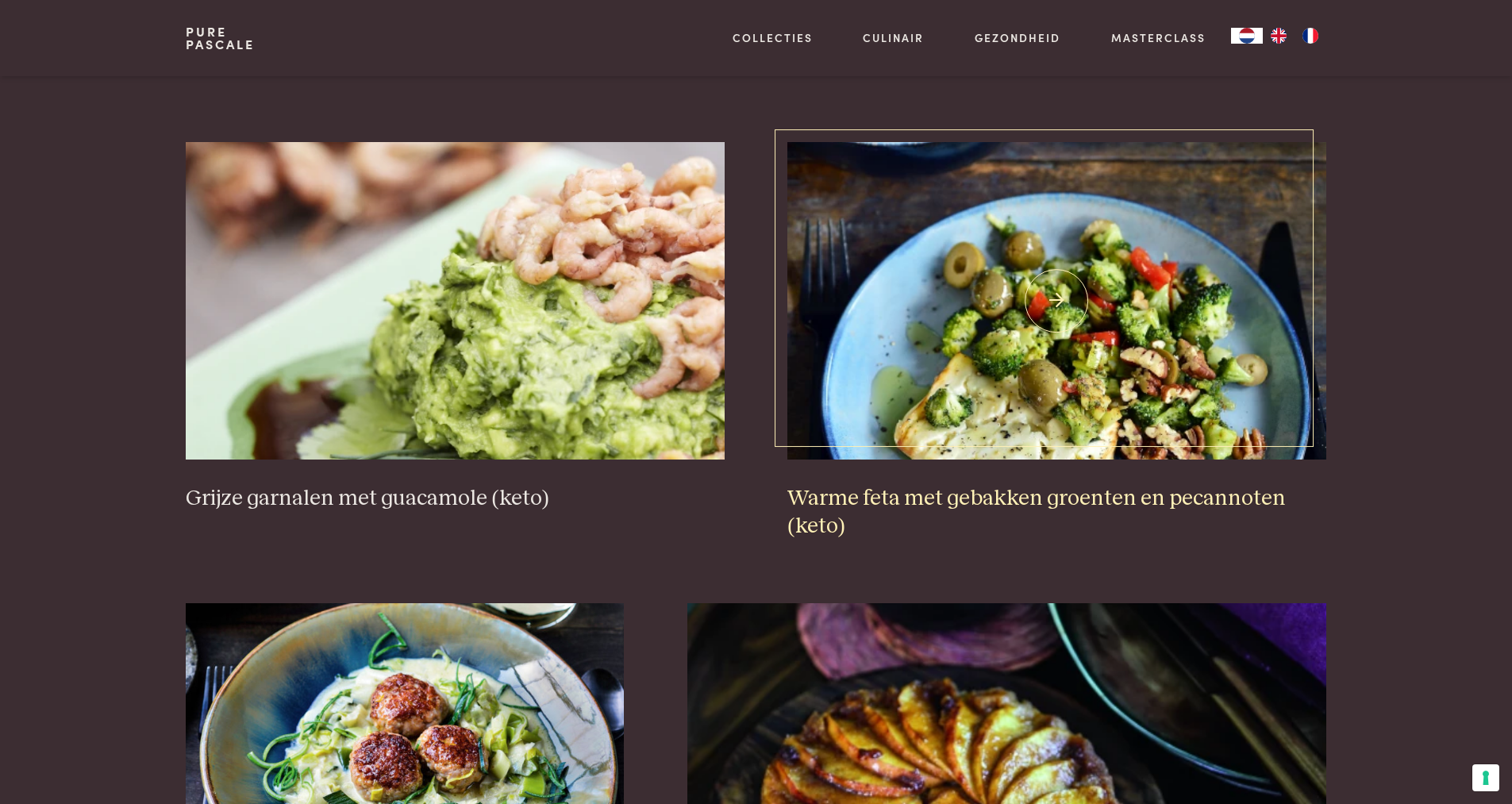 click at bounding box center [1056, 301] 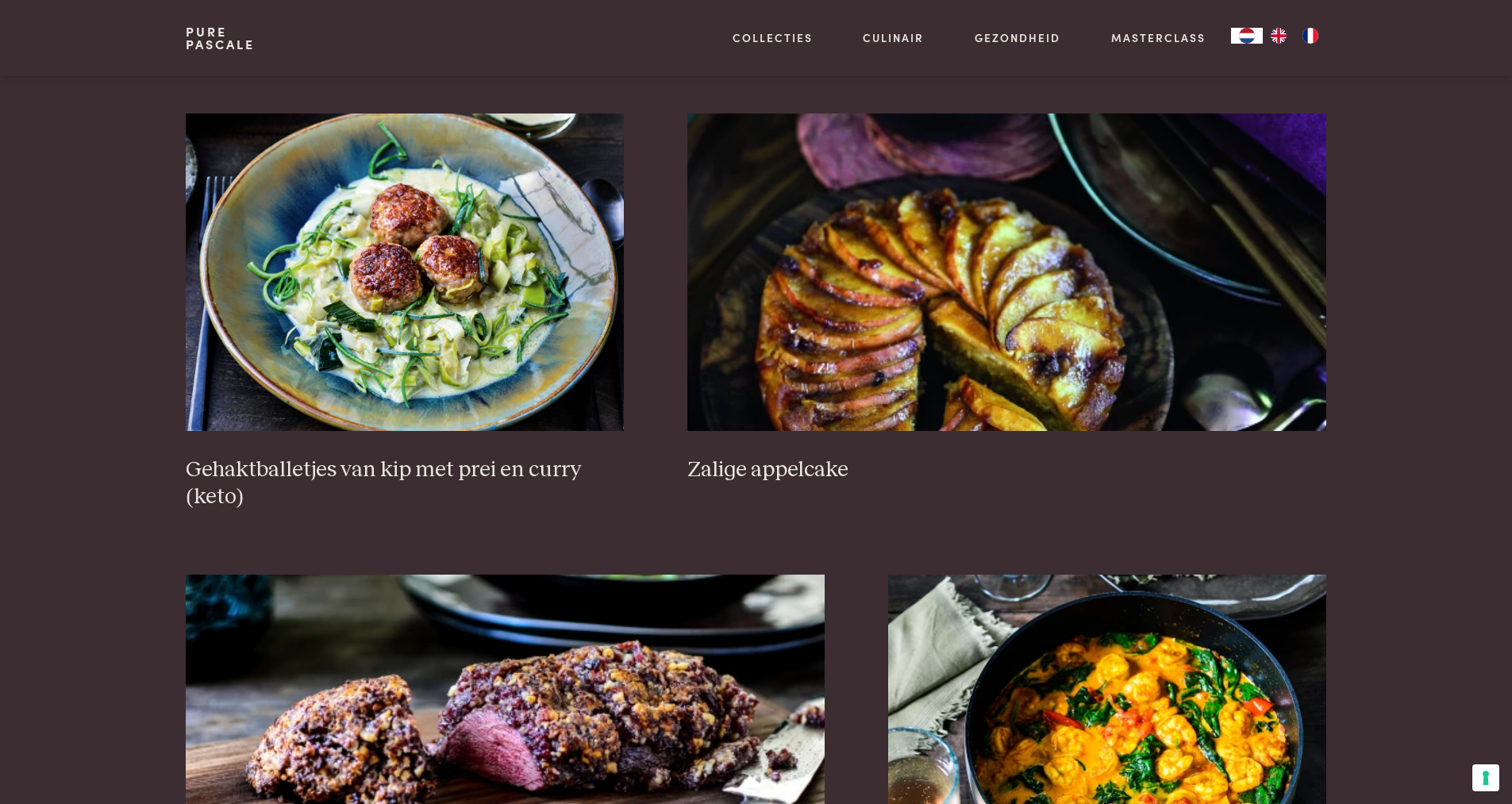scroll, scrollTop: 2745, scrollLeft: 0, axis: vertical 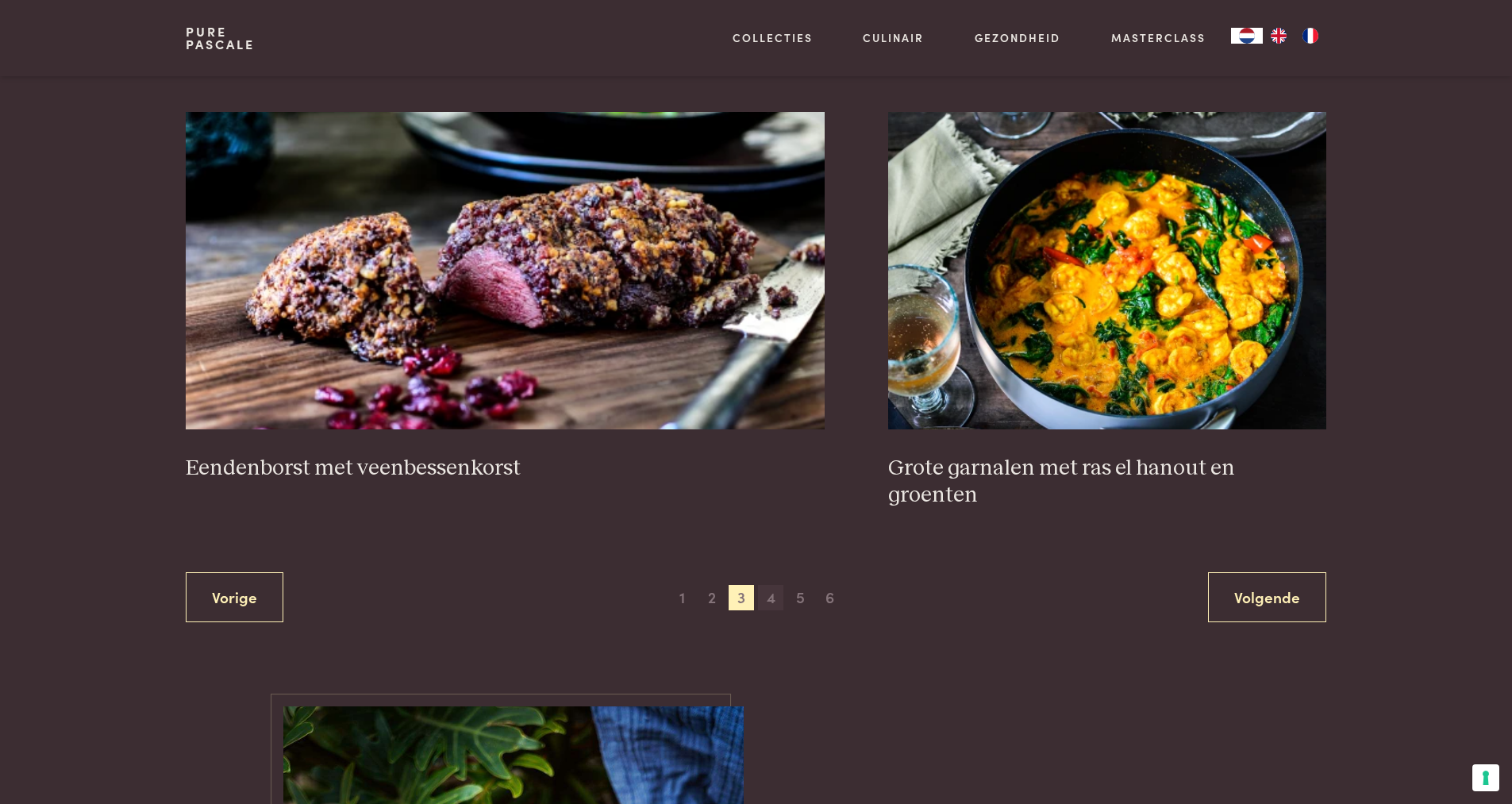 click on "4" at bounding box center (771, 598) 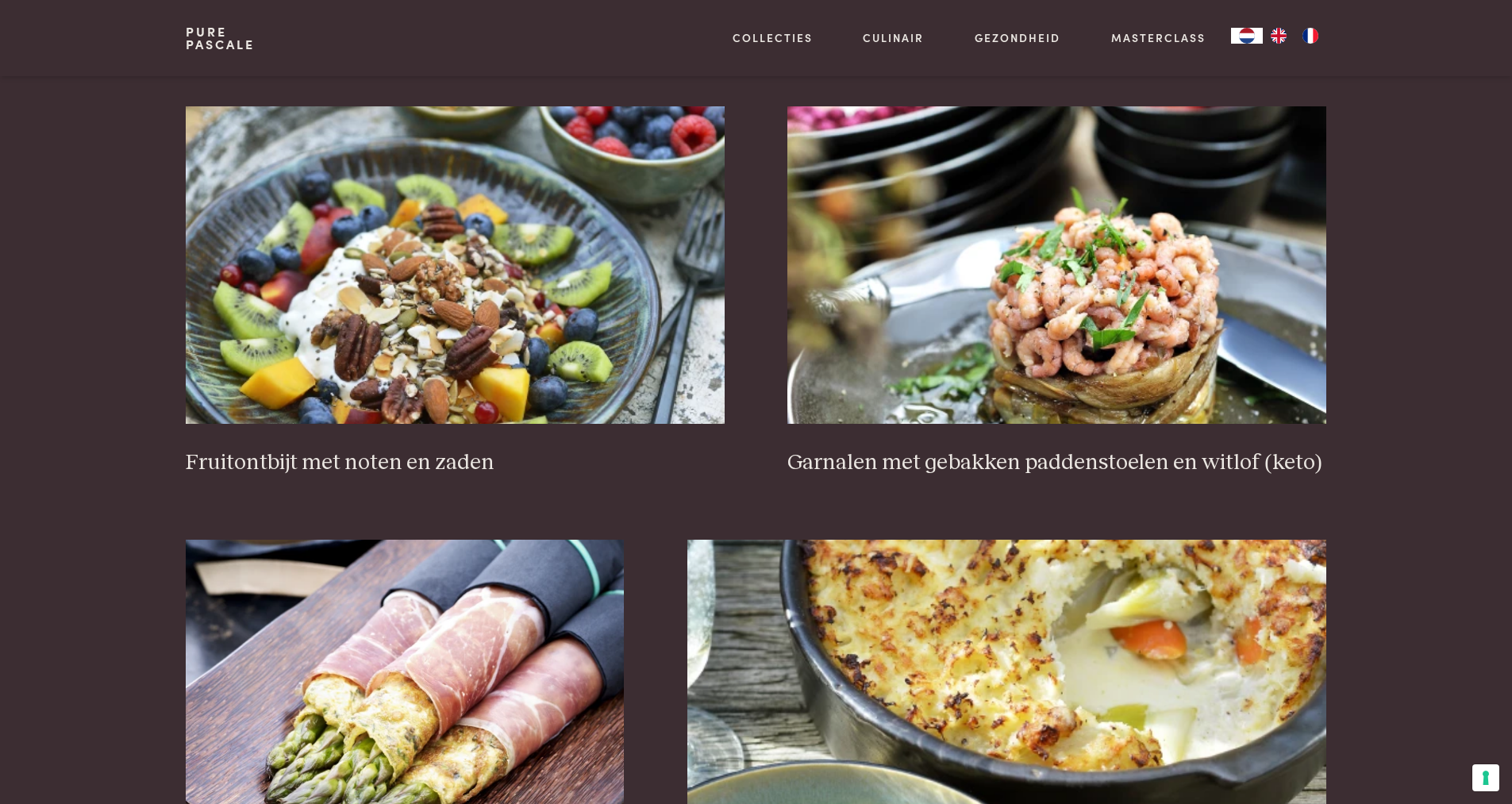 scroll, scrollTop: 2190, scrollLeft: 0, axis: vertical 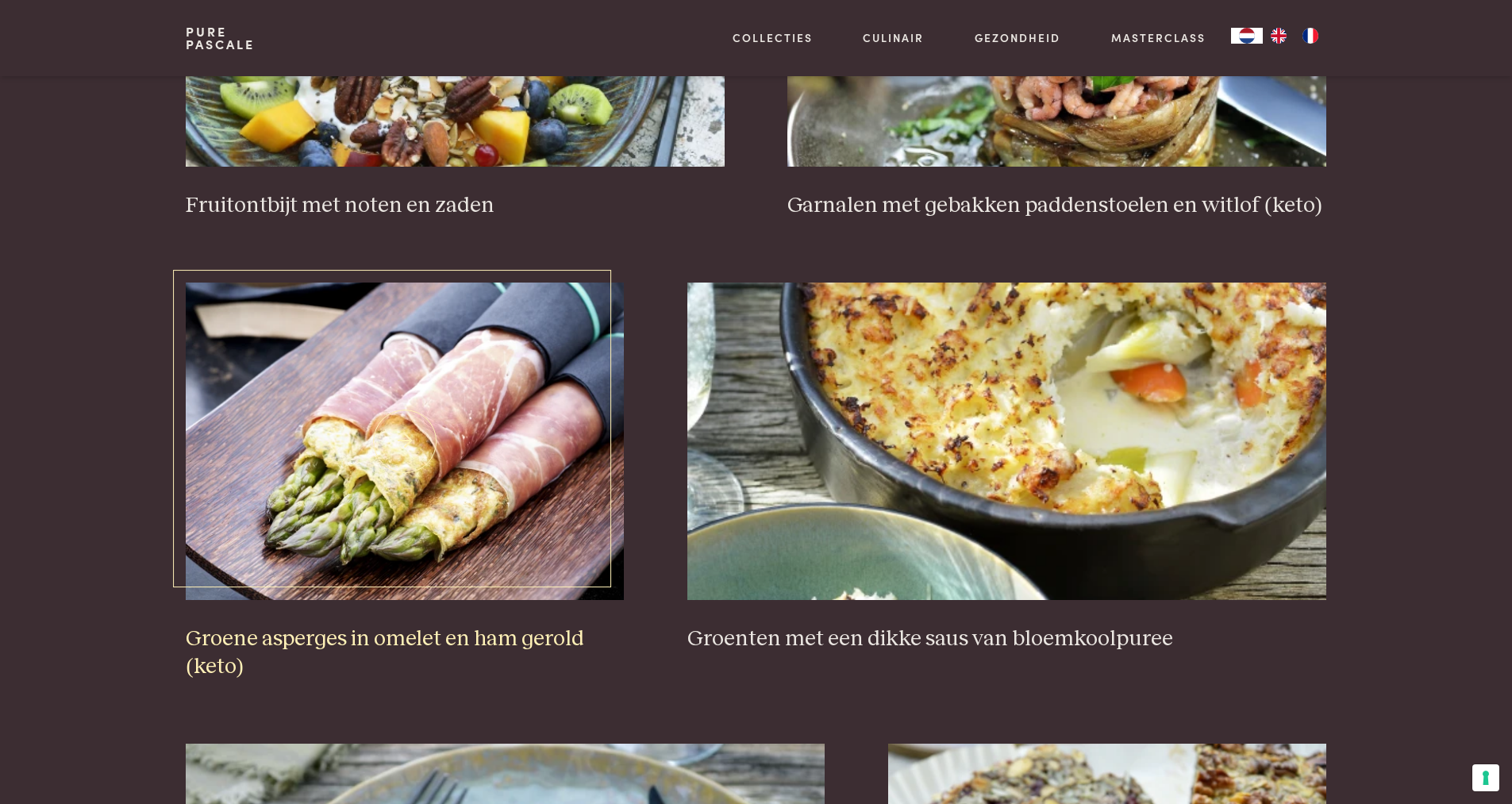 click at bounding box center [405, 441] 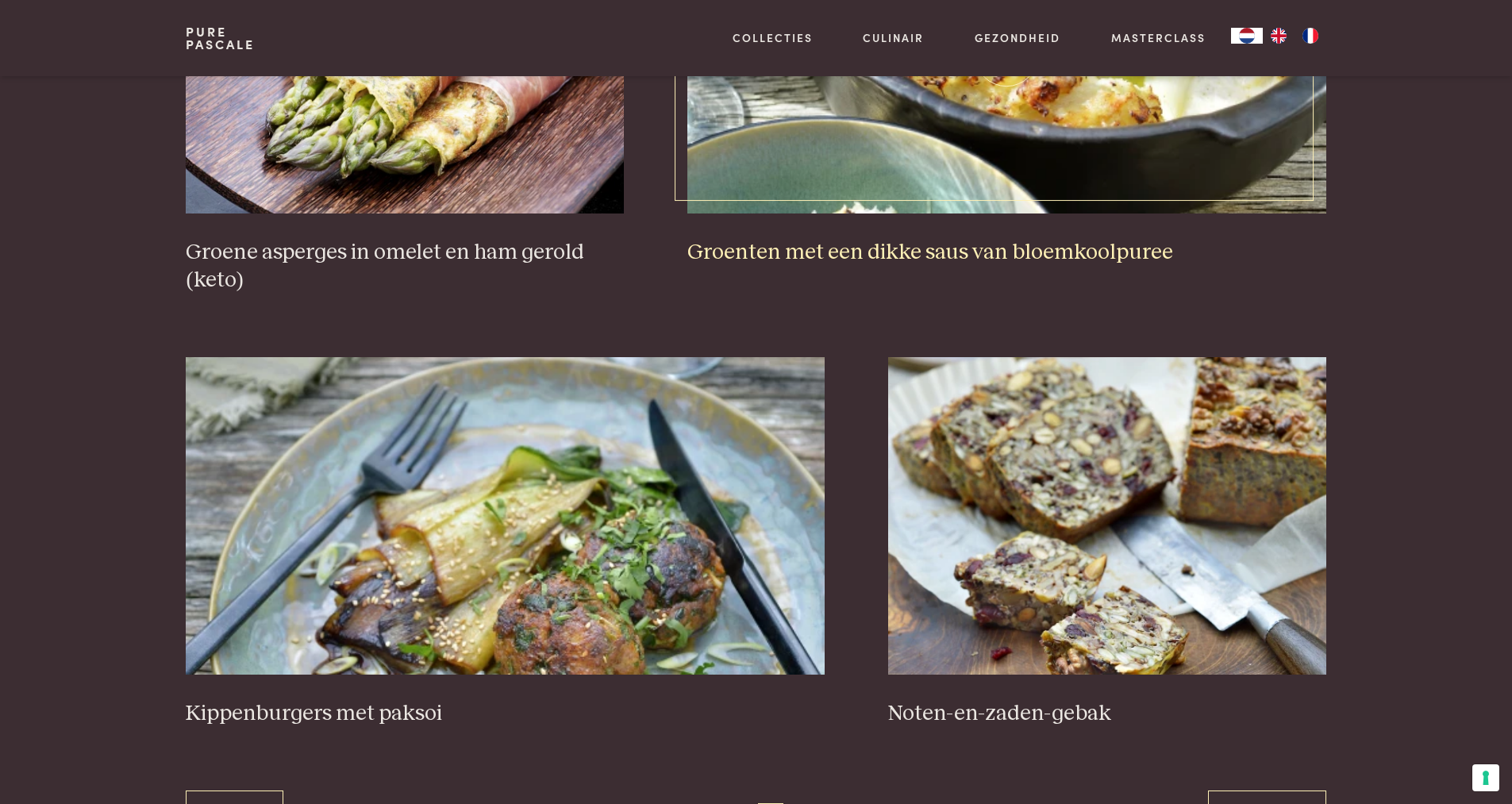 scroll, scrollTop: 2666, scrollLeft: 0, axis: vertical 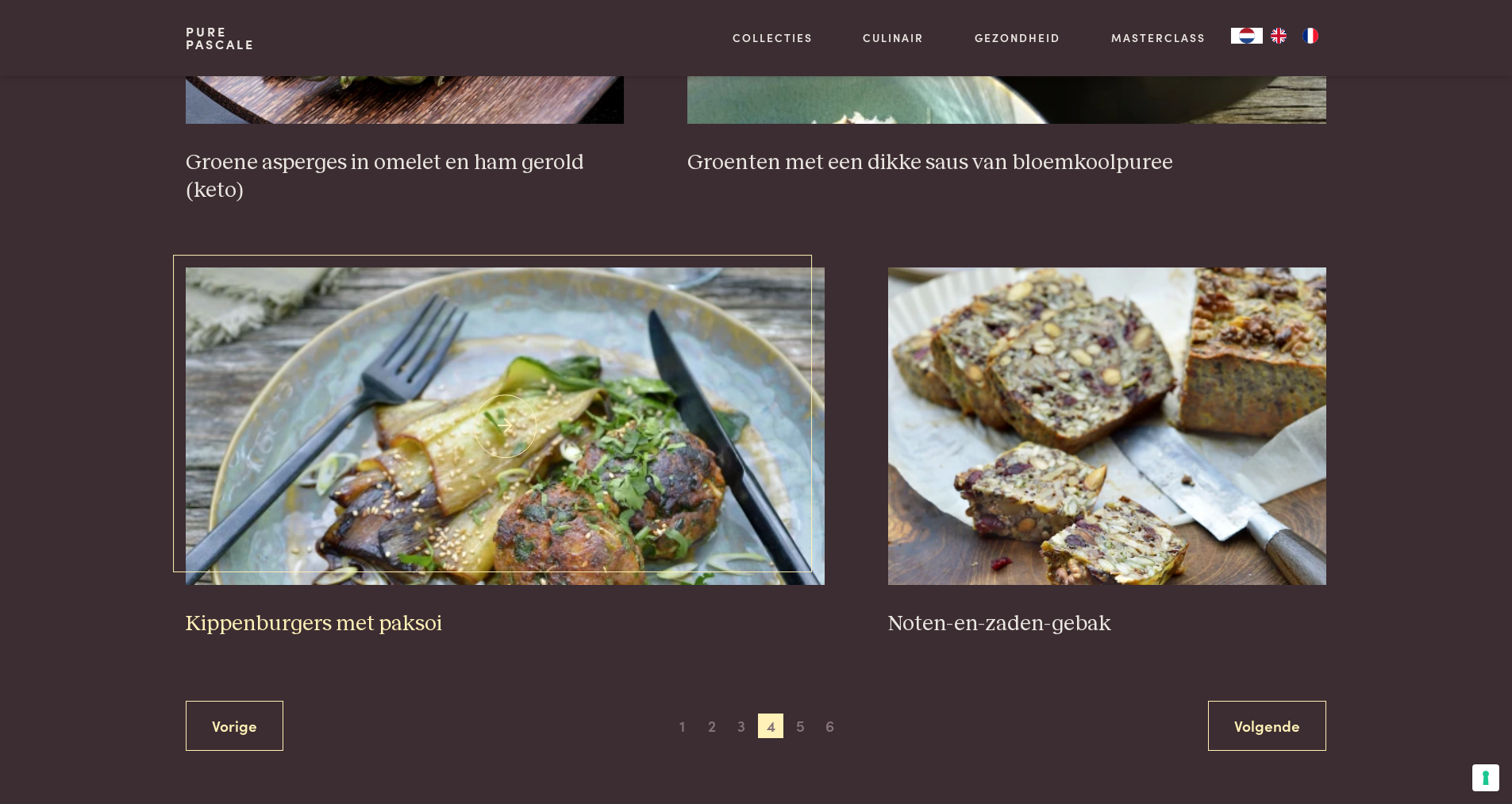 click at bounding box center (505, 426) 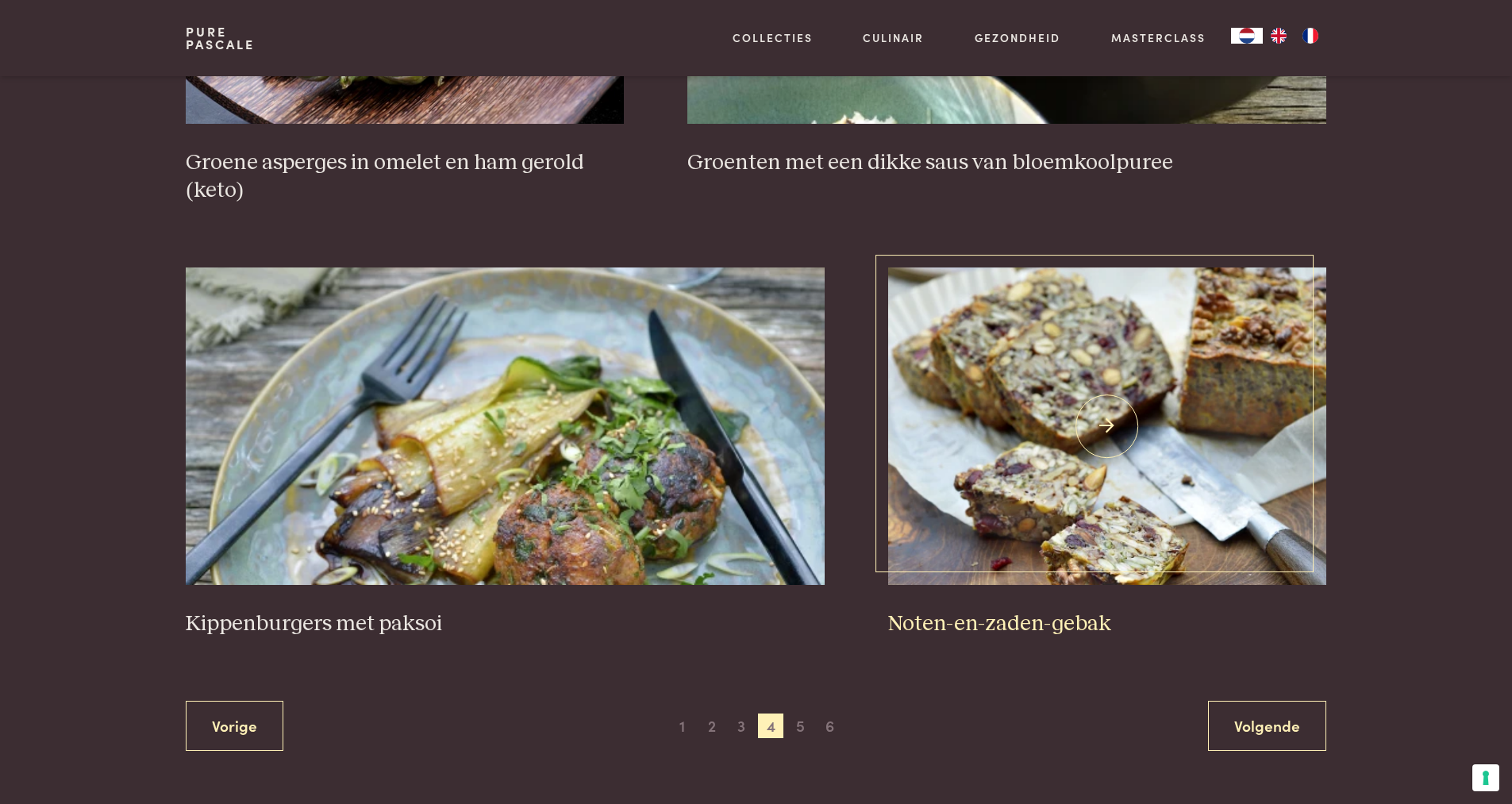 click at bounding box center (1107, 426) 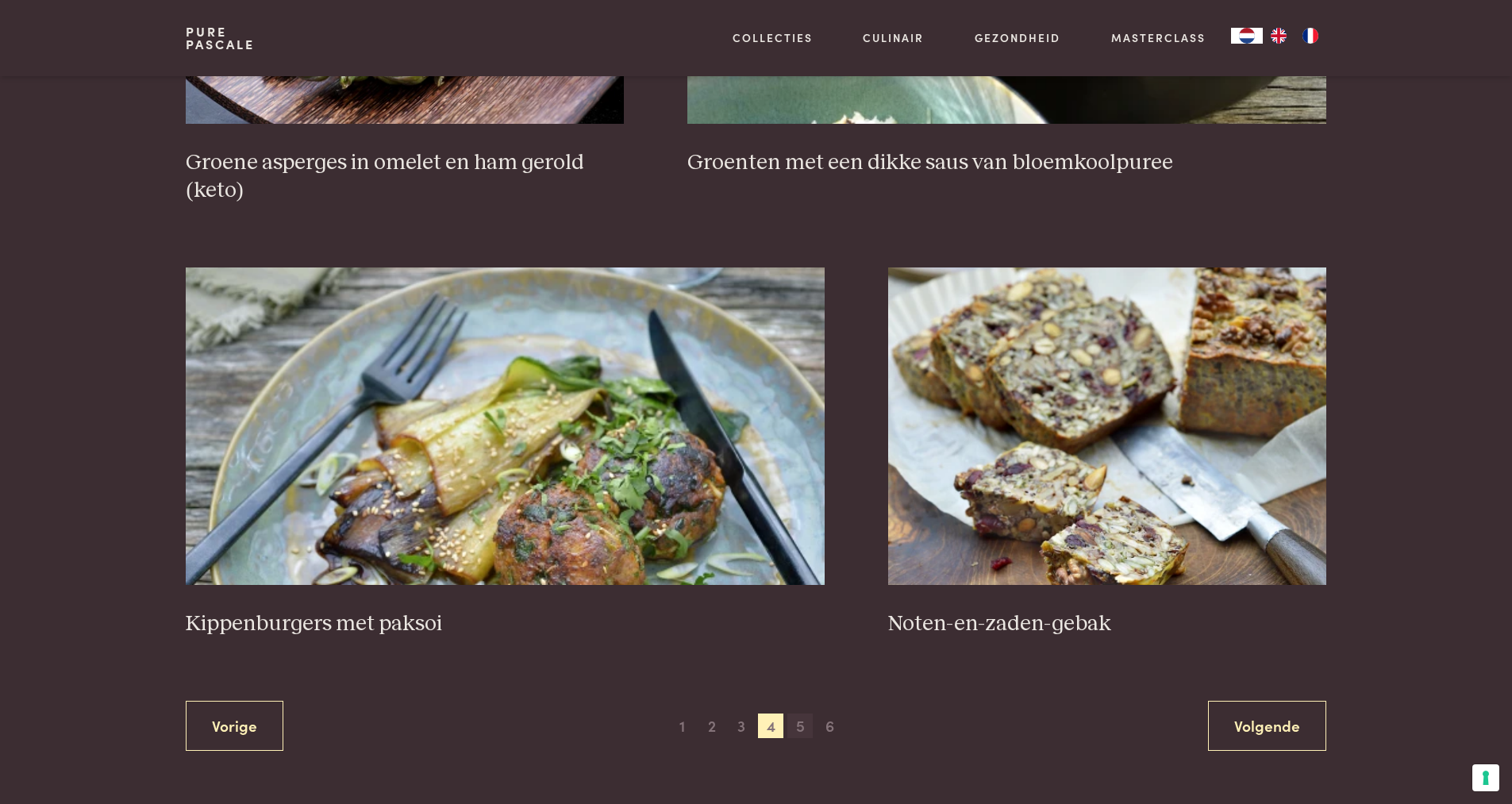 click on "5" at bounding box center (800, 726) 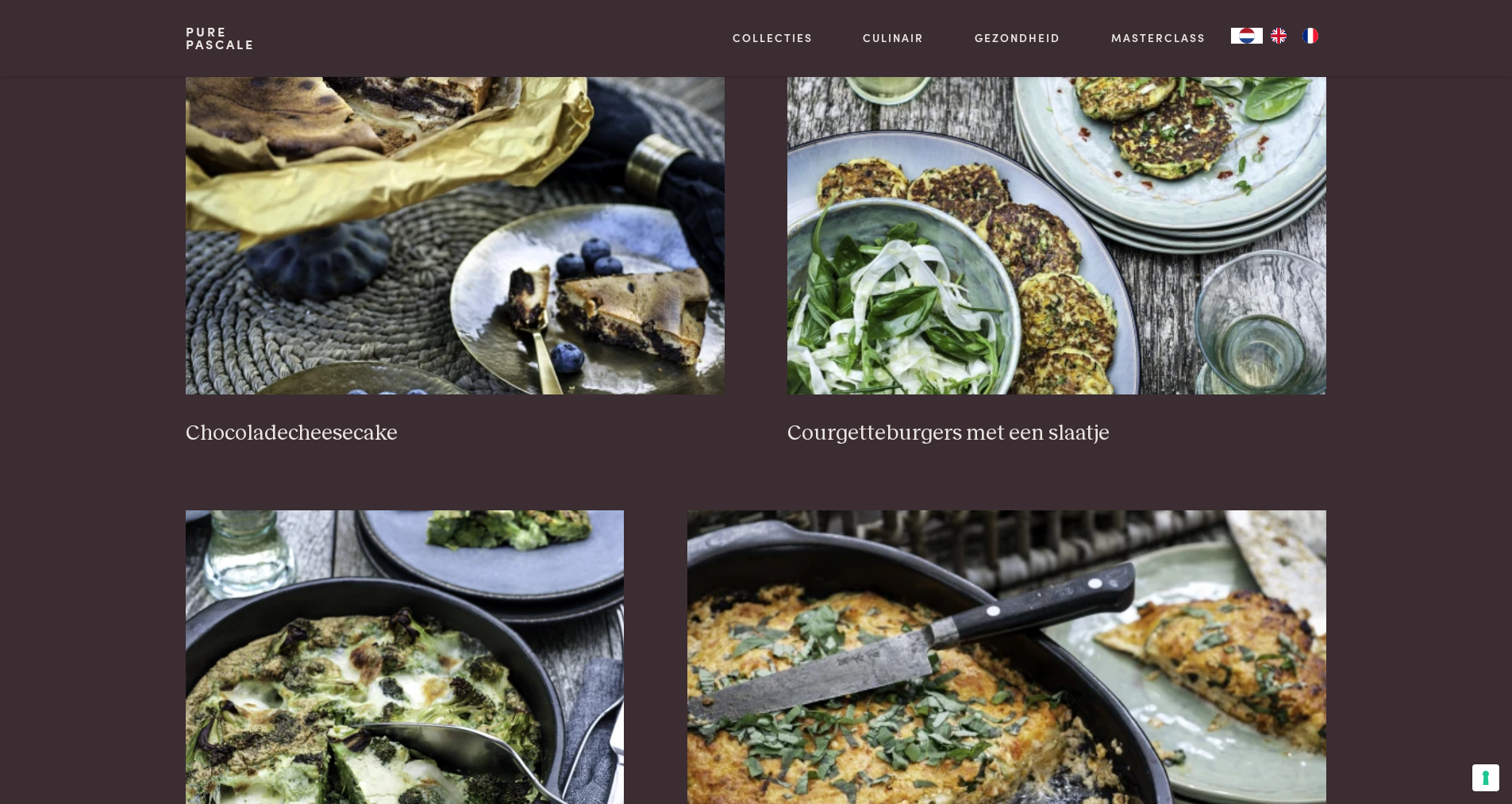 scroll, scrollTop: 682, scrollLeft: 0, axis: vertical 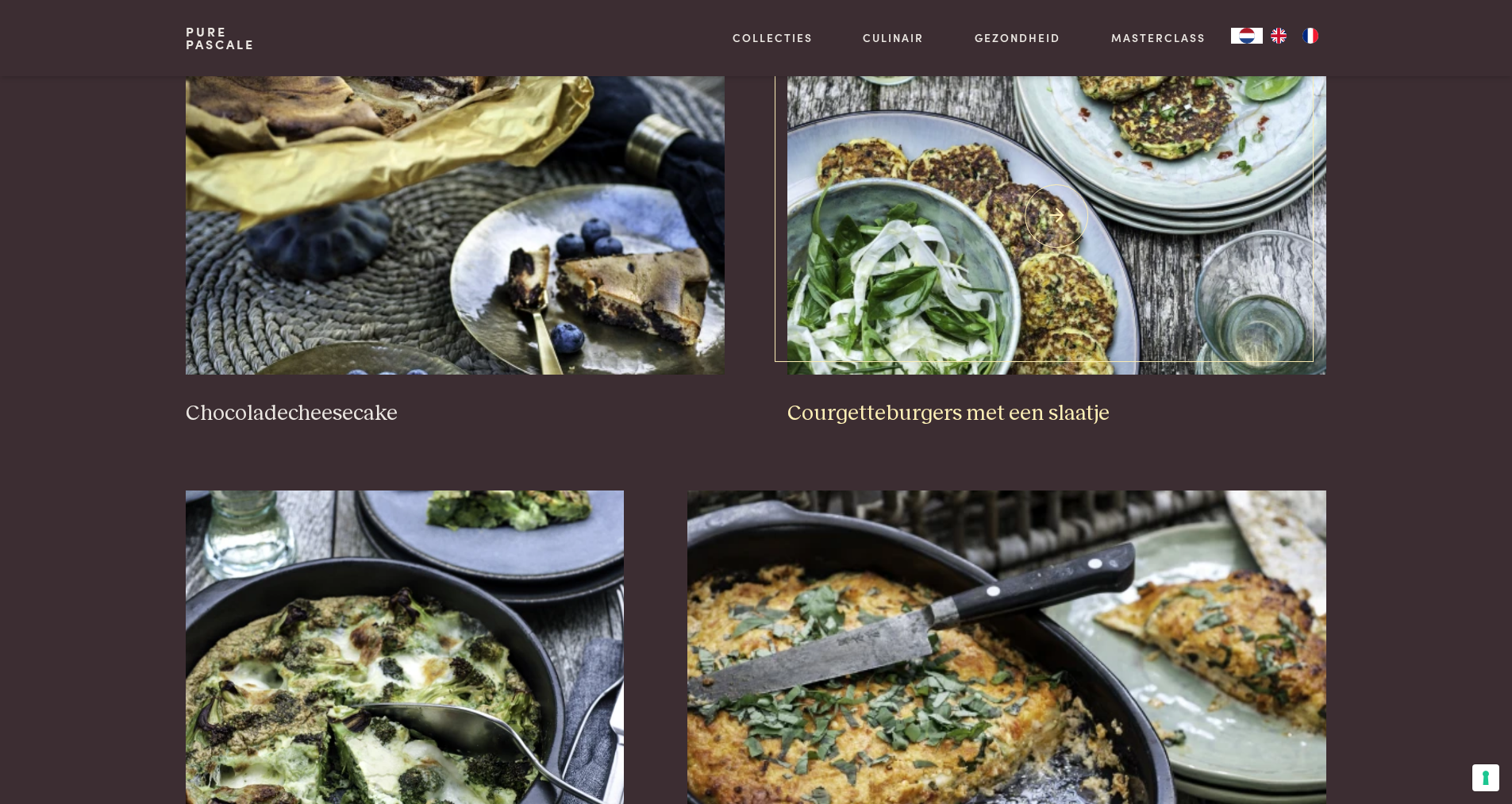 click at bounding box center (1056, 216) 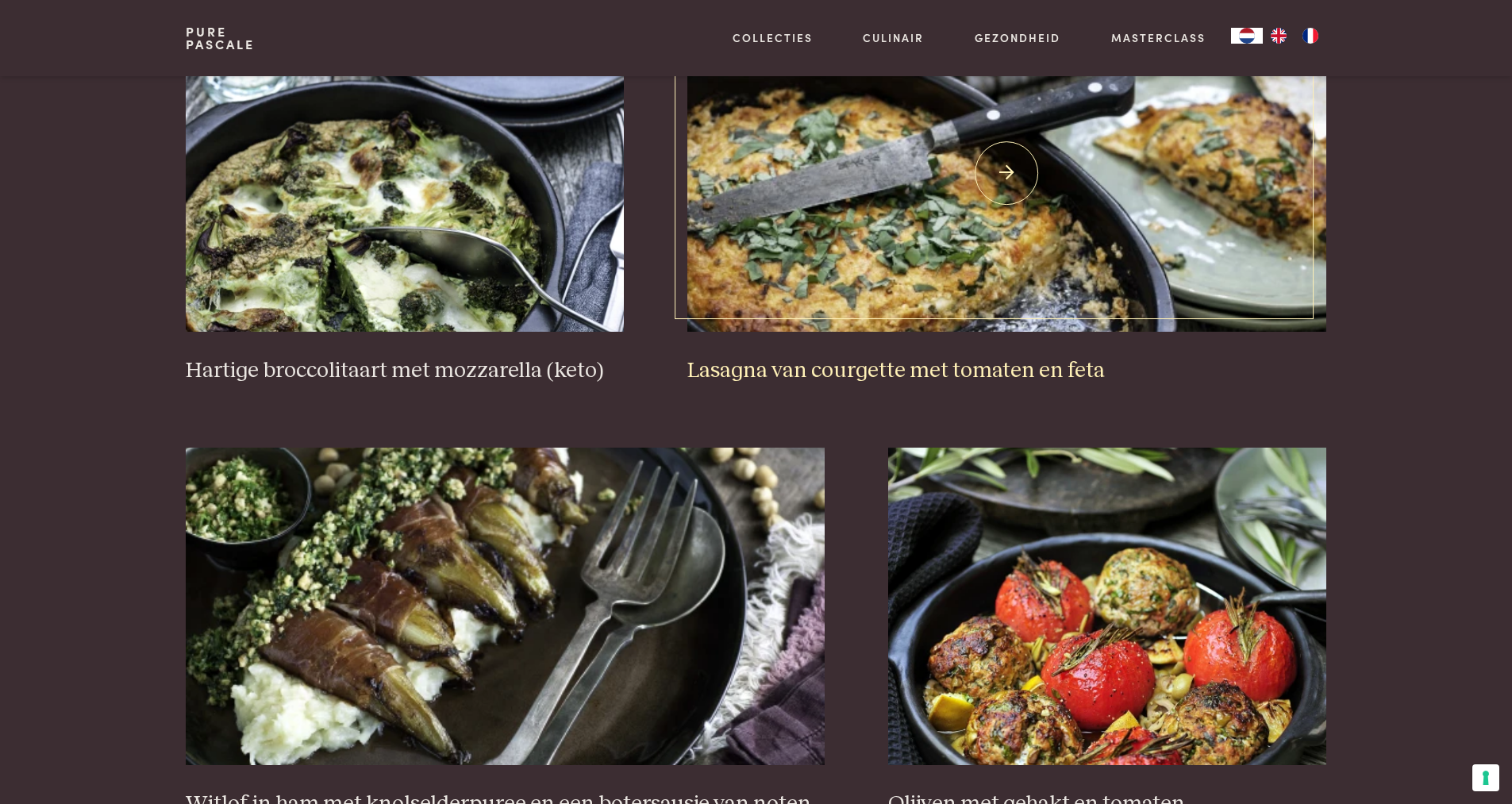click at bounding box center [1006, 173] 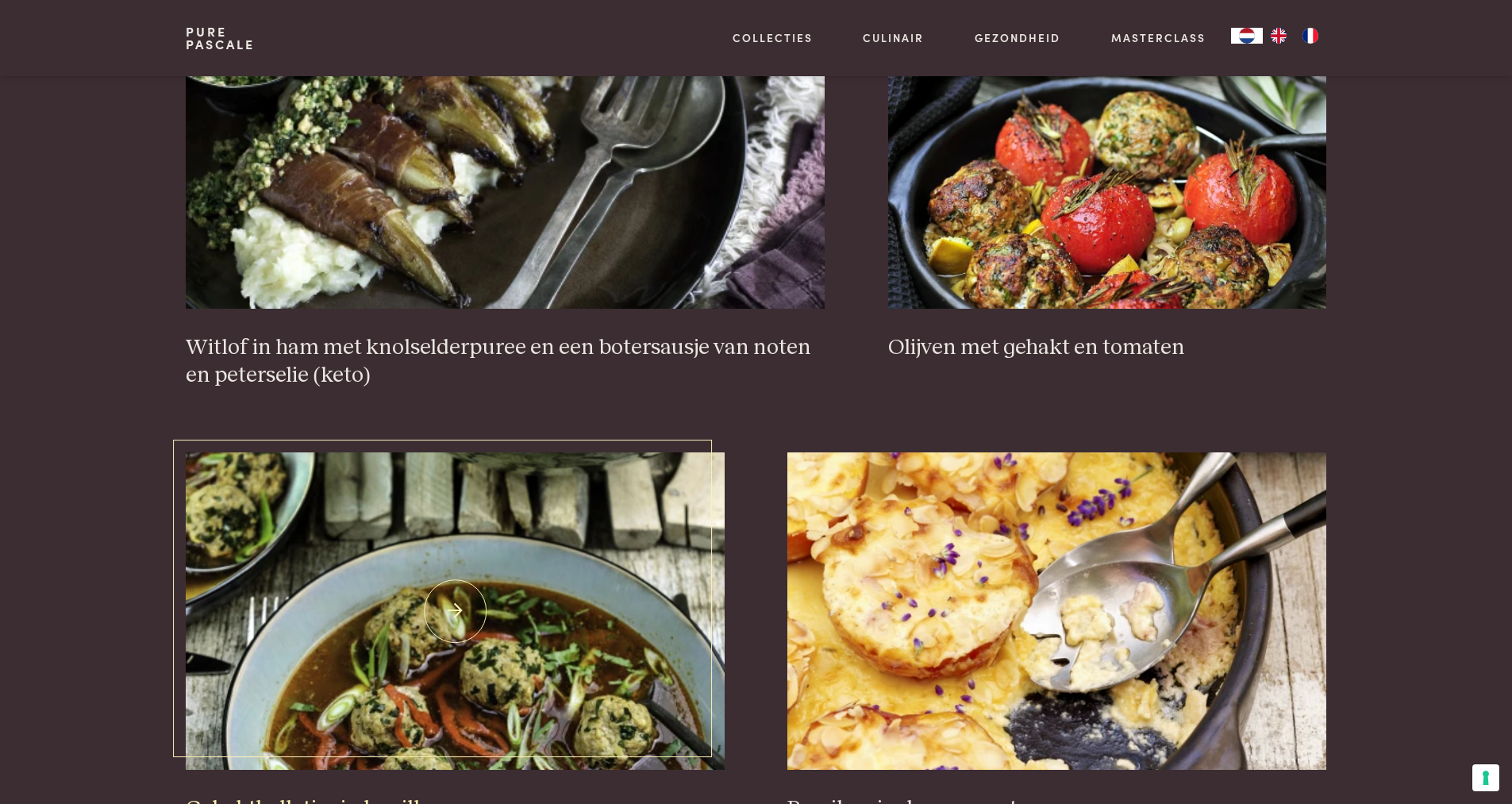 scroll, scrollTop: 1872, scrollLeft: 0, axis: vertical 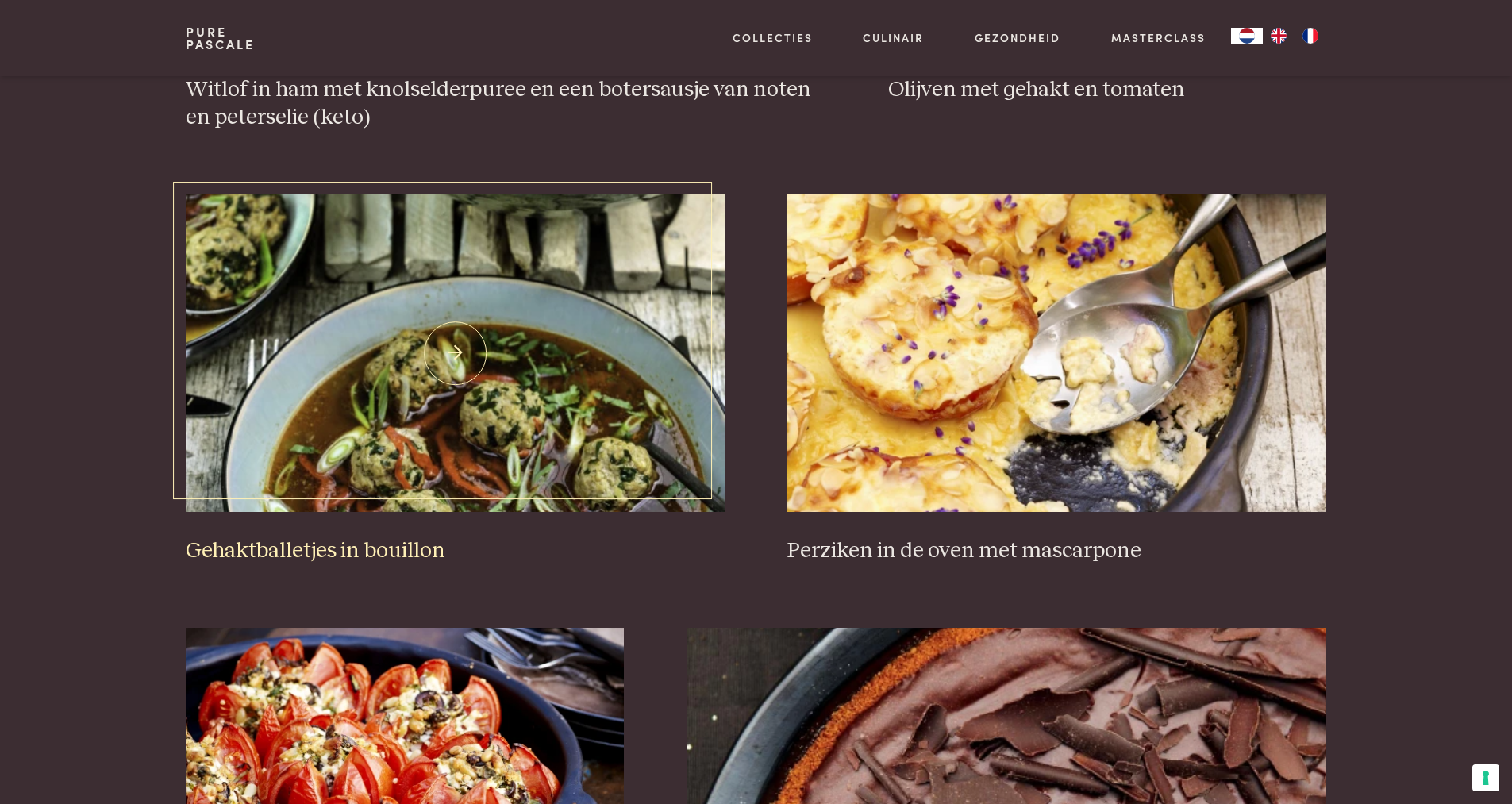 click at bounding box center (455, 353) 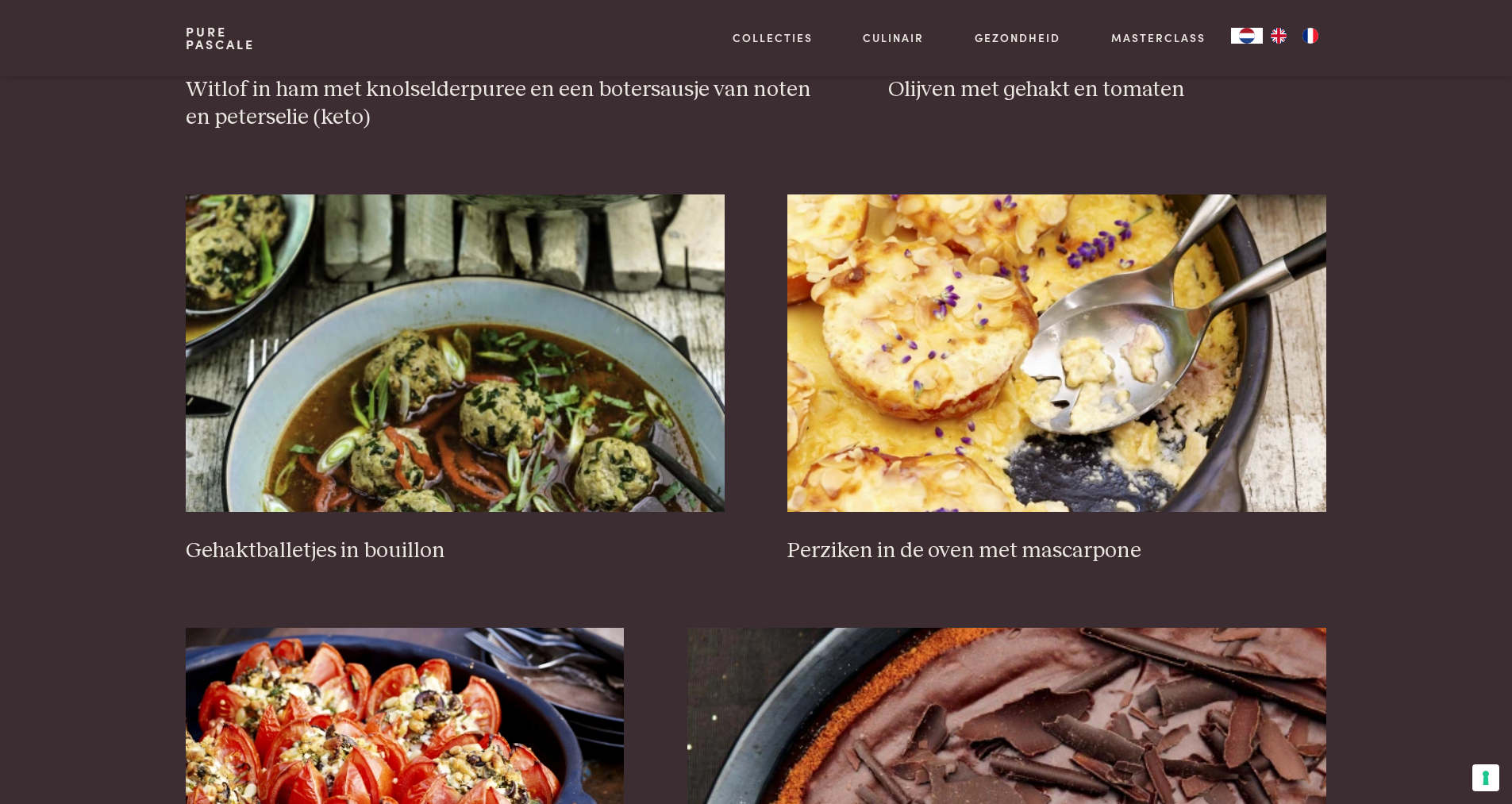 click on "Zoeken       Gratis recepten
Gratis recepten op de website
Alle recepten uit alle boeken
Meer zoekopties    Ingrediënt   kaas zalm kip feta chocolade kabeljauw geitenkaas halloumi parmezaan spaghetti ijs chocola brood Type gerecht   ovenschotel salade soep omelet taart maaltijdsoep cake spiegelei koekjes Maaltijd   diner lunch meeneemlunch hapje voorgerecht ontbijt dessert fruitontbijt Eetpatroon   vegetarisch vis vlees vegan Keto   keto         Chocoladecheesecake       Courgetteburgers met een slaatje       Hartige broccolitaart met mozzarella (keto)       Lasagna van courgette met tomaten en feta       Witlof in ham met knolselderpuree en een botersausje van noten en peterselie (keto)       Olijven met gehakt en tomaten       Gehaktballetjes in bouillon       Perziken in de oven met mascarpone       Tomaten met feta en kruiden       Chocolademousse op speculaas                Vorige" at bounding box center (756, 17) 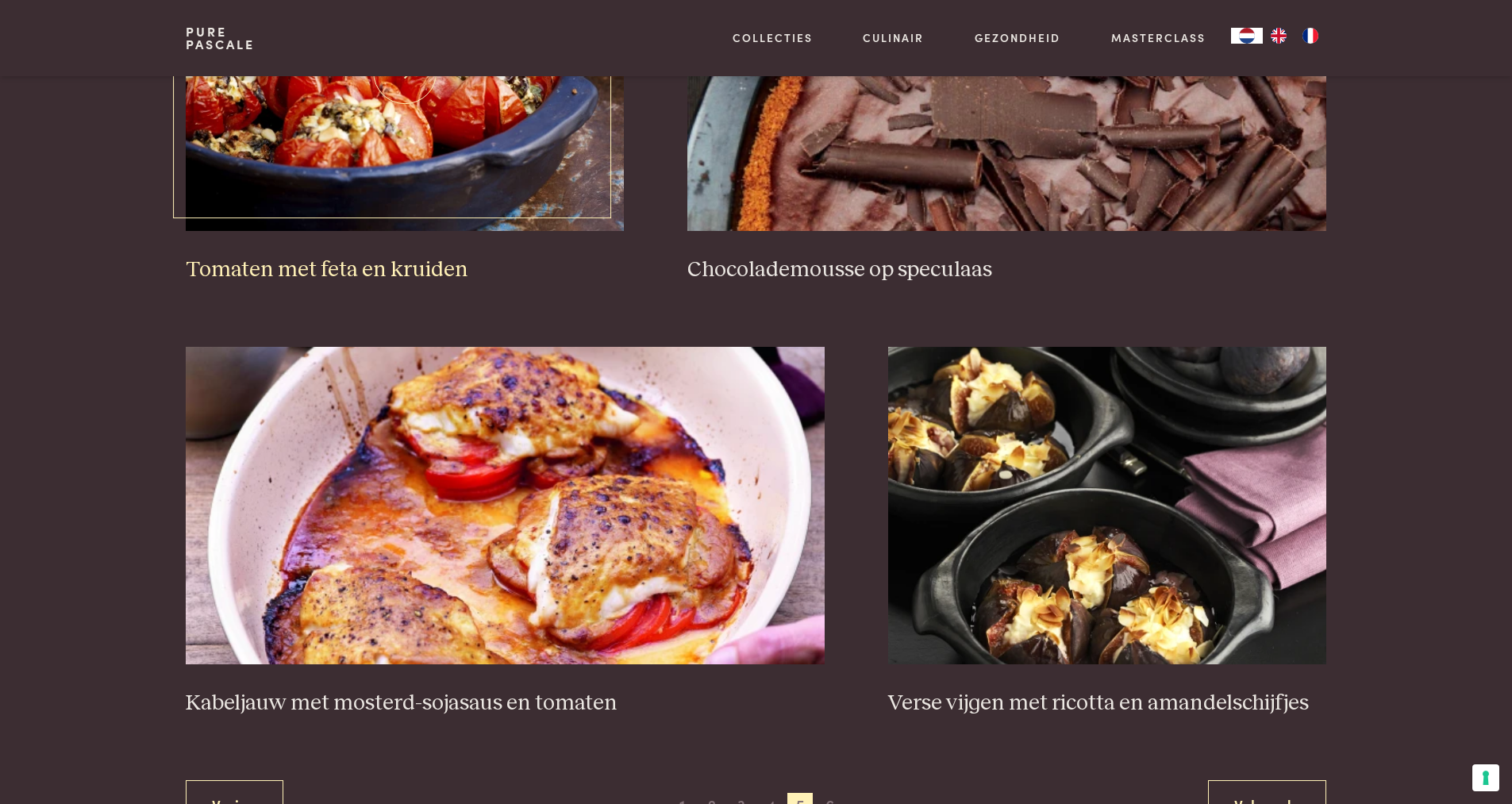 scroll, scrollTop: 2983, scrollLeft: 0, axis: vertical 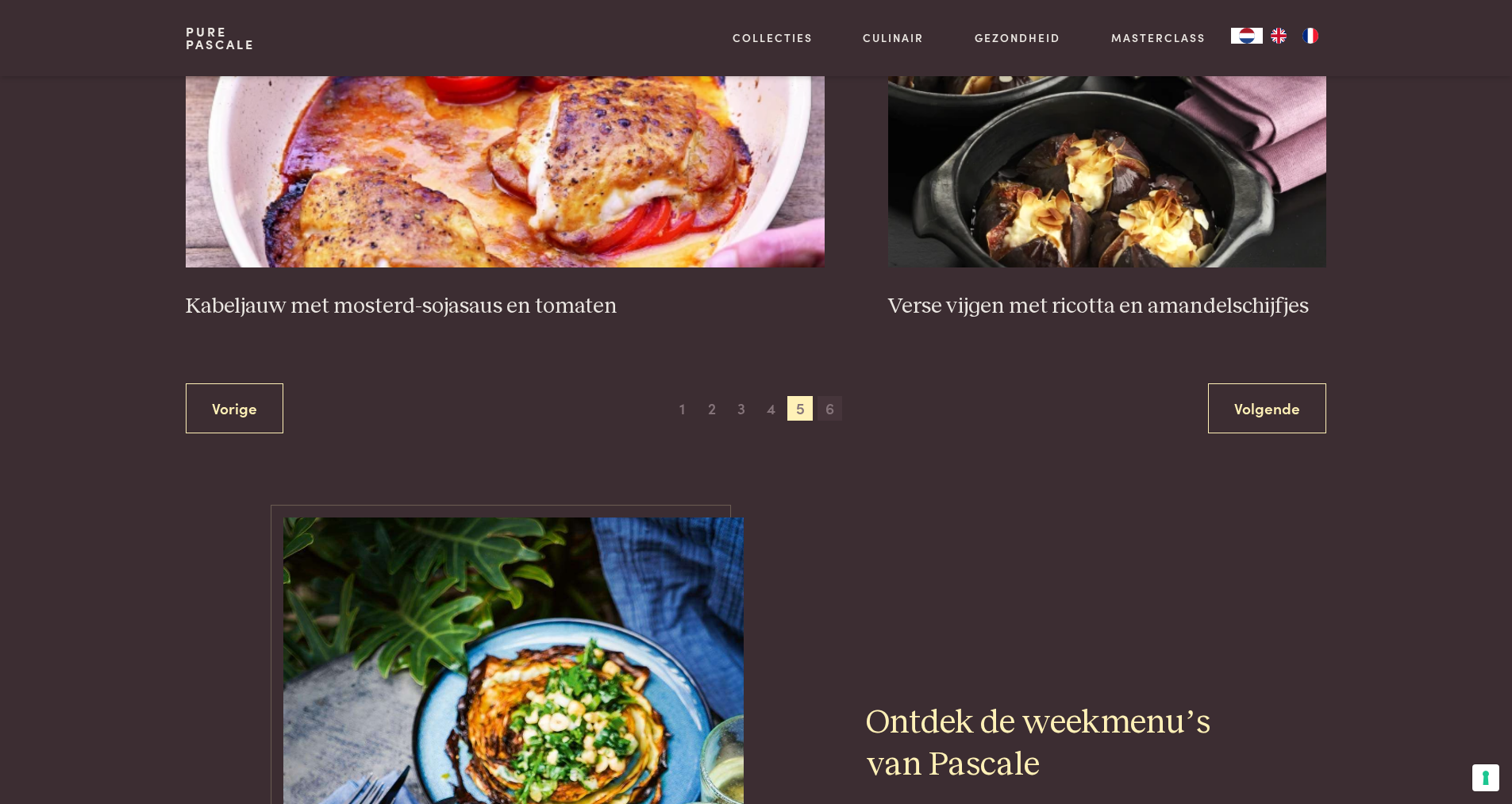 click on "6" at bounding box center (830, 409) 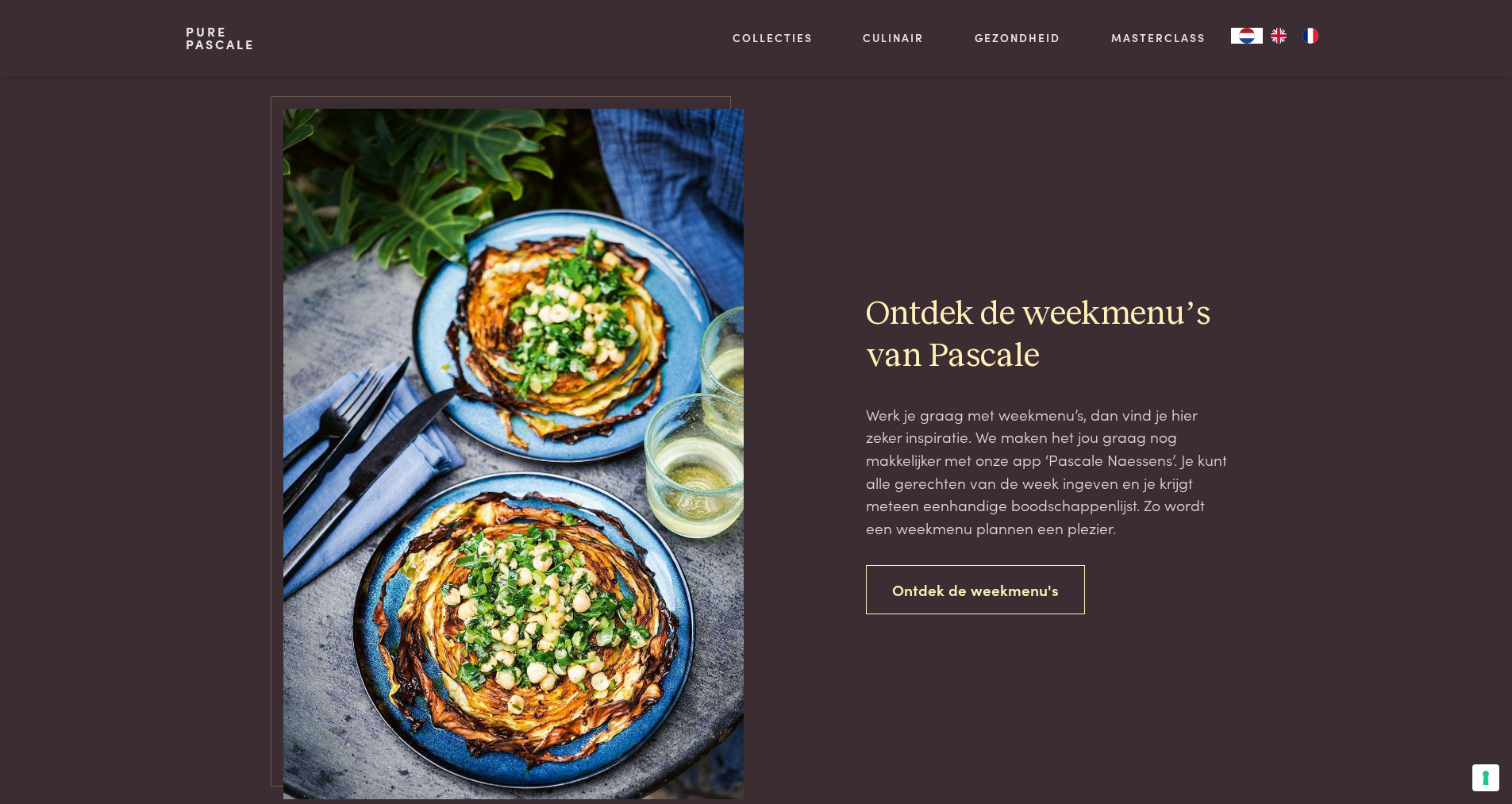 scroll, scrollTop: 1396, scrollLeft: 0, axis: vertical 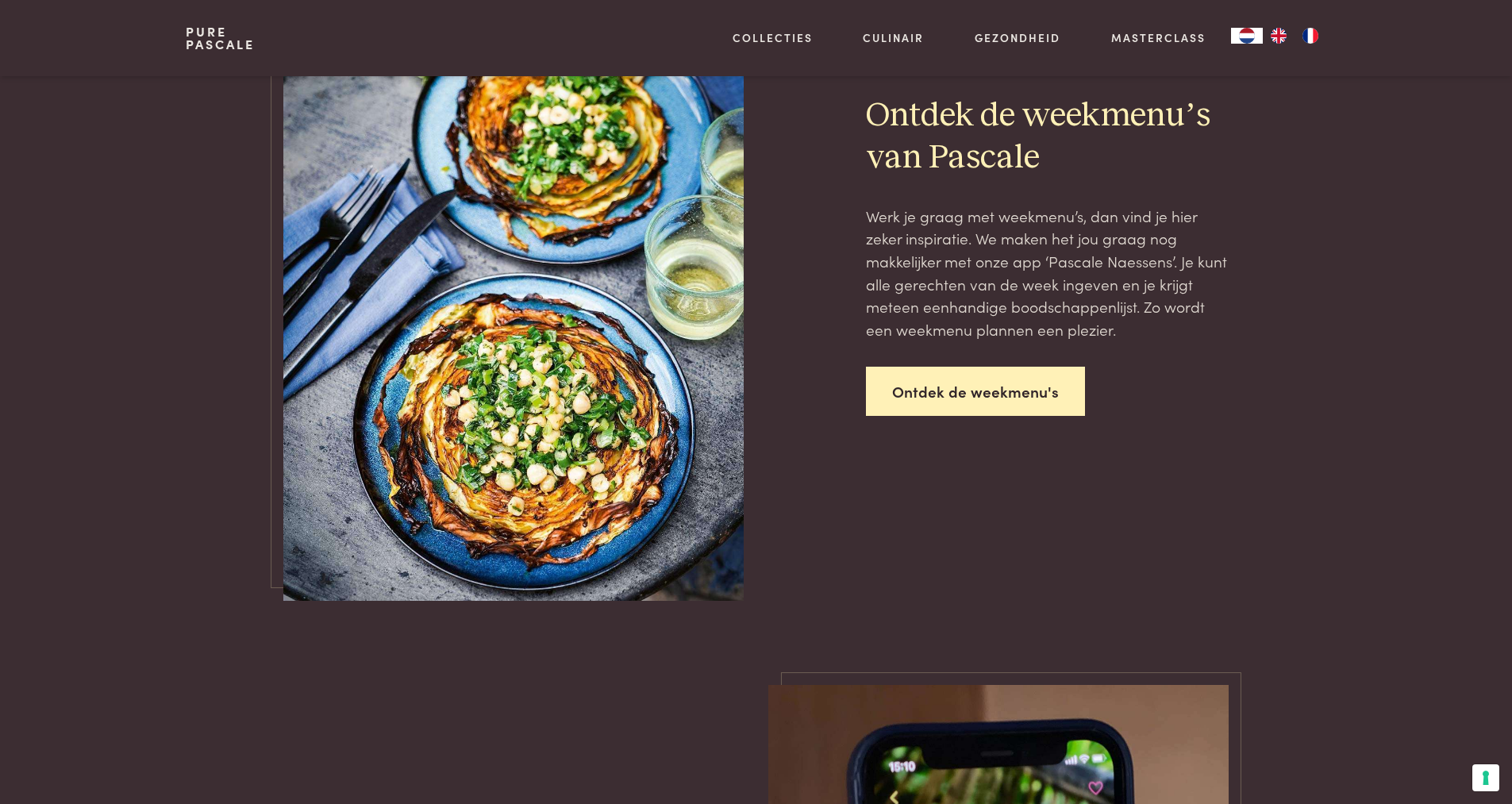 click on "Ontdek de weekmenu's" at bounding box center [975, 391] 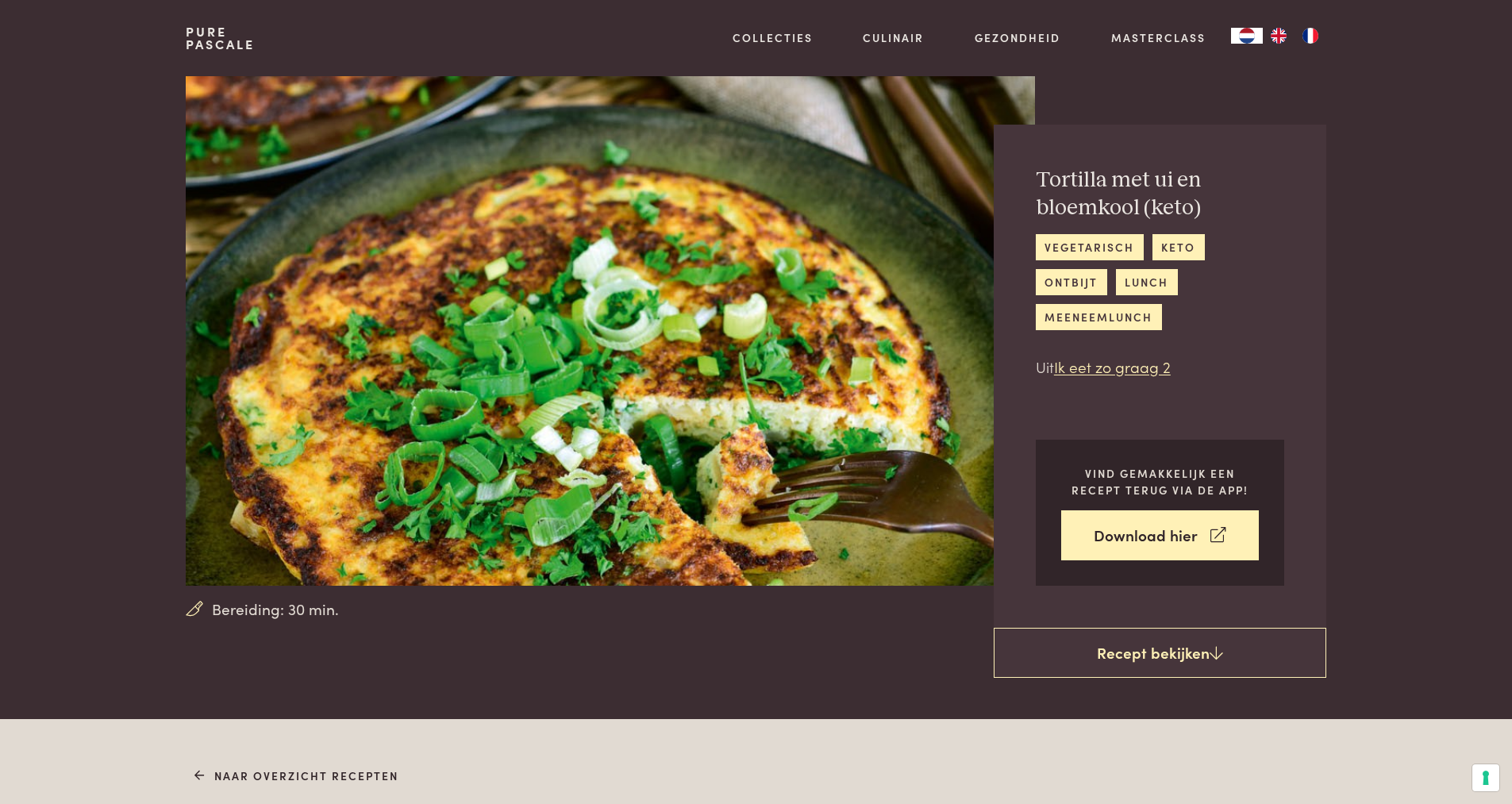scroll, scrollTop: 0, scrollLeft: 0, axis: both 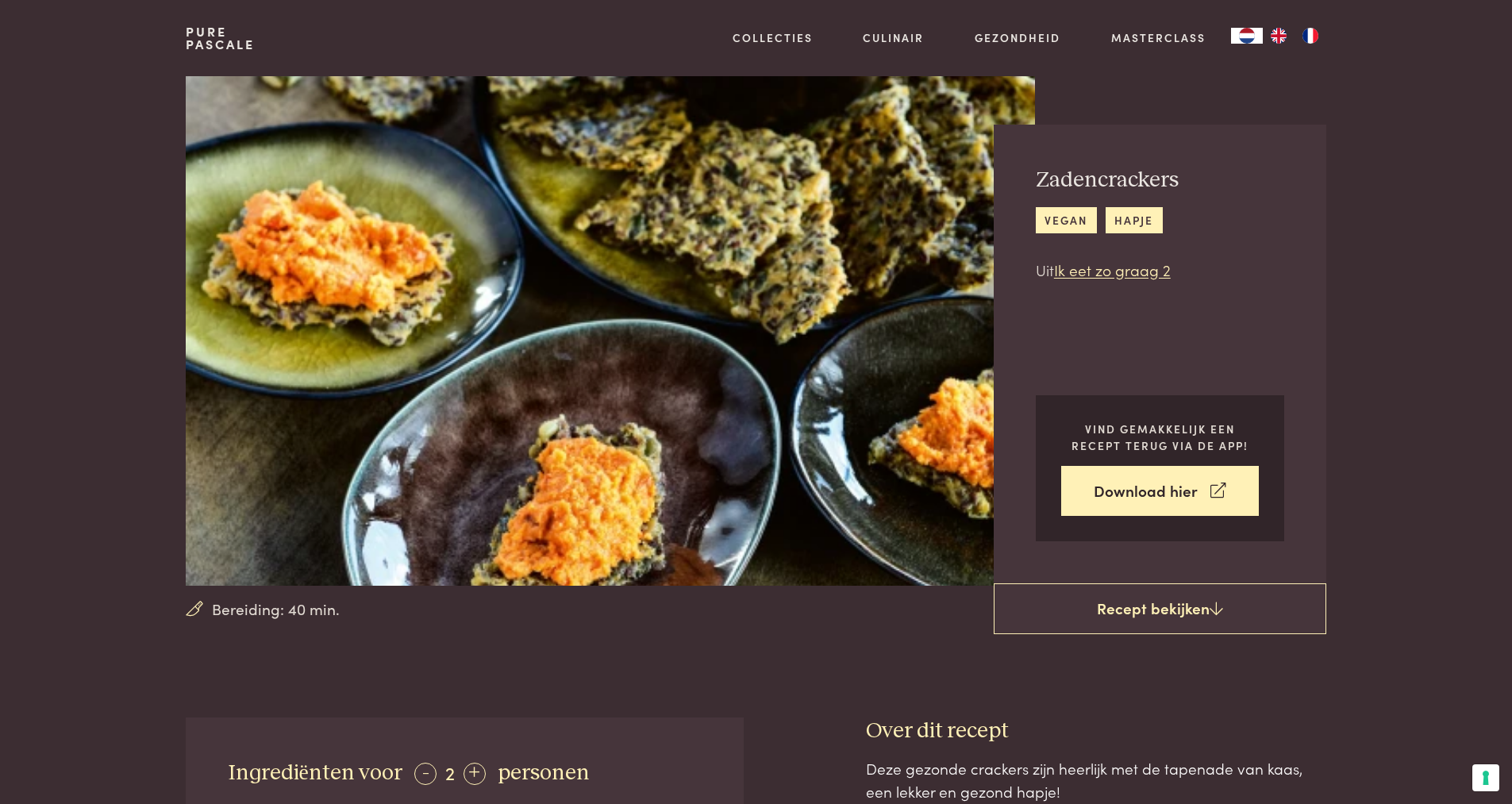 click on "Bereiding: 40 min.
Zadencrackers
vegan
hapje
Uit  Ik eet zo graag 2   Vind gemakkelijk een recept terug via de app!   Download hier   Recept bekijken" at bounding box center [756, 331] 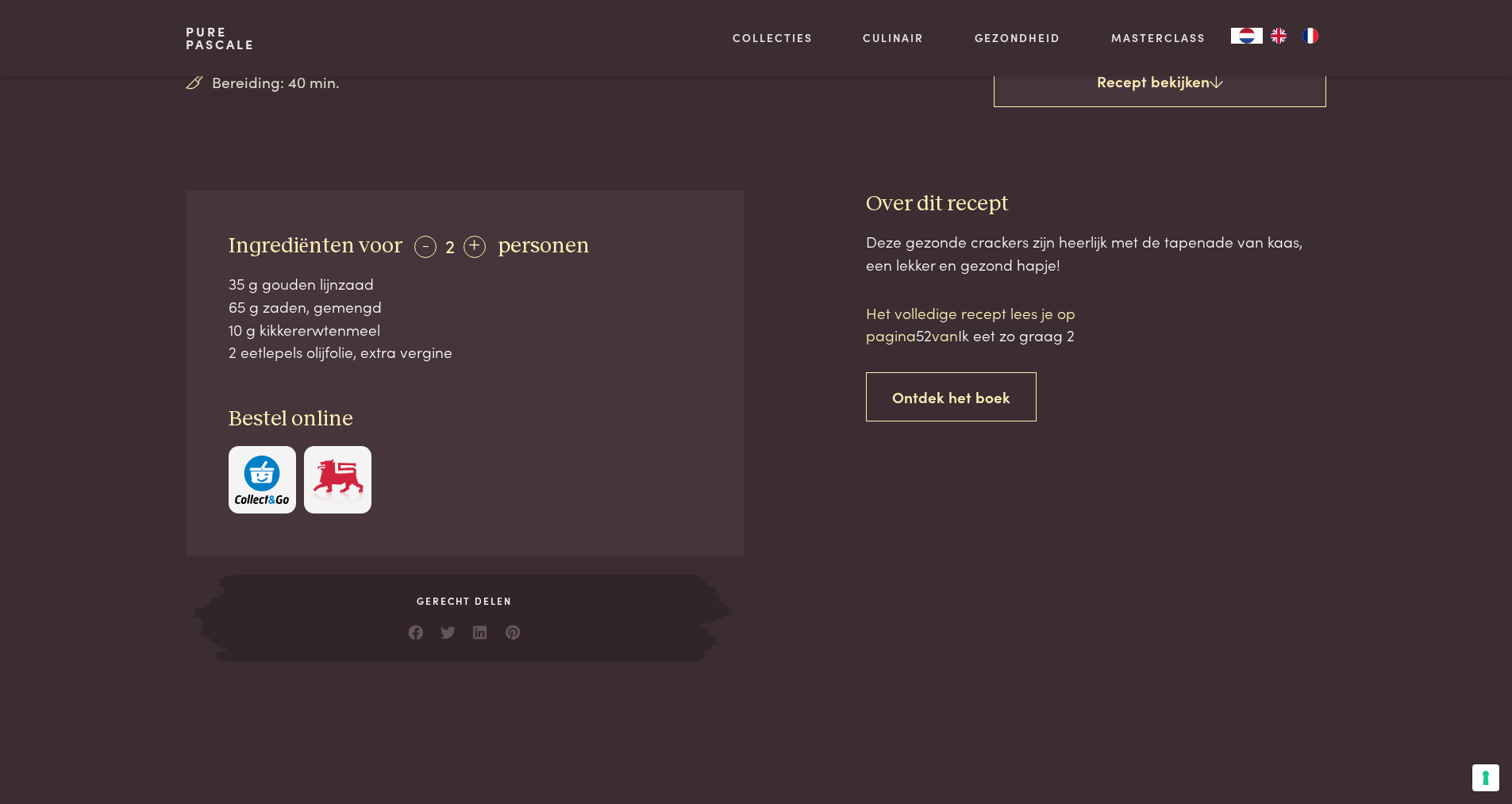 scroll, scrollTop: 476, scrollLeft: 0, axis: vertical 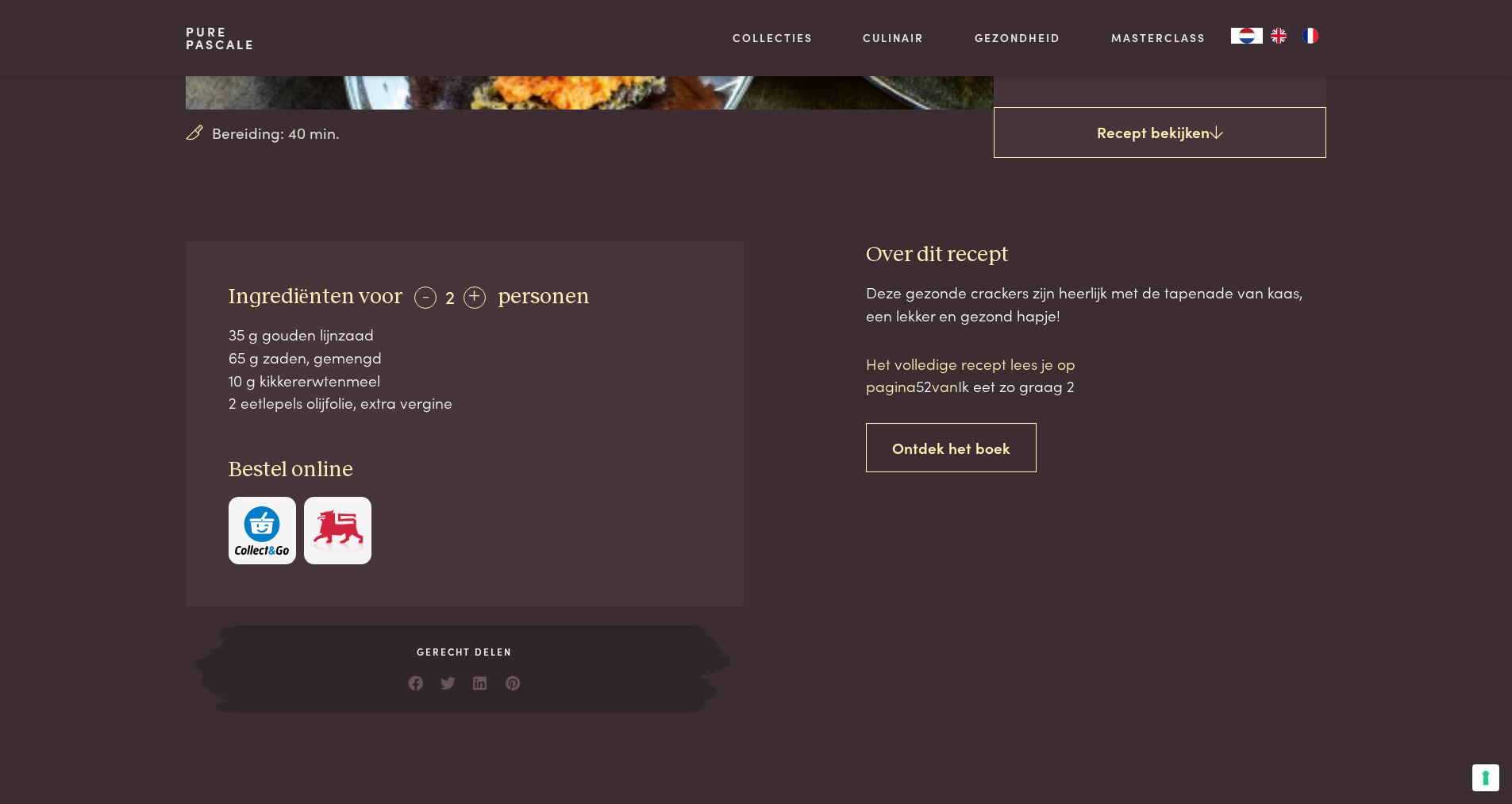 click on "Deze gezonde crackers zijn heerlijk met de tapenade van kaas, een lekker en gezond hapje!
Het volledige recept lees je op pagina  52  van
Ik eet zo graag 2
Ontdek het boek" at bounding box center (1096, 497) 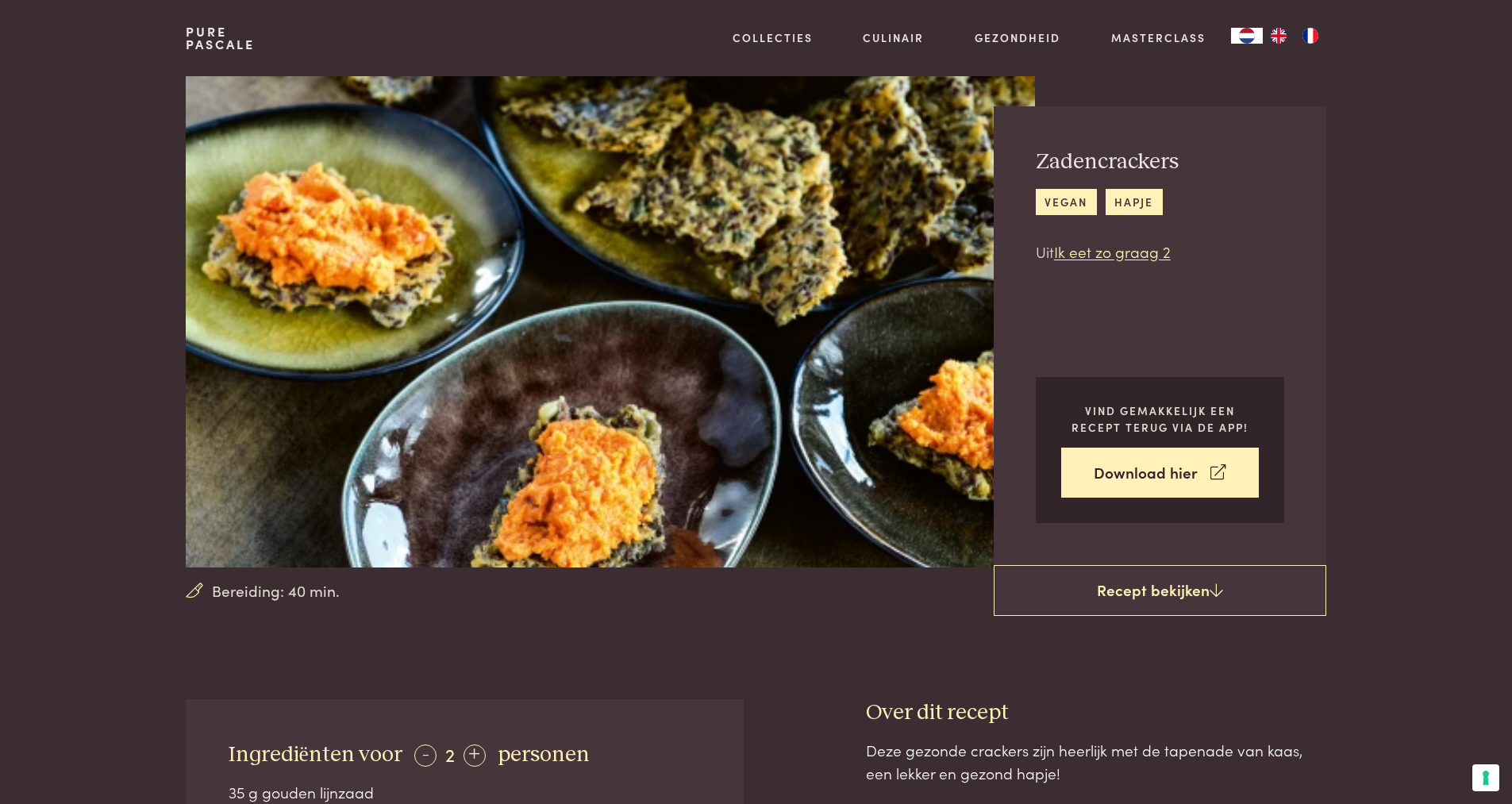scroll, scrollTop: 0, scrollLeft: 0, axis: both 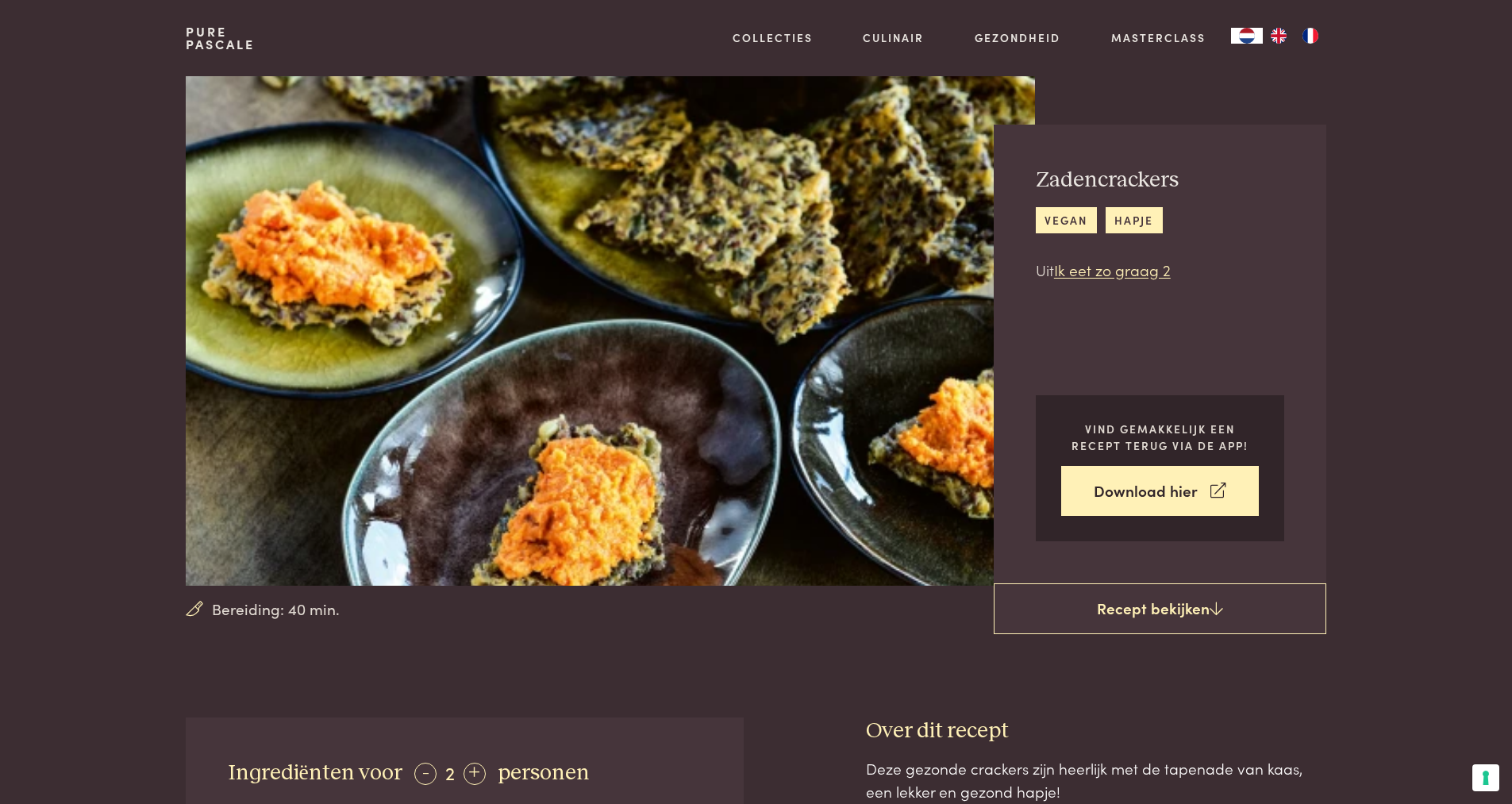 click on "Bereiding: 40 min.
Zadencrackers
vegan
hapje
Uit  Ik eet zo graag 2   Vind gemakkelijk een recept terug via de app!   Download hier   Recept bekijken" at bounding box center [756, 331] 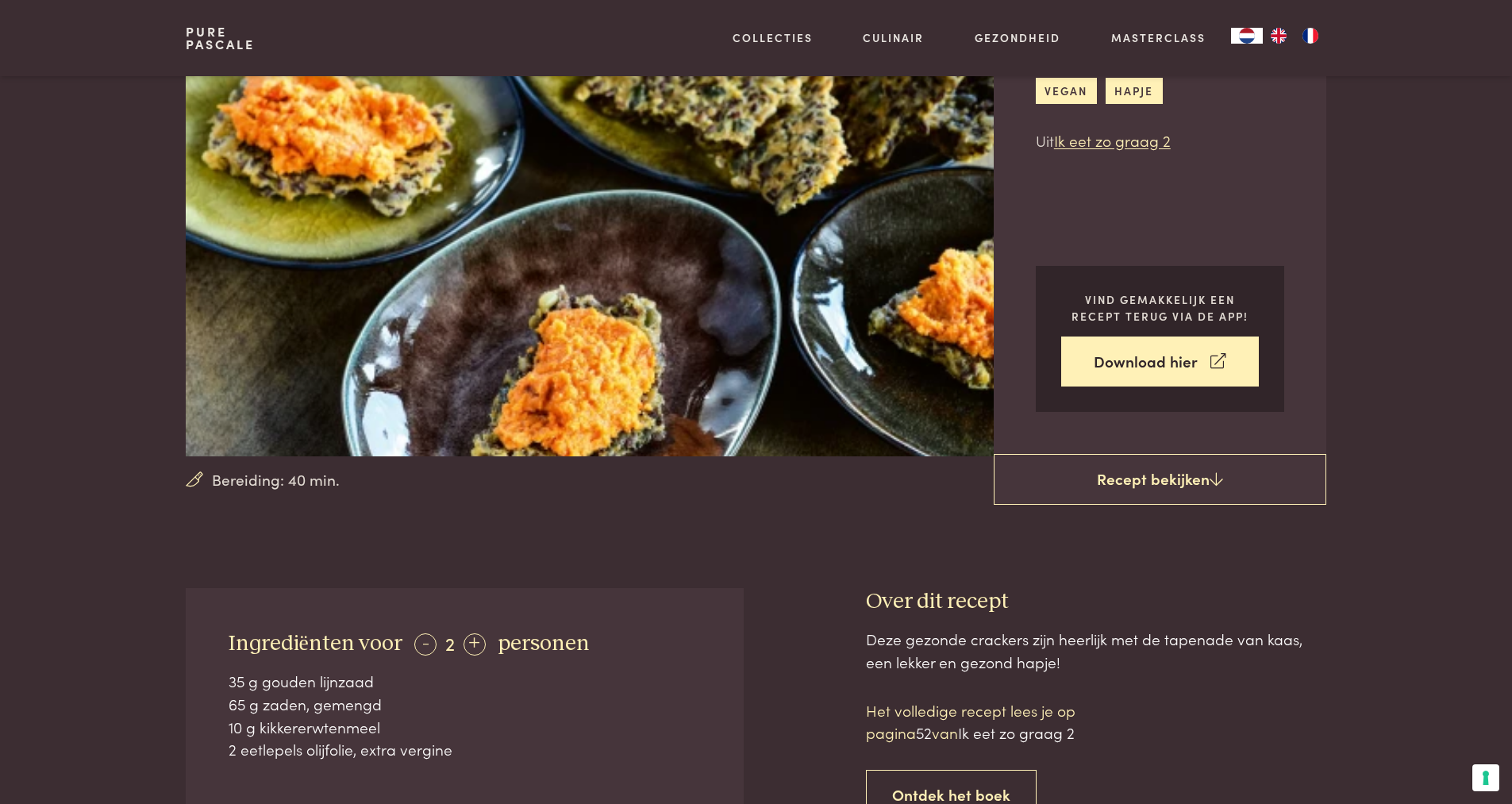 scroll, scrollTop: 0, scrollLeft: 0, axis: both 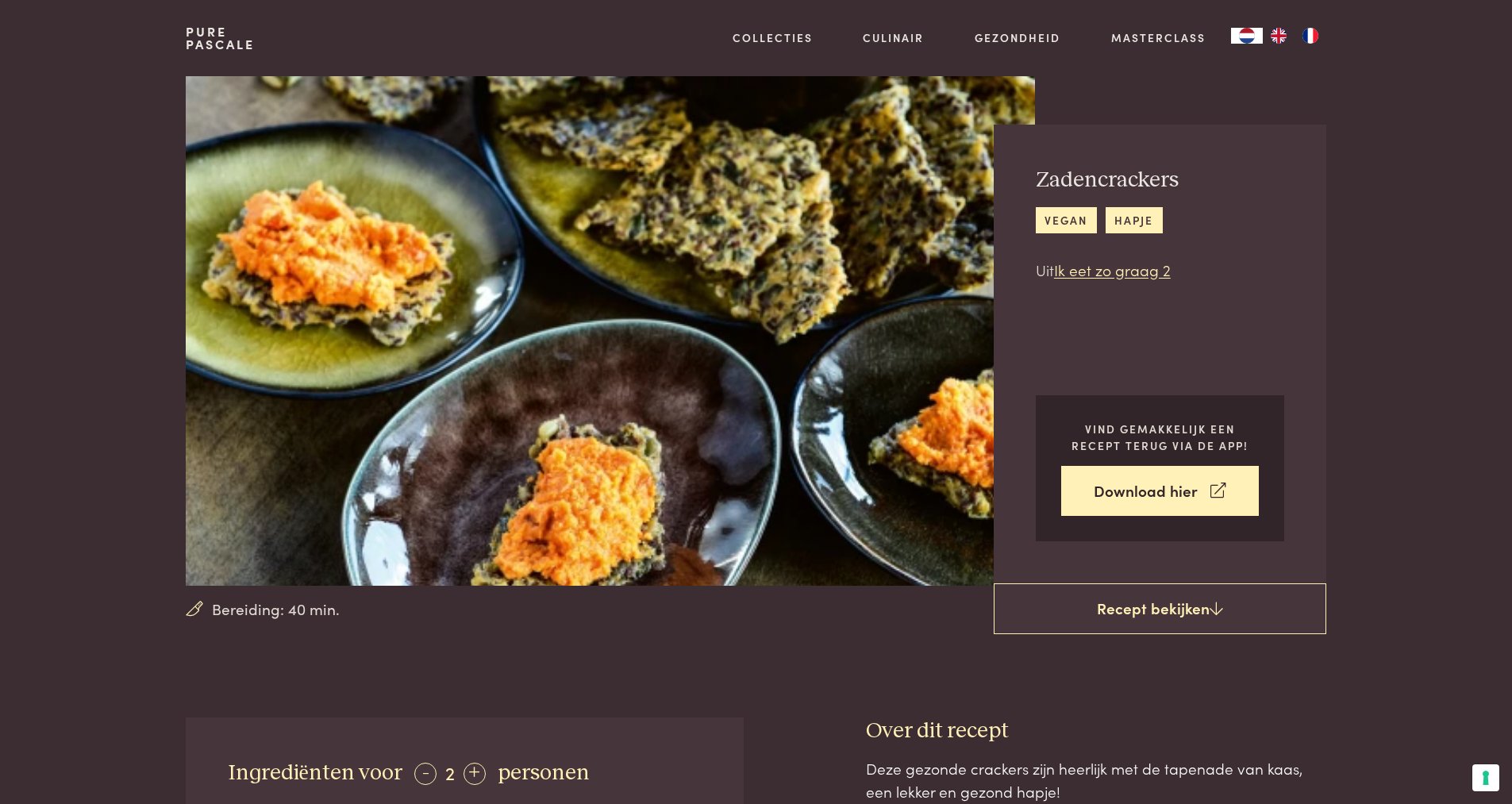 drag, startPoint x: 40, startPoint y: 83, endPoint x: 26, endPoint y: 0, distance: 84.172442 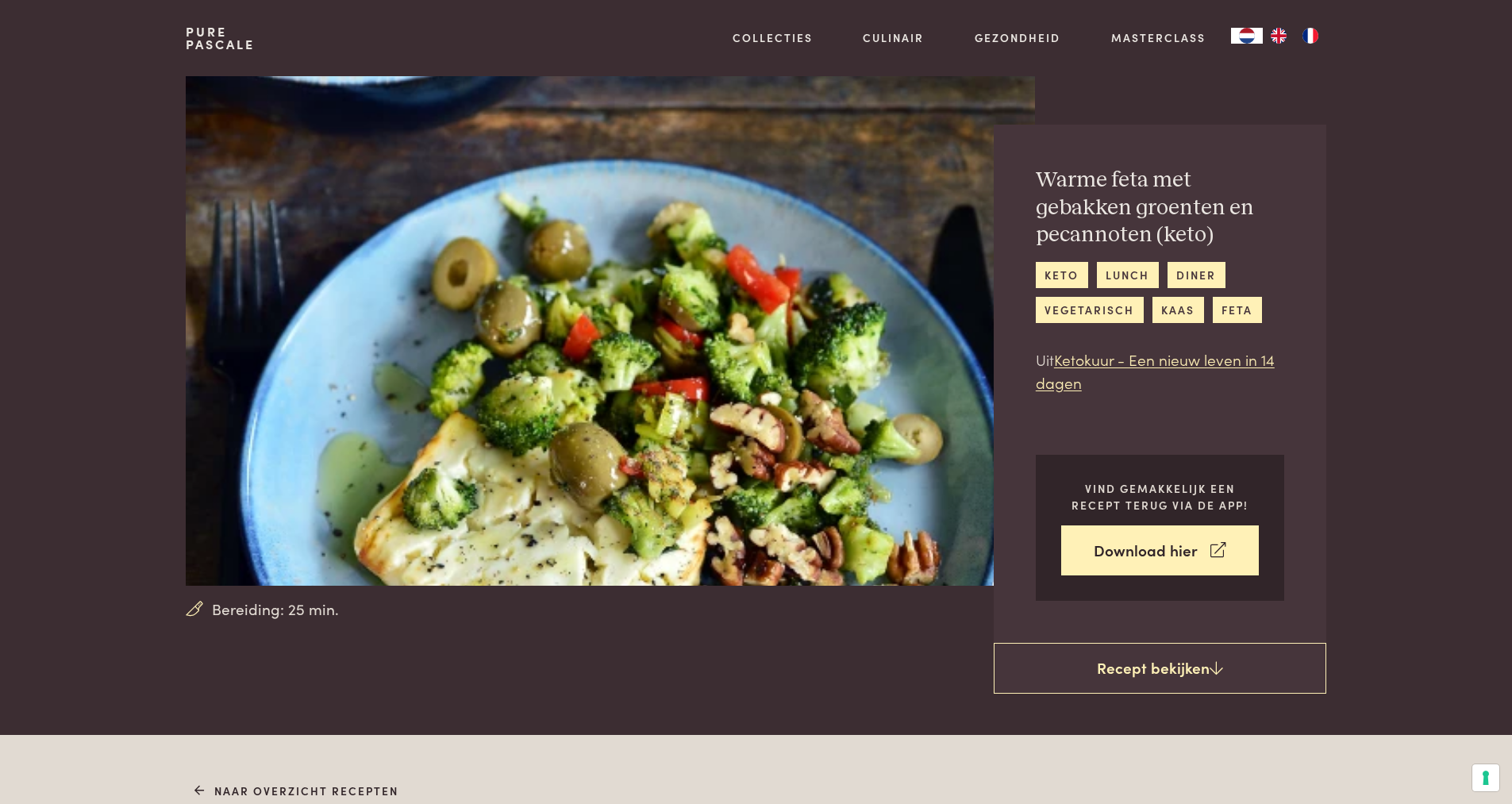 scroll, scrollTop: 0, scrollLeft: 0, axis: both 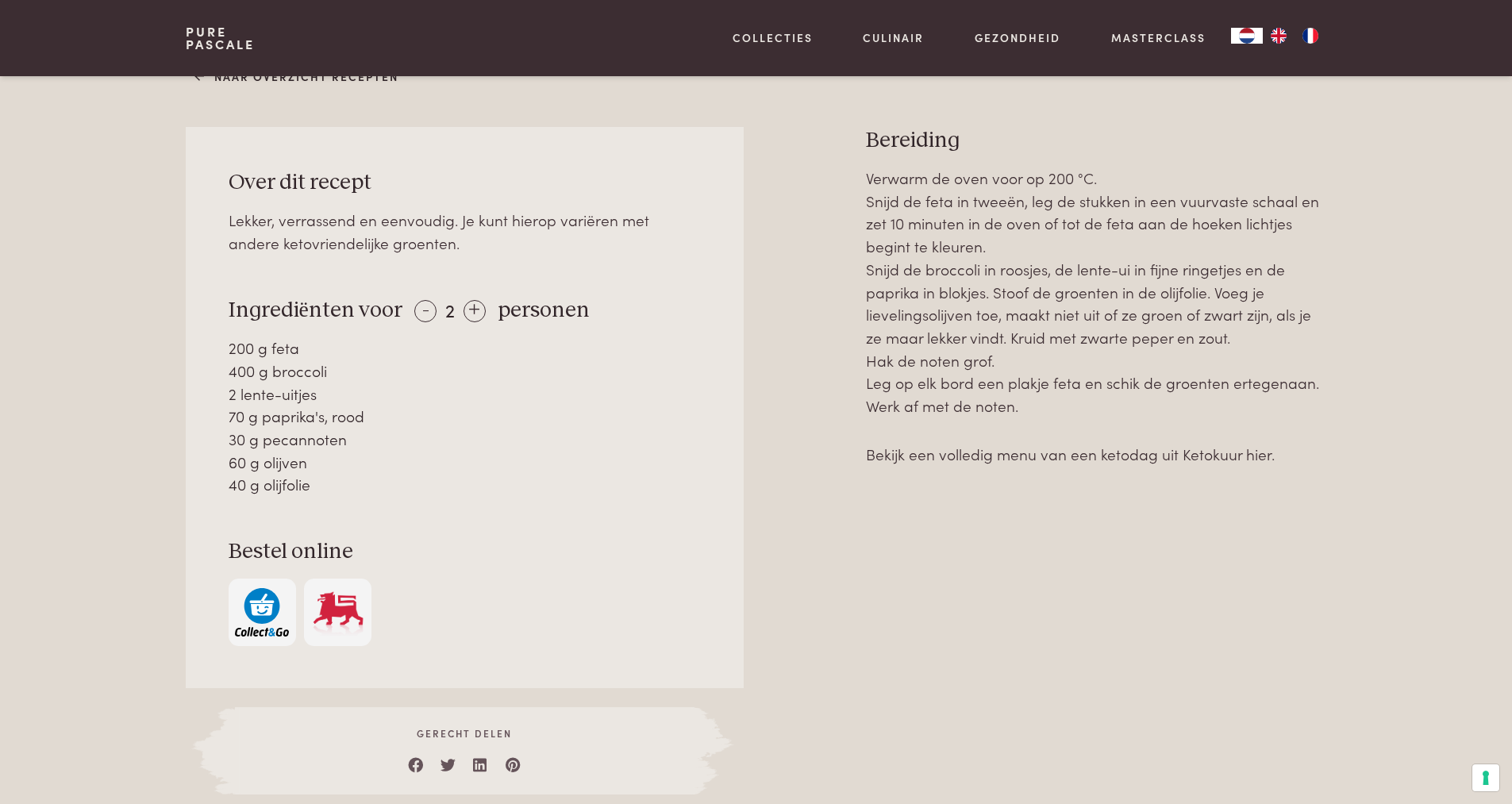 click on "Bekijk een volledig menu van een ketodag uit Ketokuur hier." at bounding box center [1070, 453] 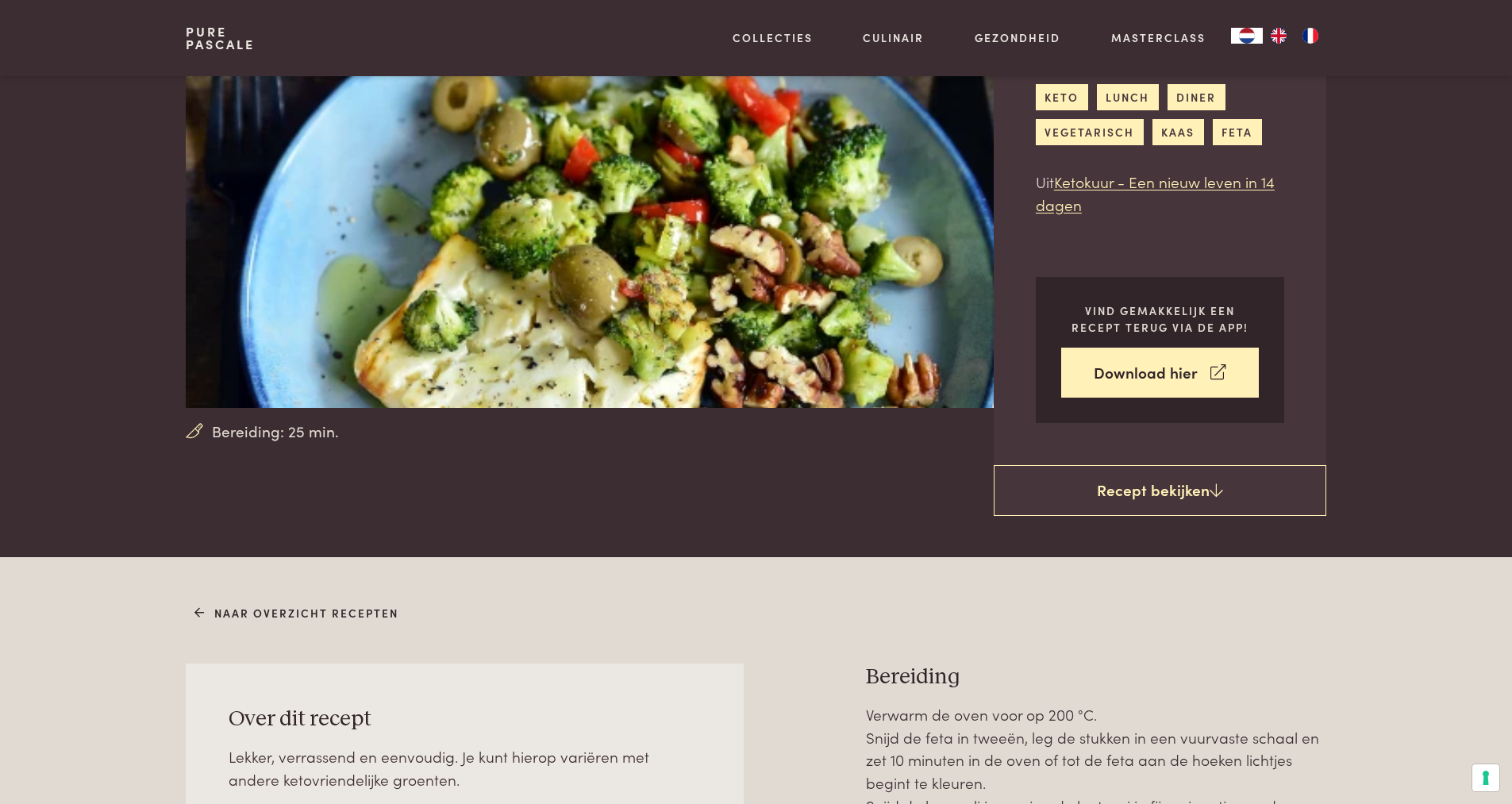 scroll, scrollTop: 0, scrollLeft: 0, axis: both 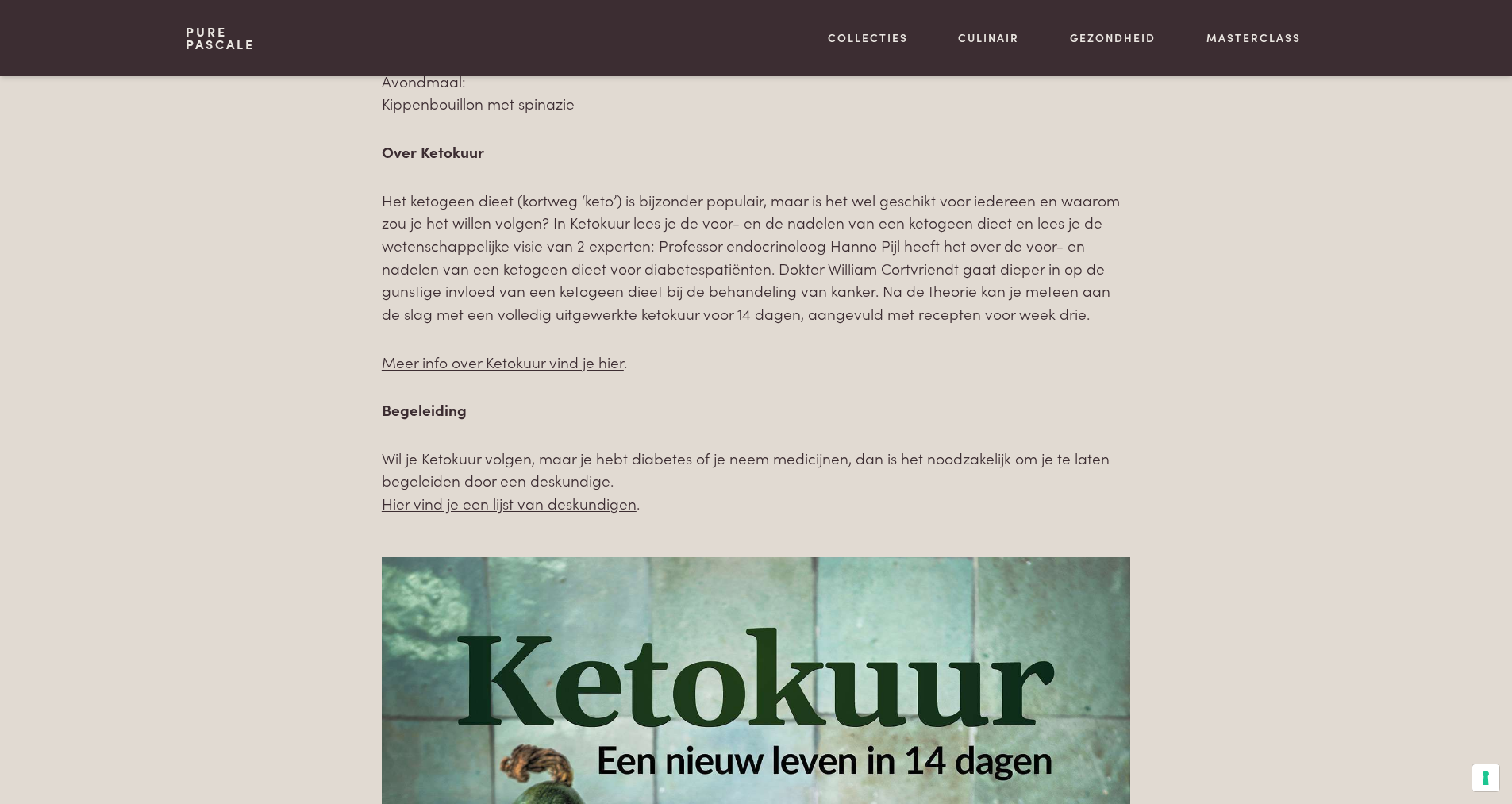 click on "Kippenbouillon met spinazie" at bounding box center (478, 102) 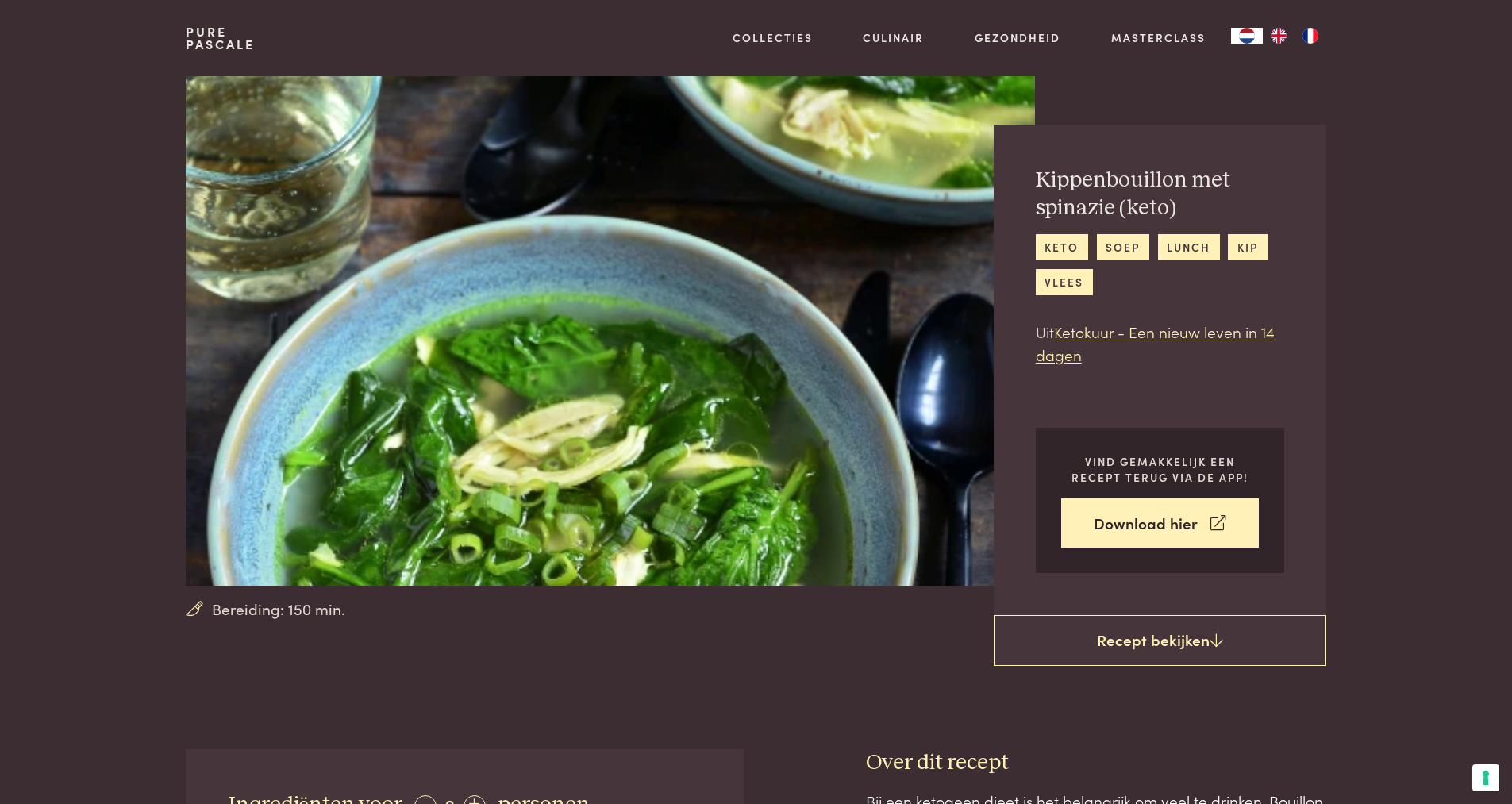 scroll, scrollTop: 0, scrollLeft: 0, axis: both 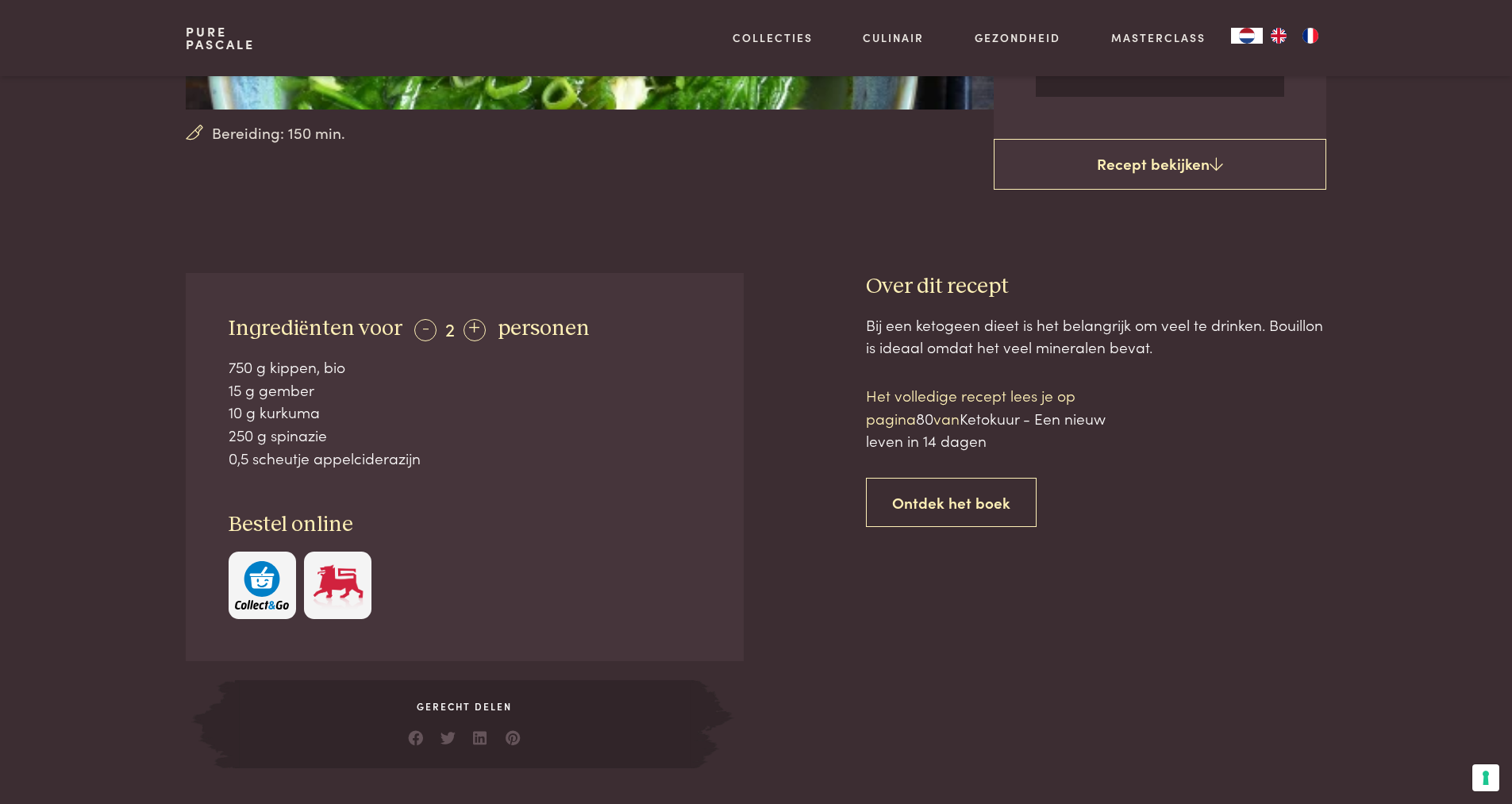 click on "Ingrediënten voor
-
2
+
personen
750 g kippen, bio
15 g gember
10 g kurkuma
250 g spinazie
0,5 scheutje appelciderazijn
Bestel online         Gerecht delen
Over dit recept
Bij een ketogeen dieet is het belangrijk om veel te drinken. Bouillon is ideaal omdat het veel mineralen bevat.
80" at bounding box center (756, 520) 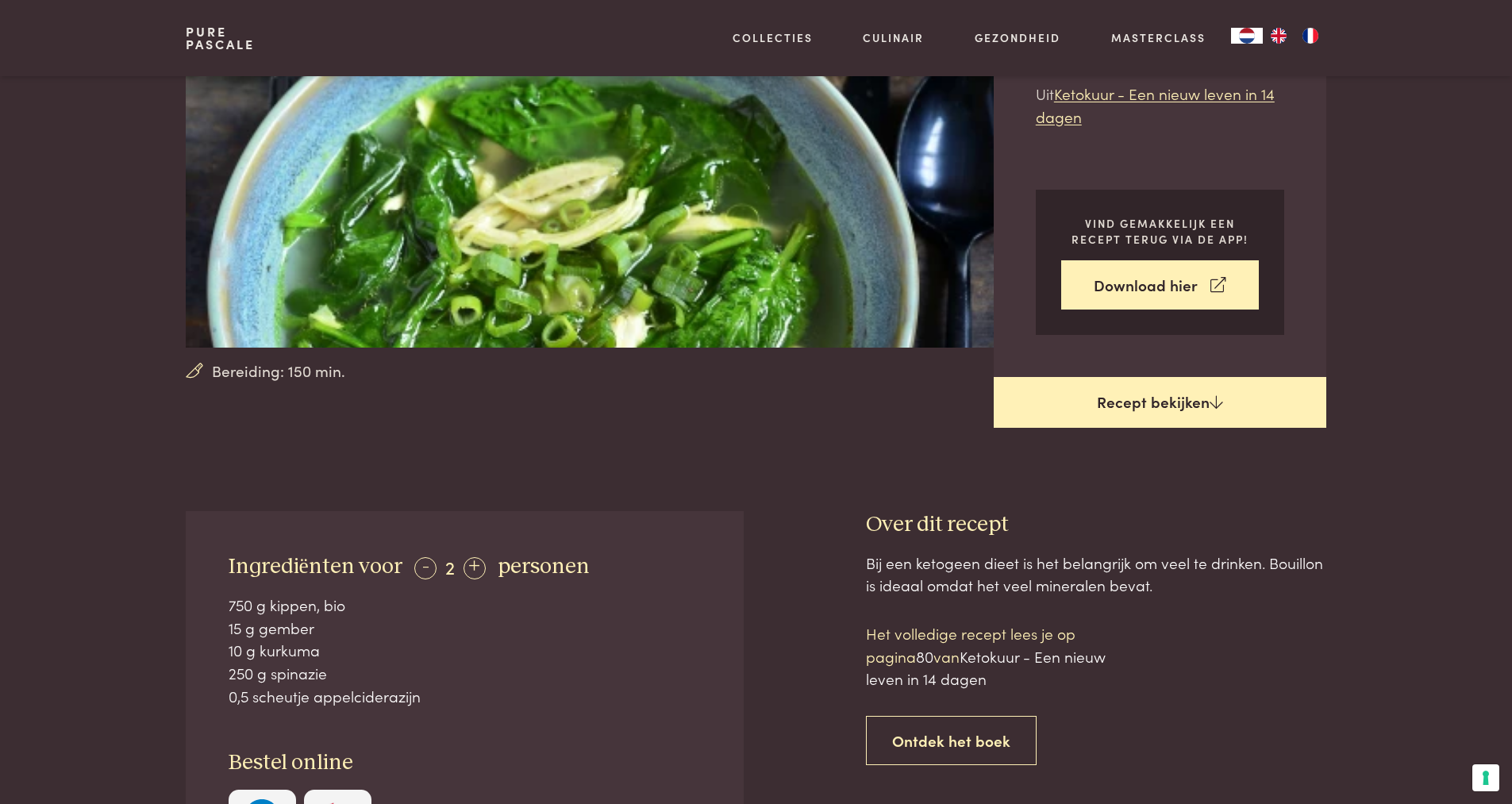 click on "Recept bekijken" at bounding box center (1160, 402) 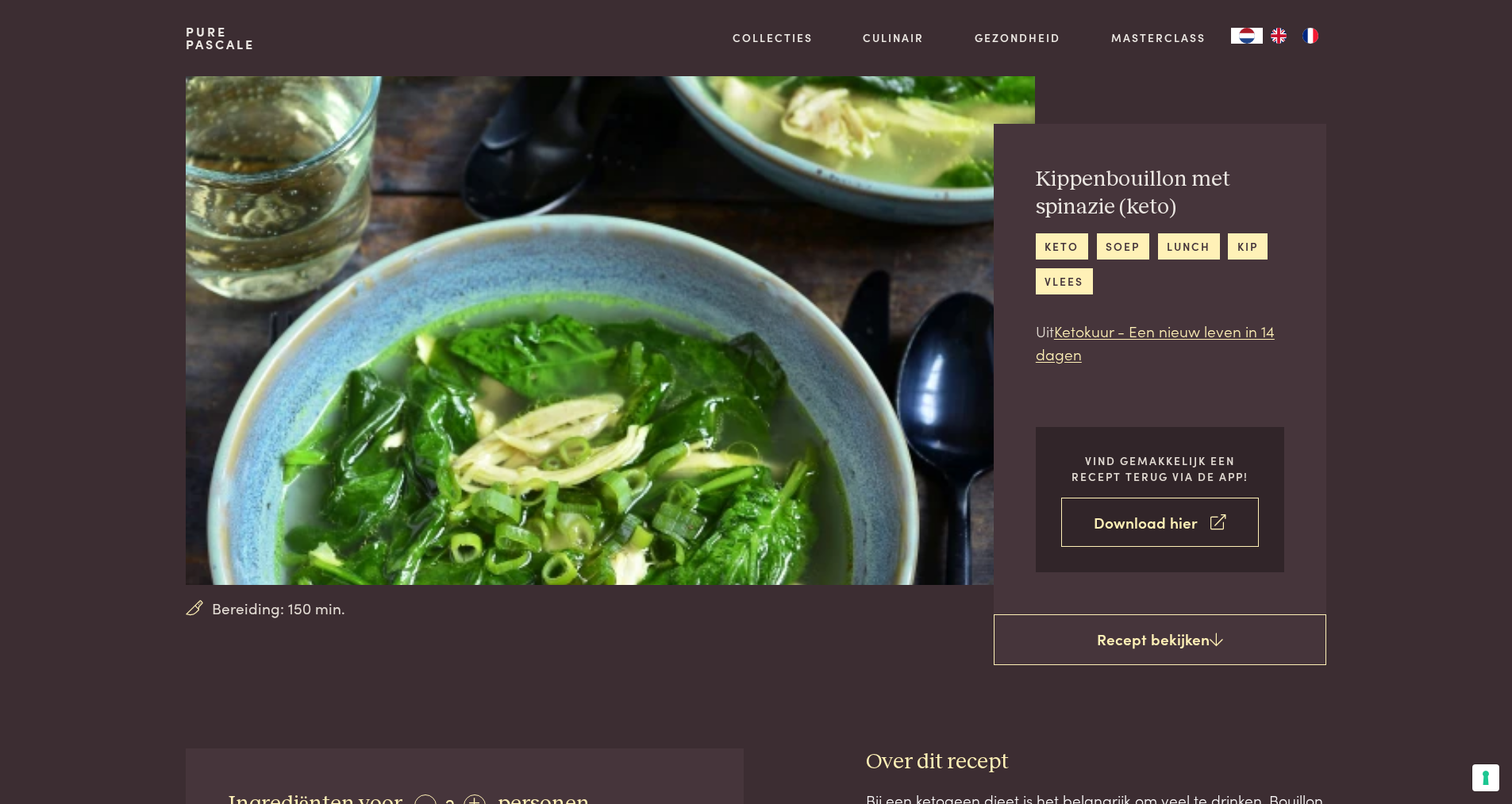 scroll, scrollTop: 0, scrollLeft: 0, axis: both 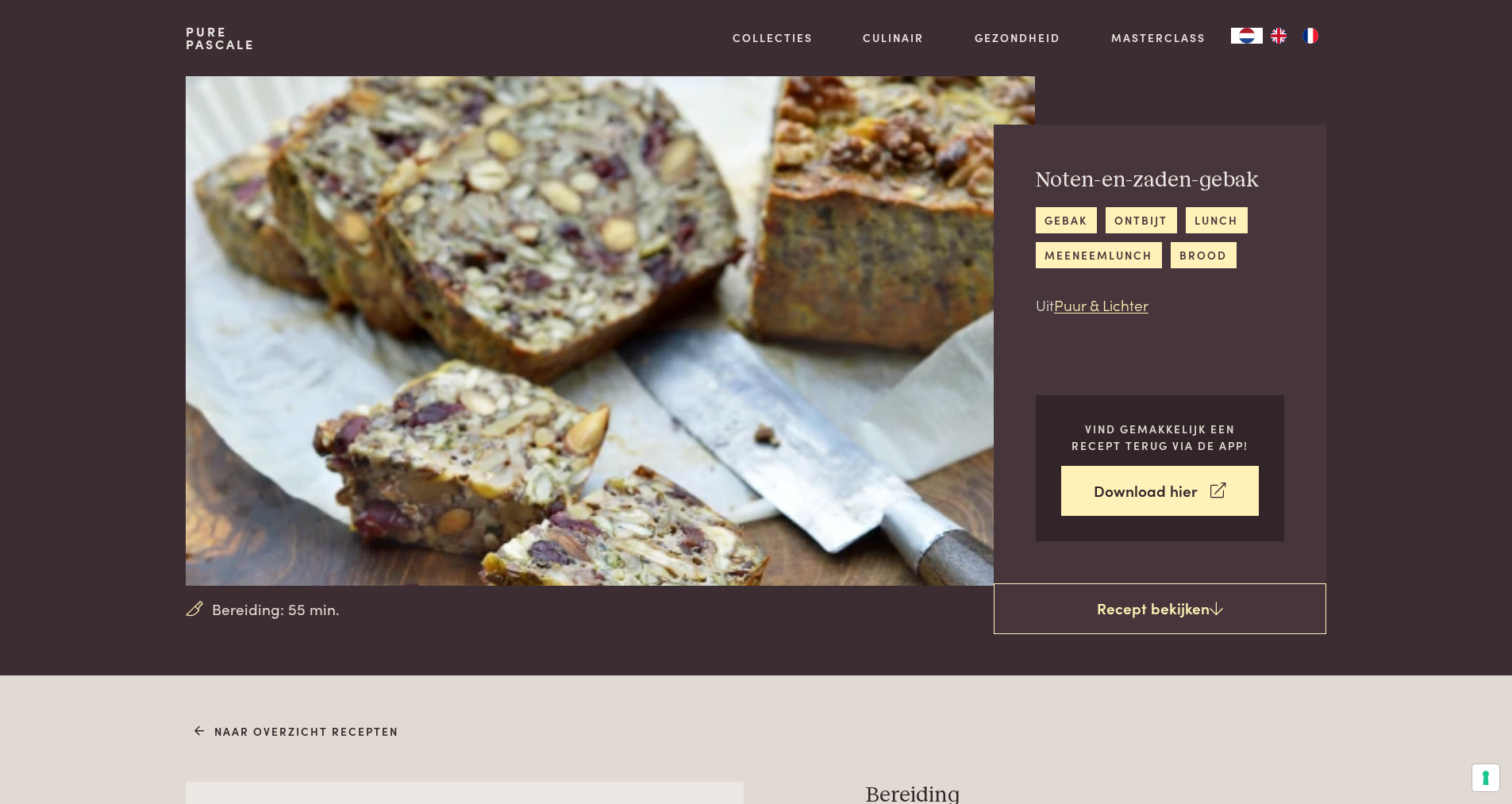 click on "Bereiding: 55 min.
Noten-en-zaden-gebak
gebak
ontbijt
lunch
meeneemlunch
brood
Uit  Puur & Lichter   Vind gemakkelijk een recept terug via de app!   Download hier   Recept bekijken" at bounding box center [756, 331] 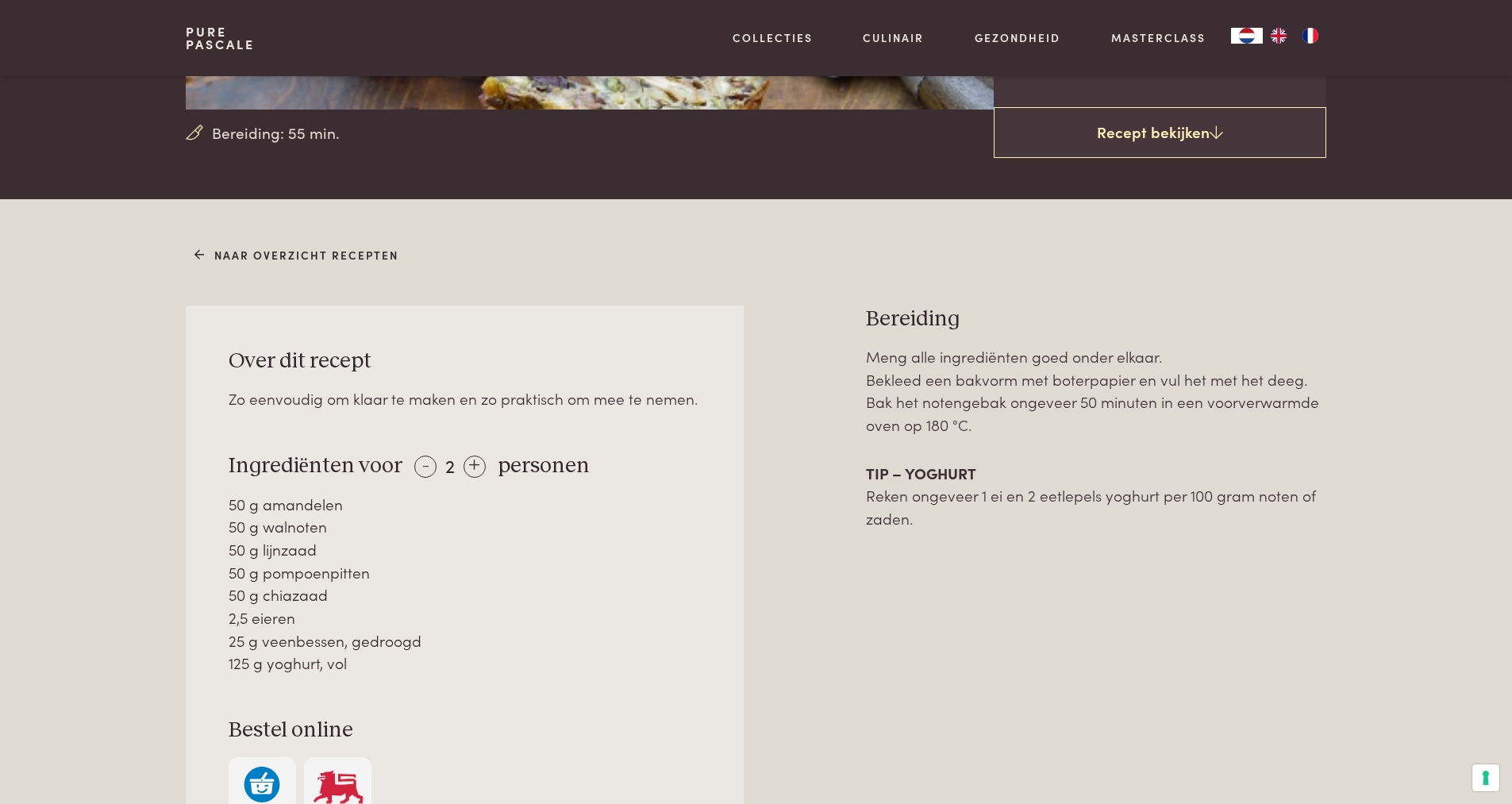 click on "Meng alle ingrediënten goed onder elkaar.
Bekleed een bakvorm met boterpapier en vul het met het deeg.
Bak het notengebak ongeveer 50 minuten in een voorverwarmde oven op 180 °C.   TIP – YOGHURT
Reken ongeveer 1 ei en 2 eetlepels yoghurt per 100 gram noten of zaden." at bounding box center (1096, 659) 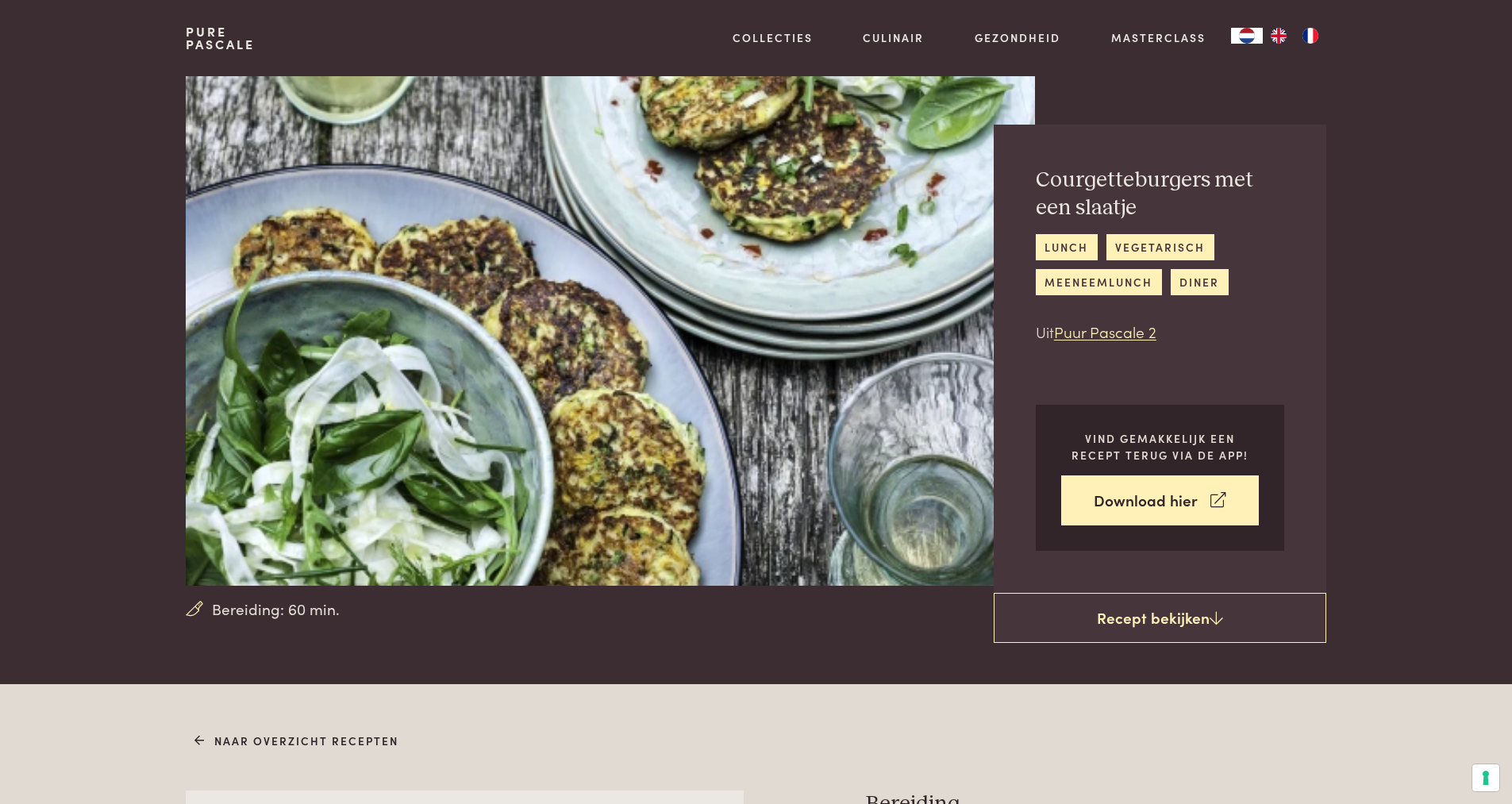 scroll, scrollTop: 0, scrollLeft: 0, axis: both 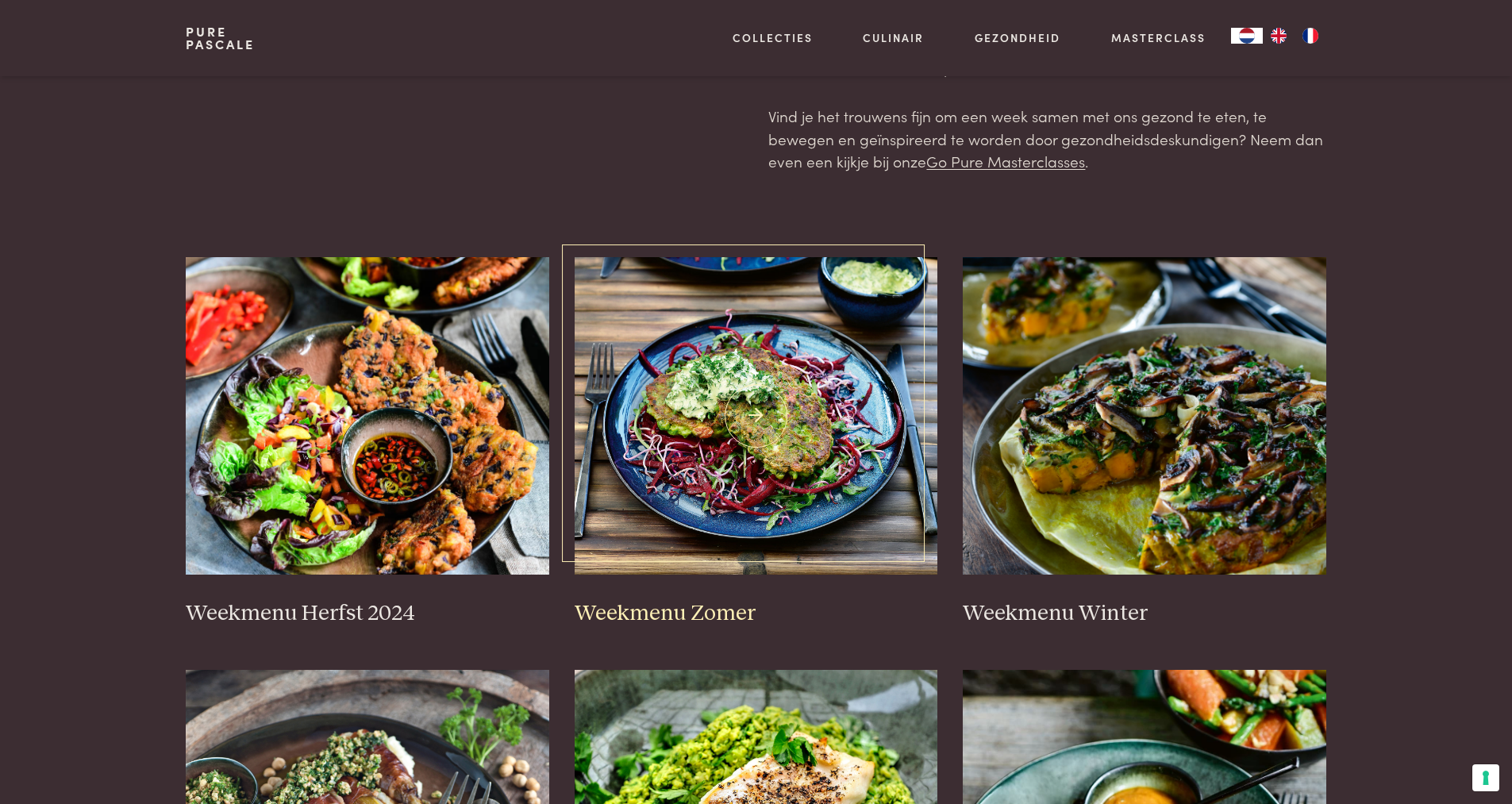 click at bounding box center (756, 416) 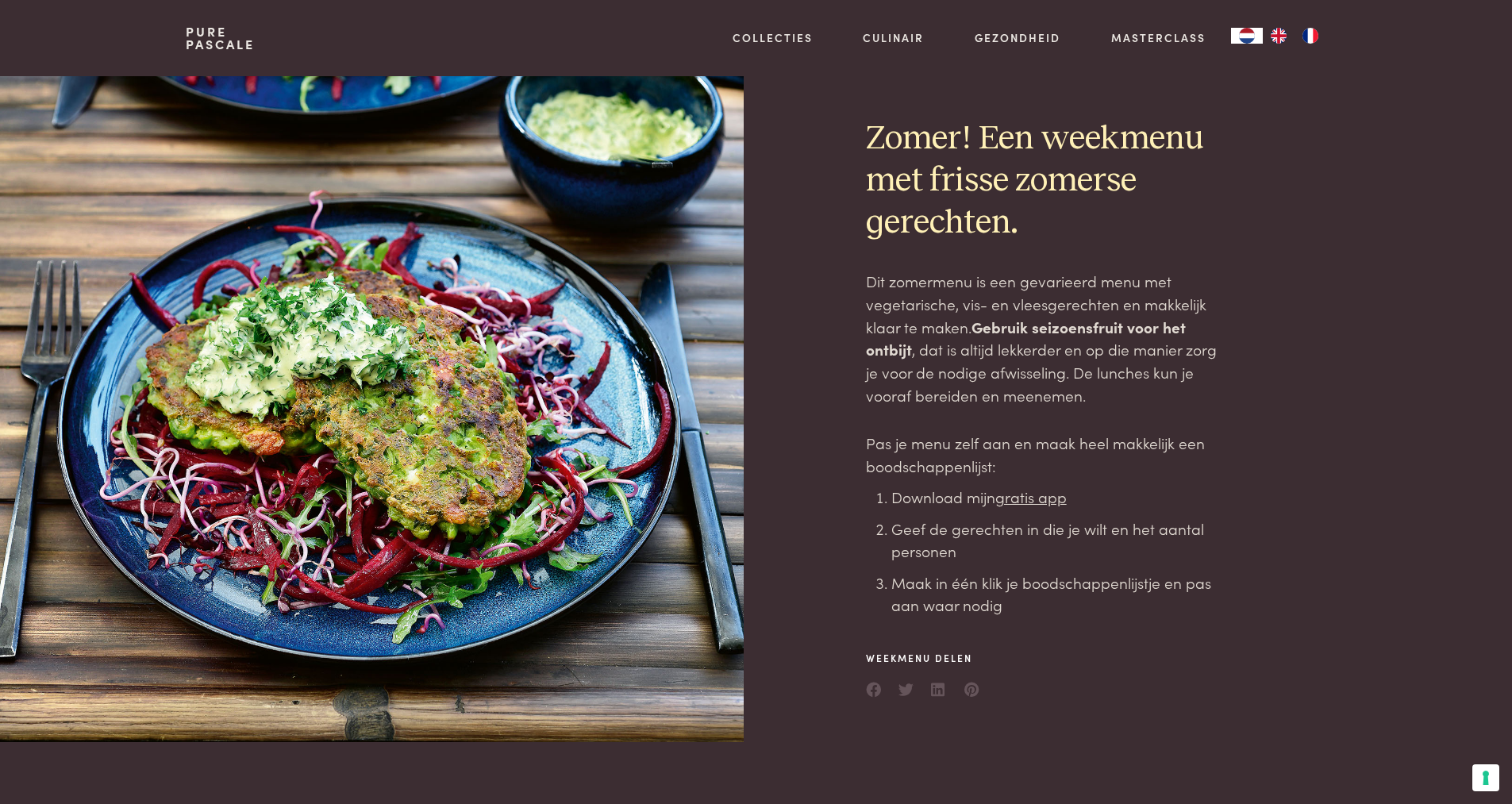 scroll, scrollTop: 0, scrollLeft: 0, axis: both 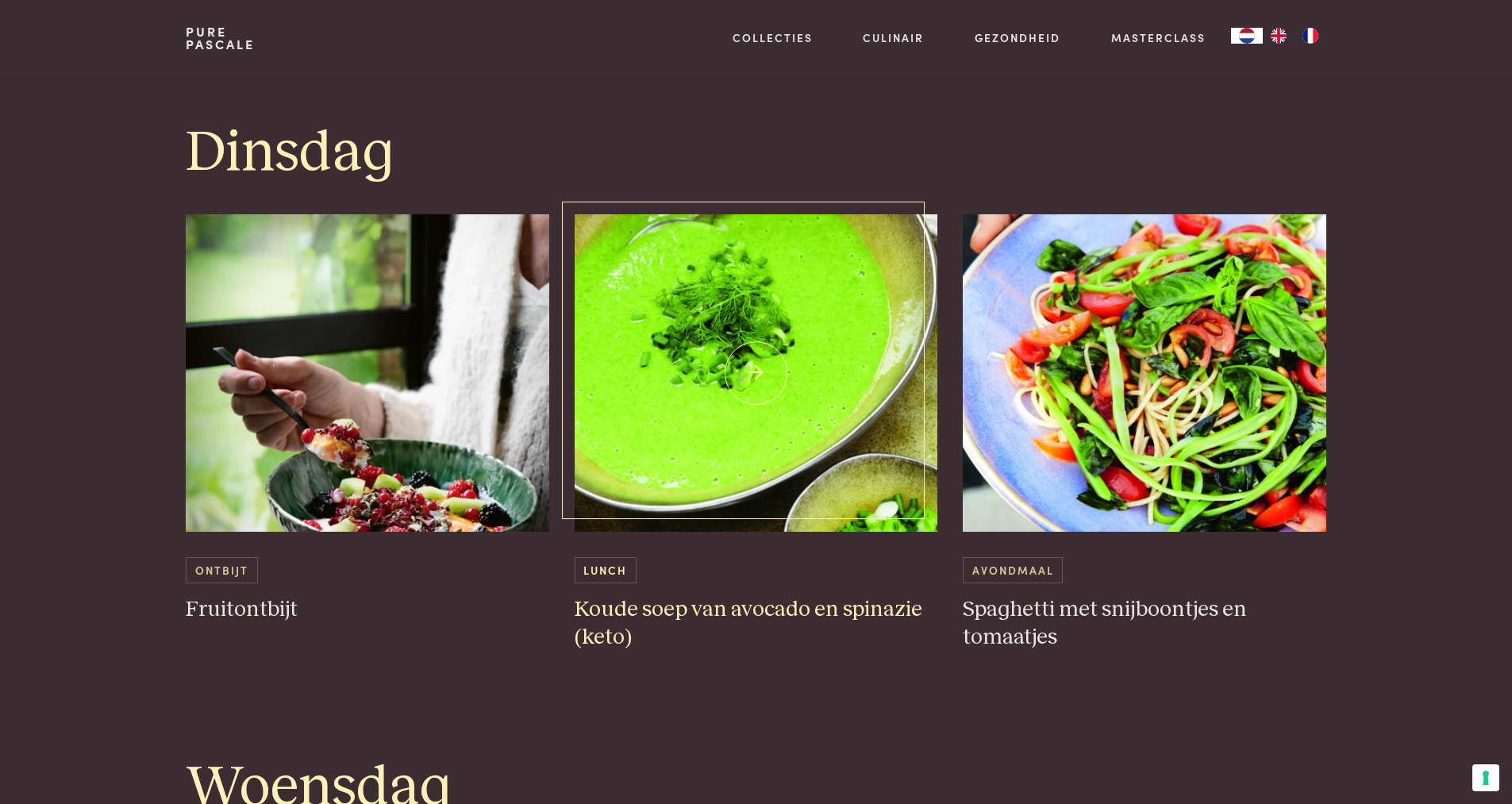 click at bounding box center [756, 373] 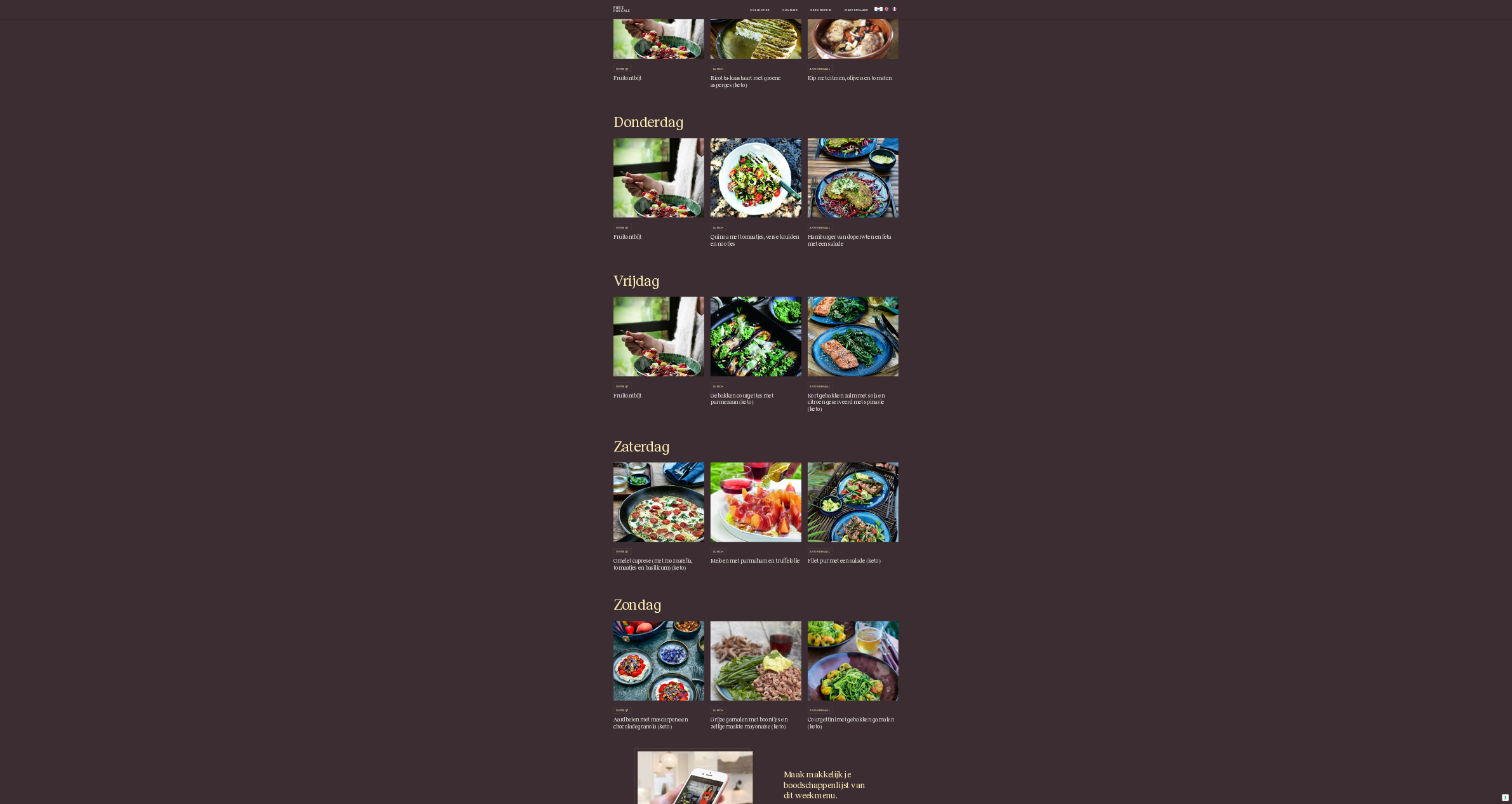 scroll, scrollTop: 3302, scrollLeft: 0, axis: vertical 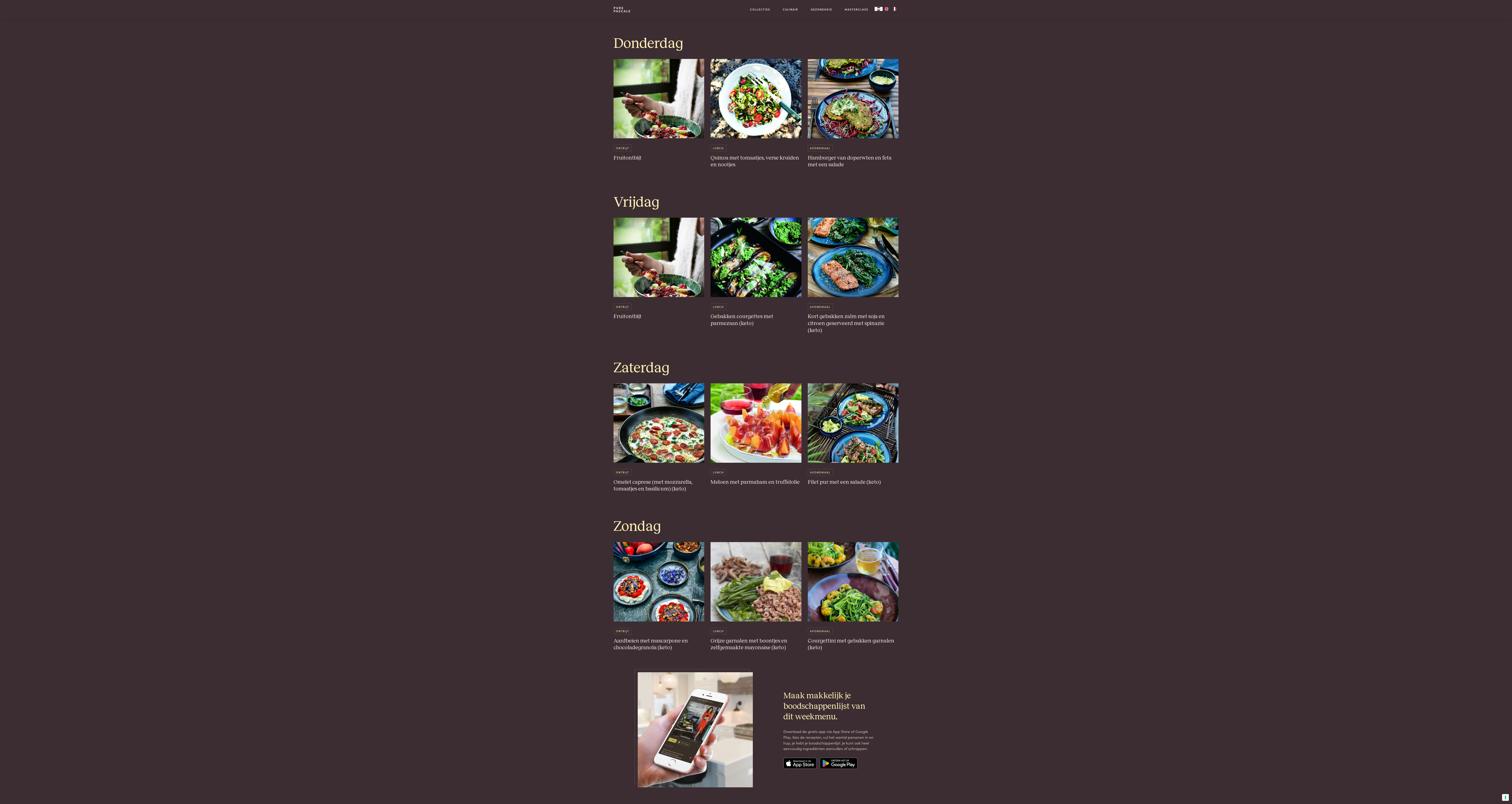 click on "Maandag       Ontbijt   Fruitontbijt     Lunch   Salade caprese (keto)     Avondmaal   Vis met kruiden, kokosmelk, limoen en tomaatjes (keto)     Dinsdag       Ontbijt   Fruitontbijt     Lunch   Koude soep van avocado en spinazie (keto)     Avondmaal   Spaghetti met snijboontjes en tomaatjes     Woensdag       Ontbijt   Fruitontbijt     Lunch   Ricotta-kaastaart met groene asperges (keto)     Avondmaal   Kip met citroen, olijven en tomaten     Donderdag       Ontbijt   Fruitontbijt     Lunch   Quinoa met tomaatjes, verse kruiden en nootjes     Avondmaal   Hamburger van doperwten en feta met een salade     Vrijdag       Ontbijt   Fruitontbijt     Lunch   Gebakken courgettes met parmezaan (keto)     Avondmaal   Kort gebakken zalm met soja en citroen geserveerd met spinazie (keto)     Zaterdag       Ontbijt   Omelet caprese (met mozzarella, tomaatjes en basilicum) (keto)     Lunch   Meloen met parmaham en truffelolie     Avondmaal   Filet pur met een salade (keto)     Zondag       Ontbijt       Lunch" at bounding box center [756, 94] 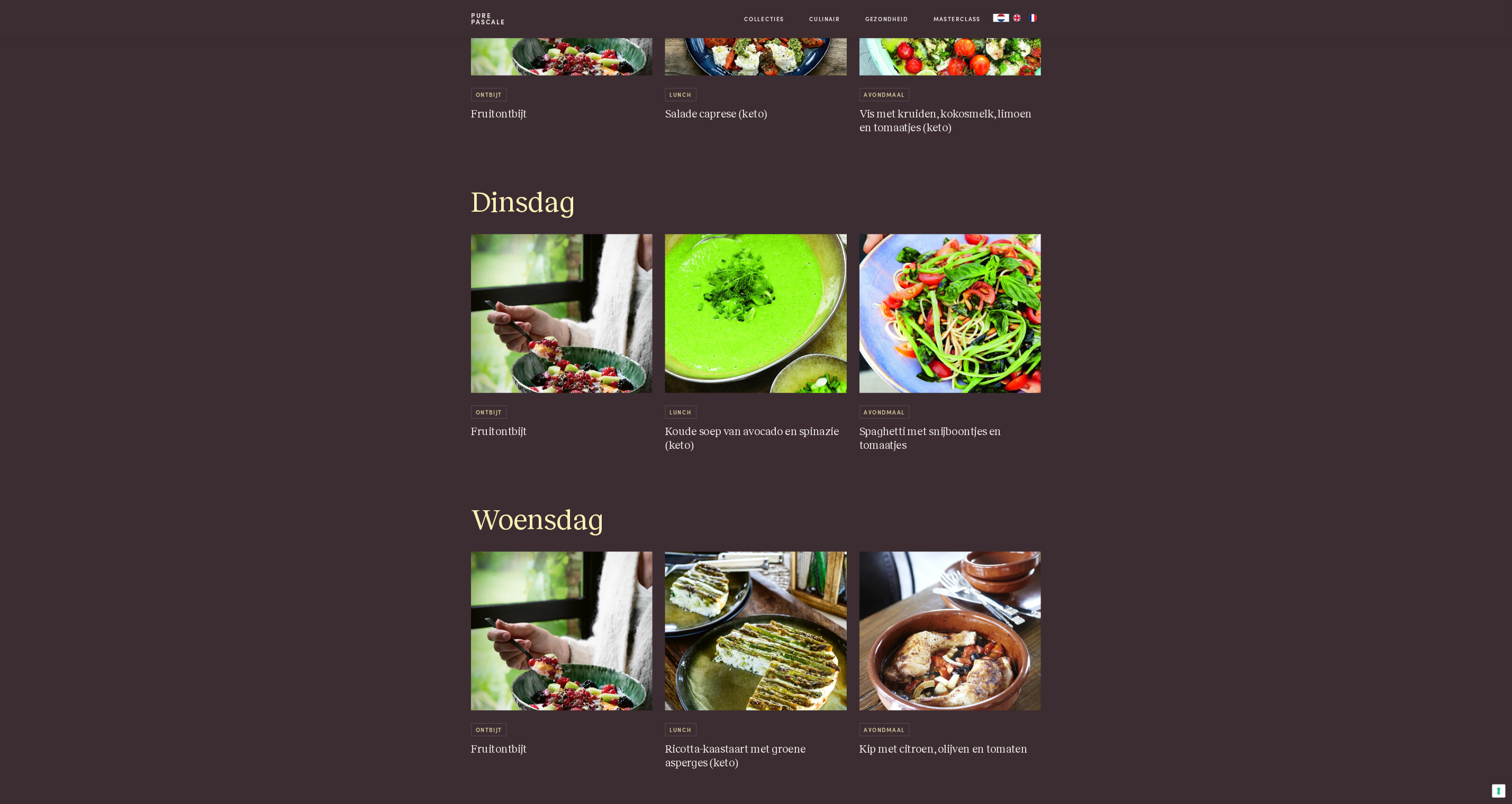scroll, scrollTop: 727, scrollLeft: 0, axis: vertical 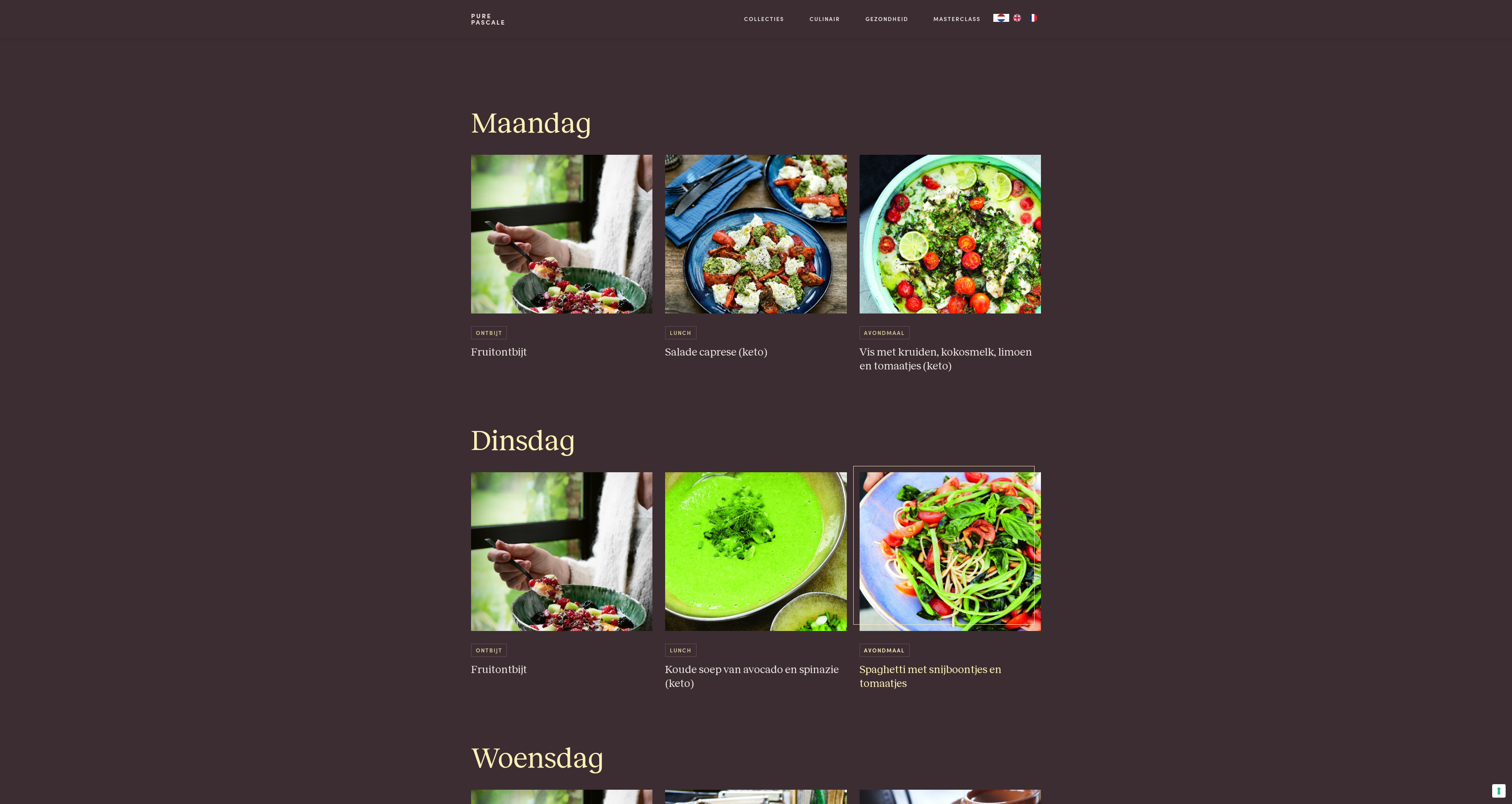 click at bounding box center (950, 552) 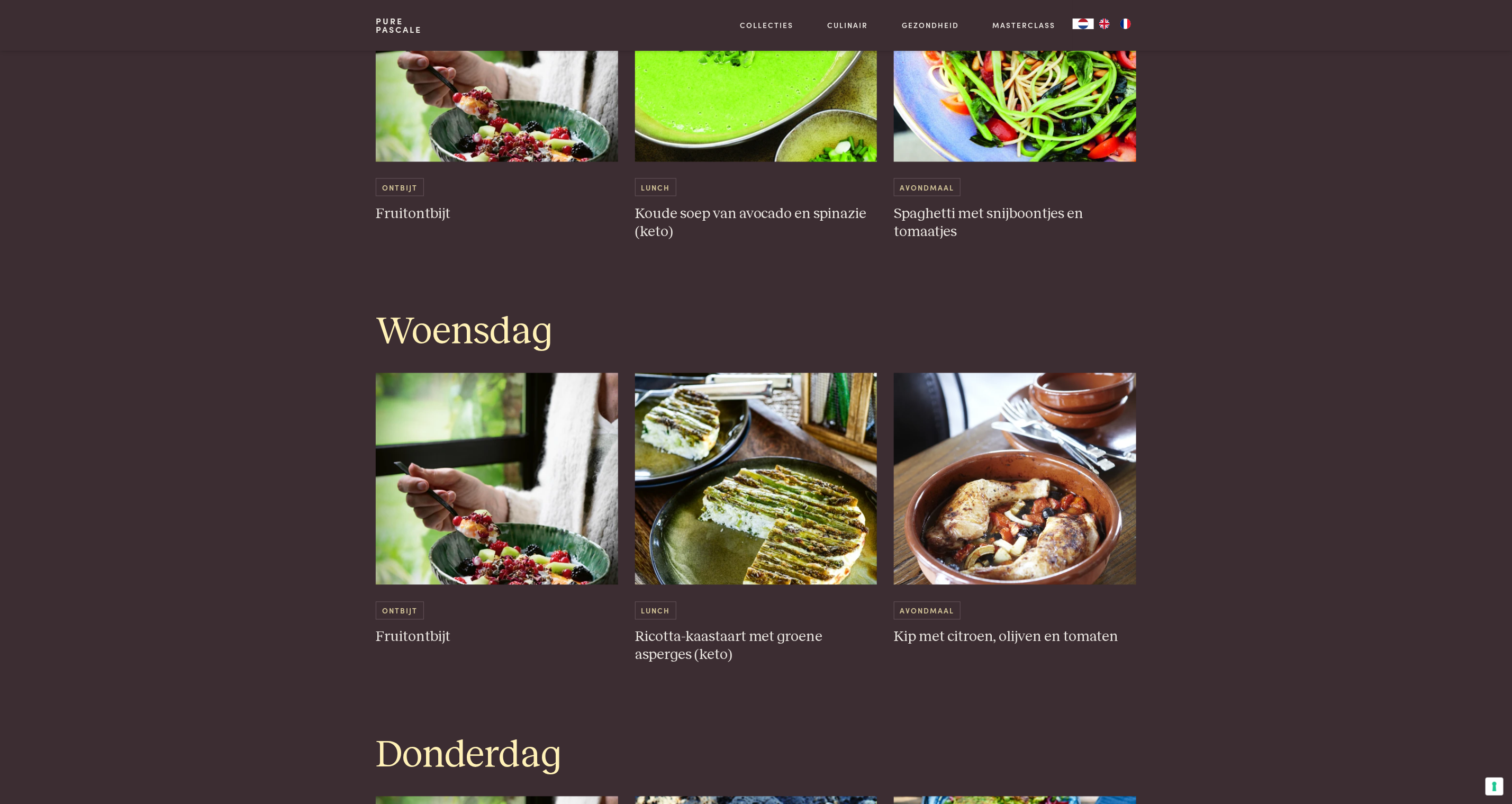scroll, scrollTop: 1442, scrollLeft: 0, axis: vertical 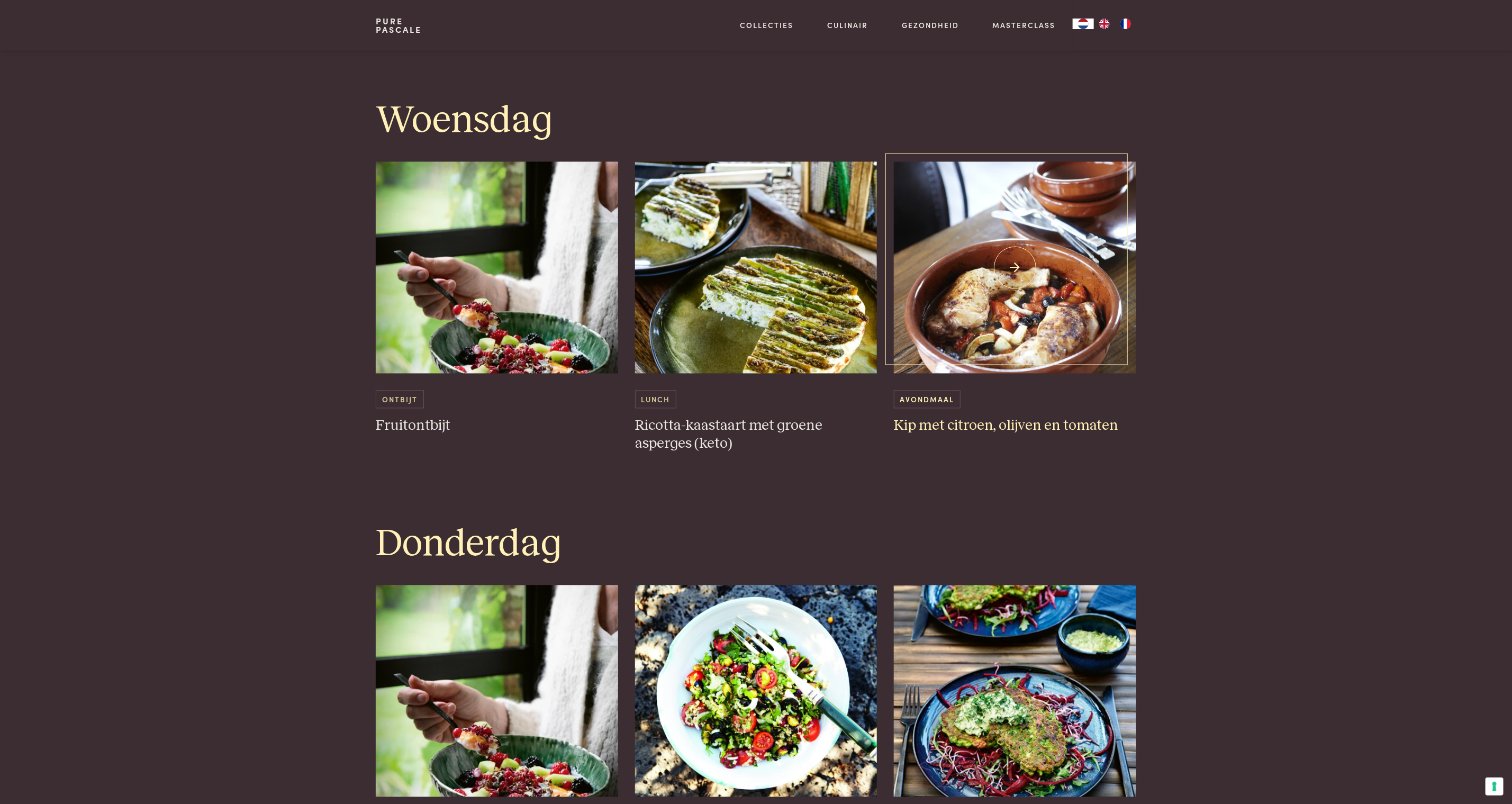 click at bounding box center [1015, 268] 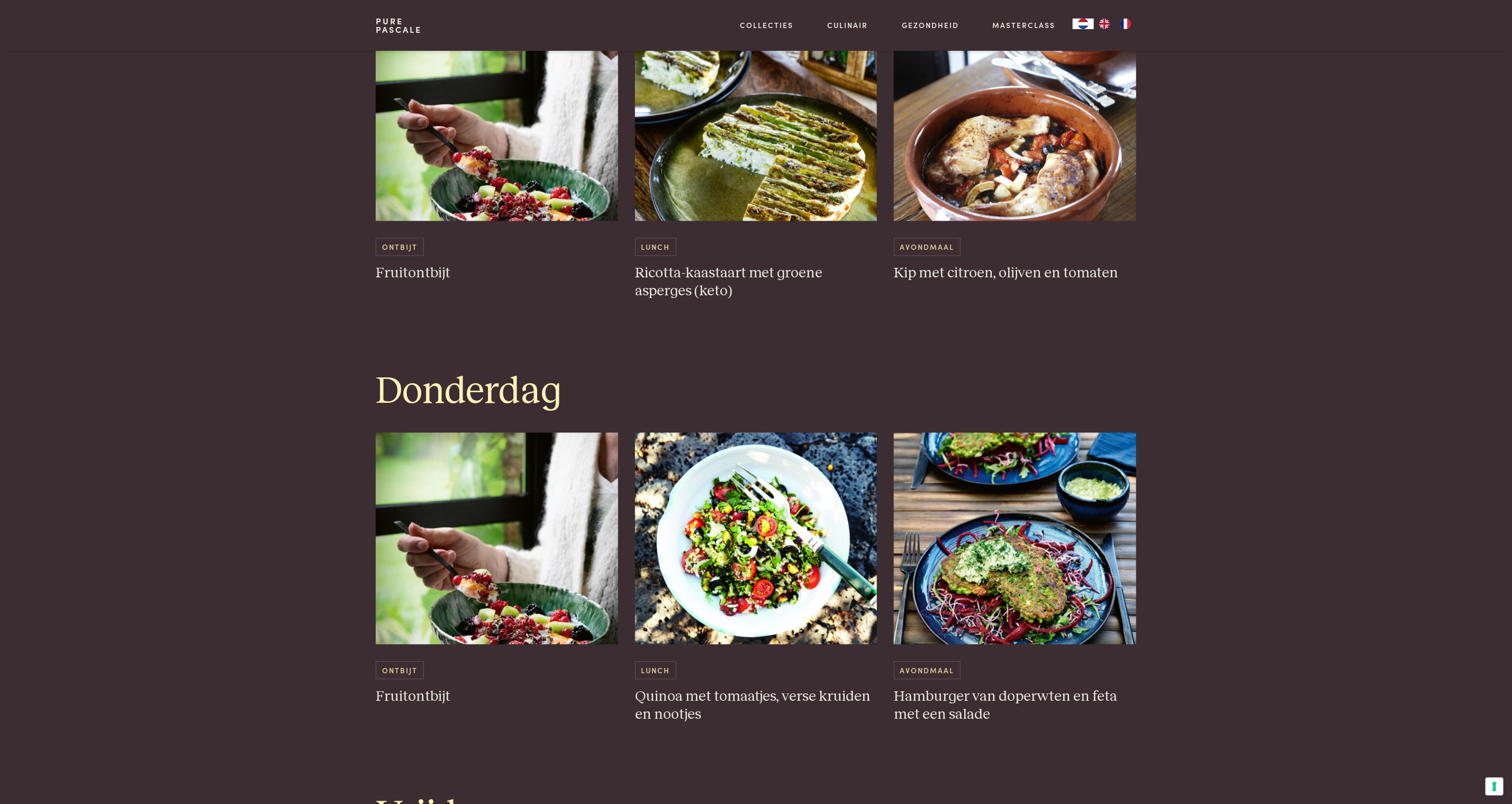 scroll, scrollTop: 1839, scrollLeft: 0, axis: vertical 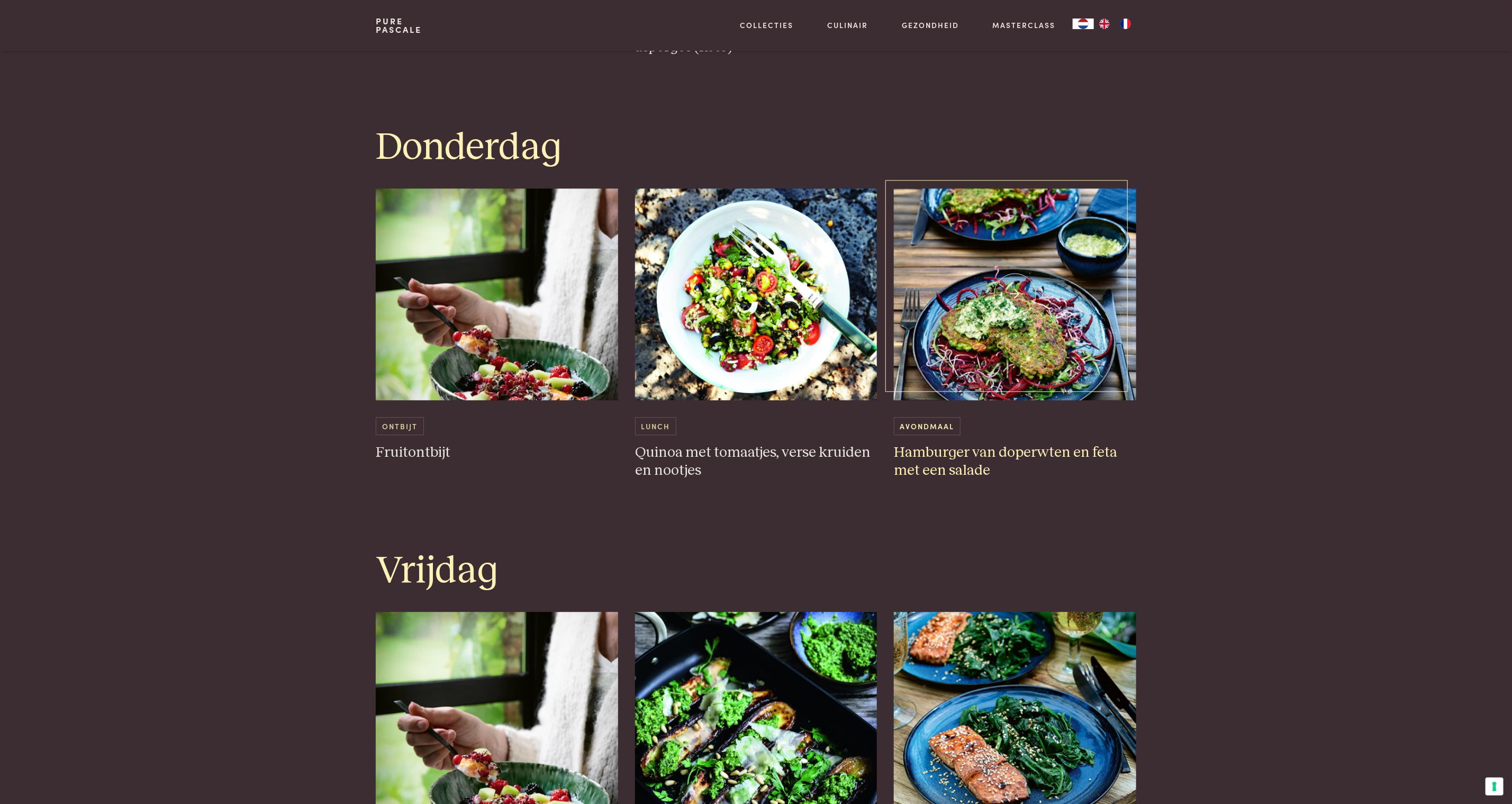 click at bounding box center (1015, 294) 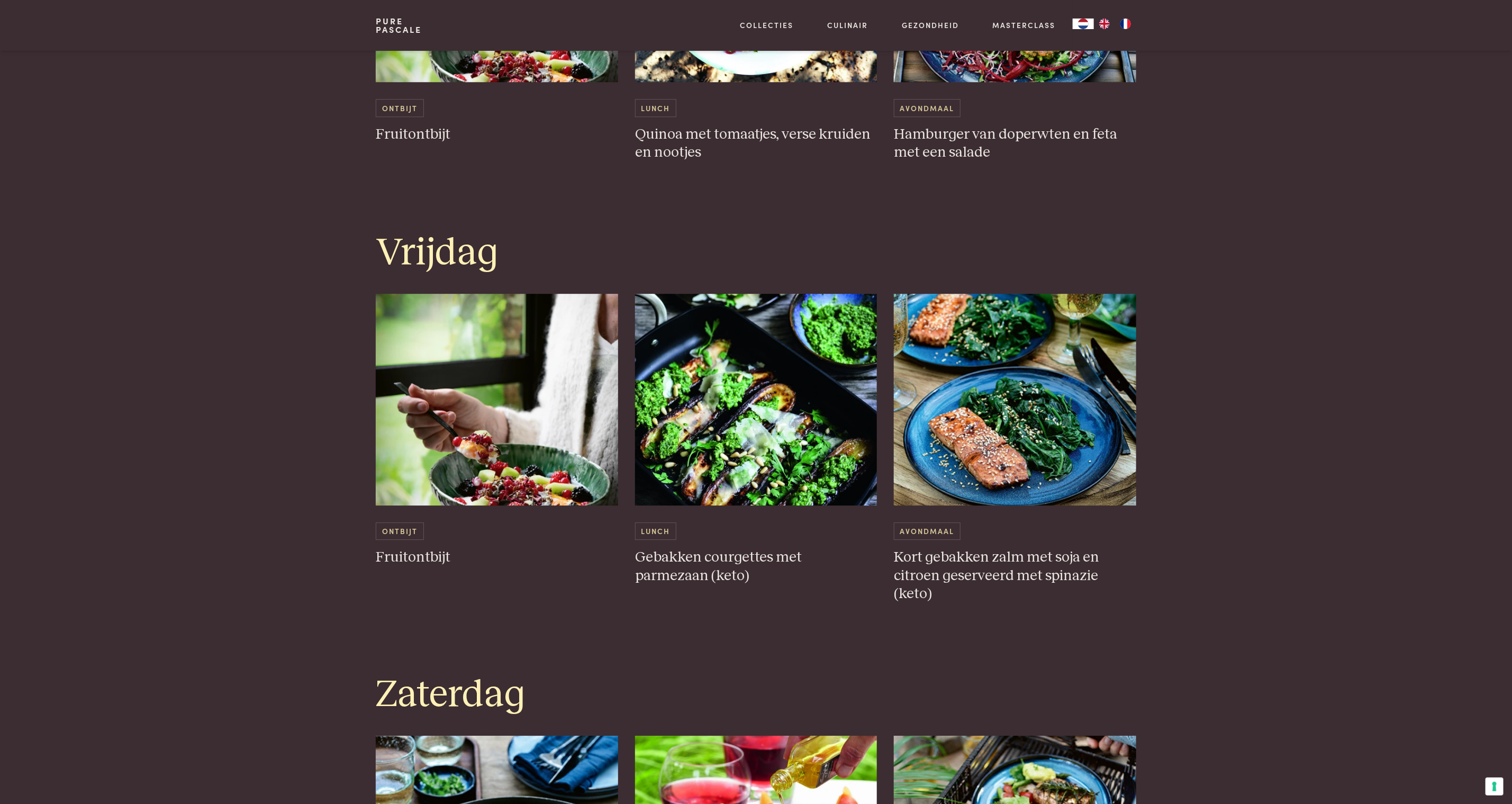 scroll, scrollTop: 2236, scrollLeft: 0, axis: vertical 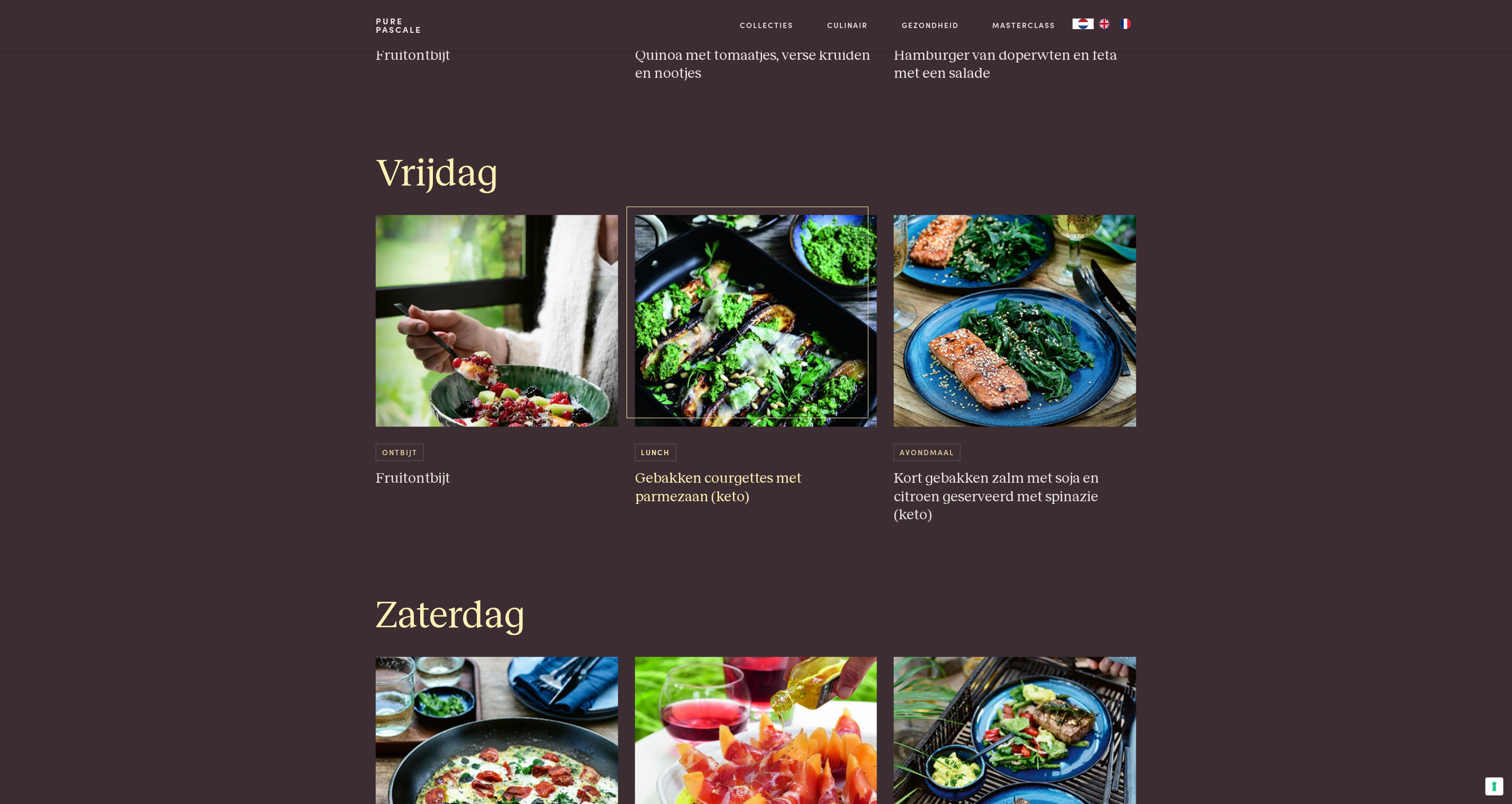 click at bounding box center [756, 321] 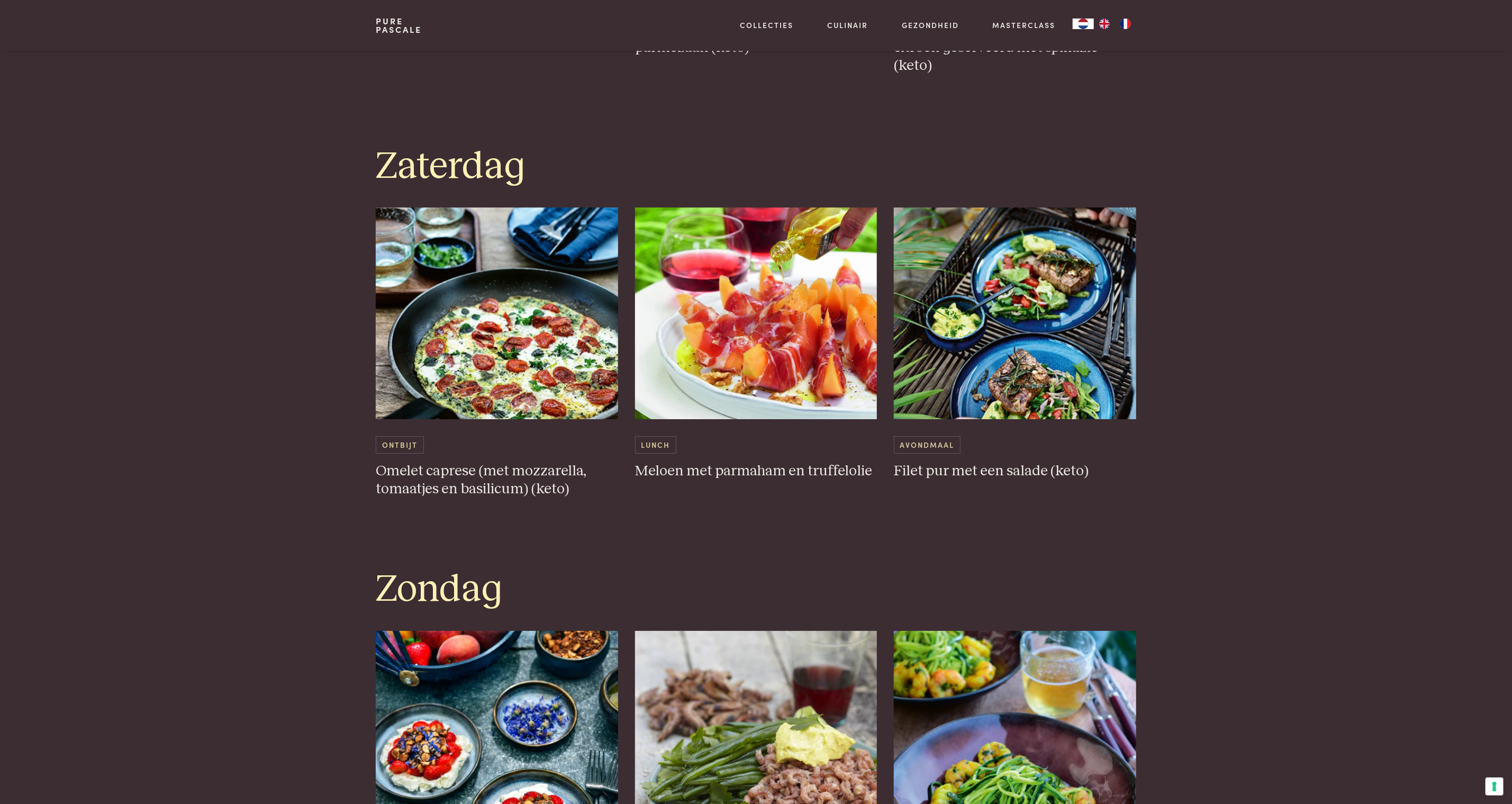 scroll, scrollTop: 3030, scrollLeft: 0, axis: vertical 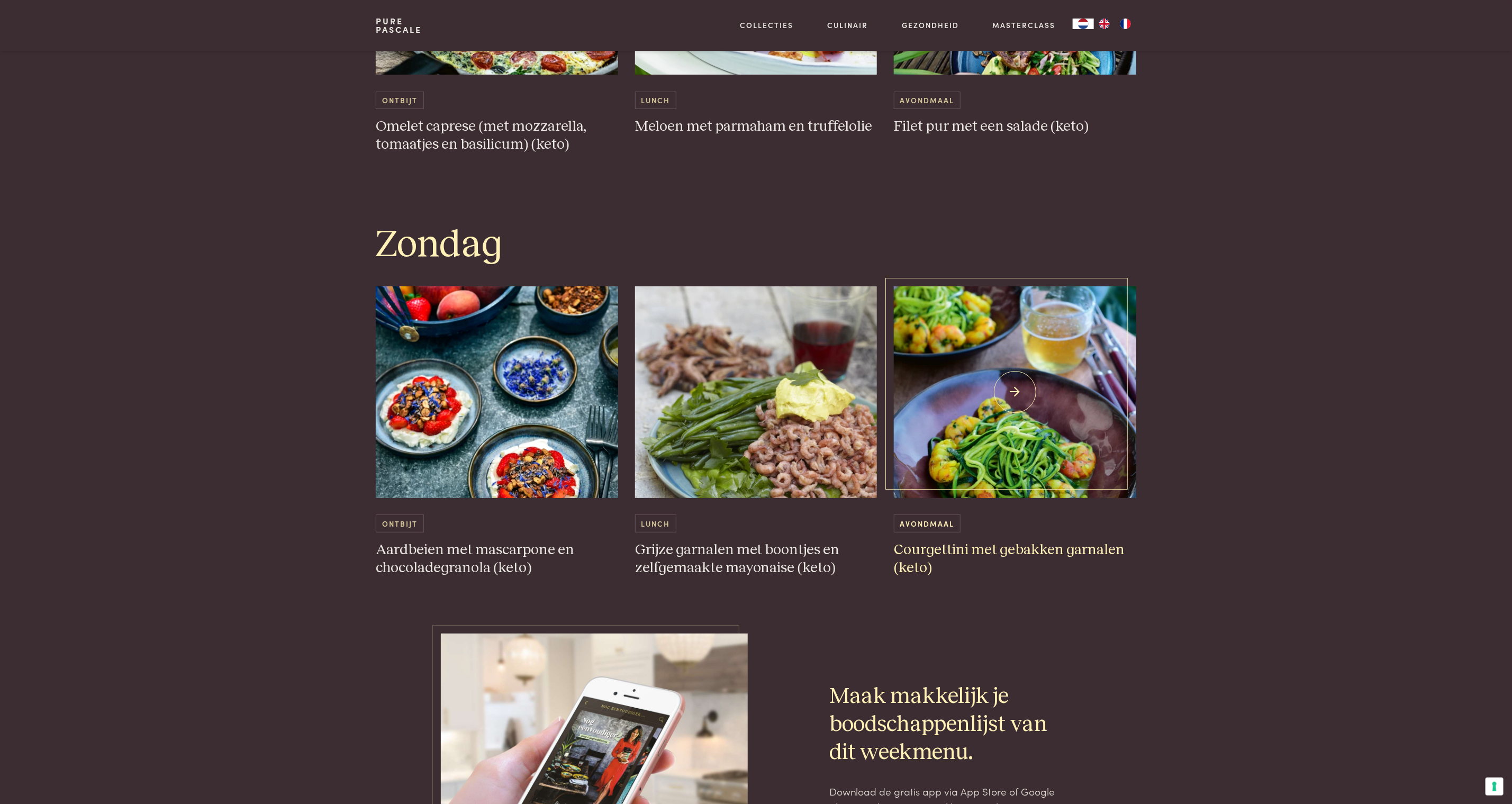 click at bounding box center (1015, 392) 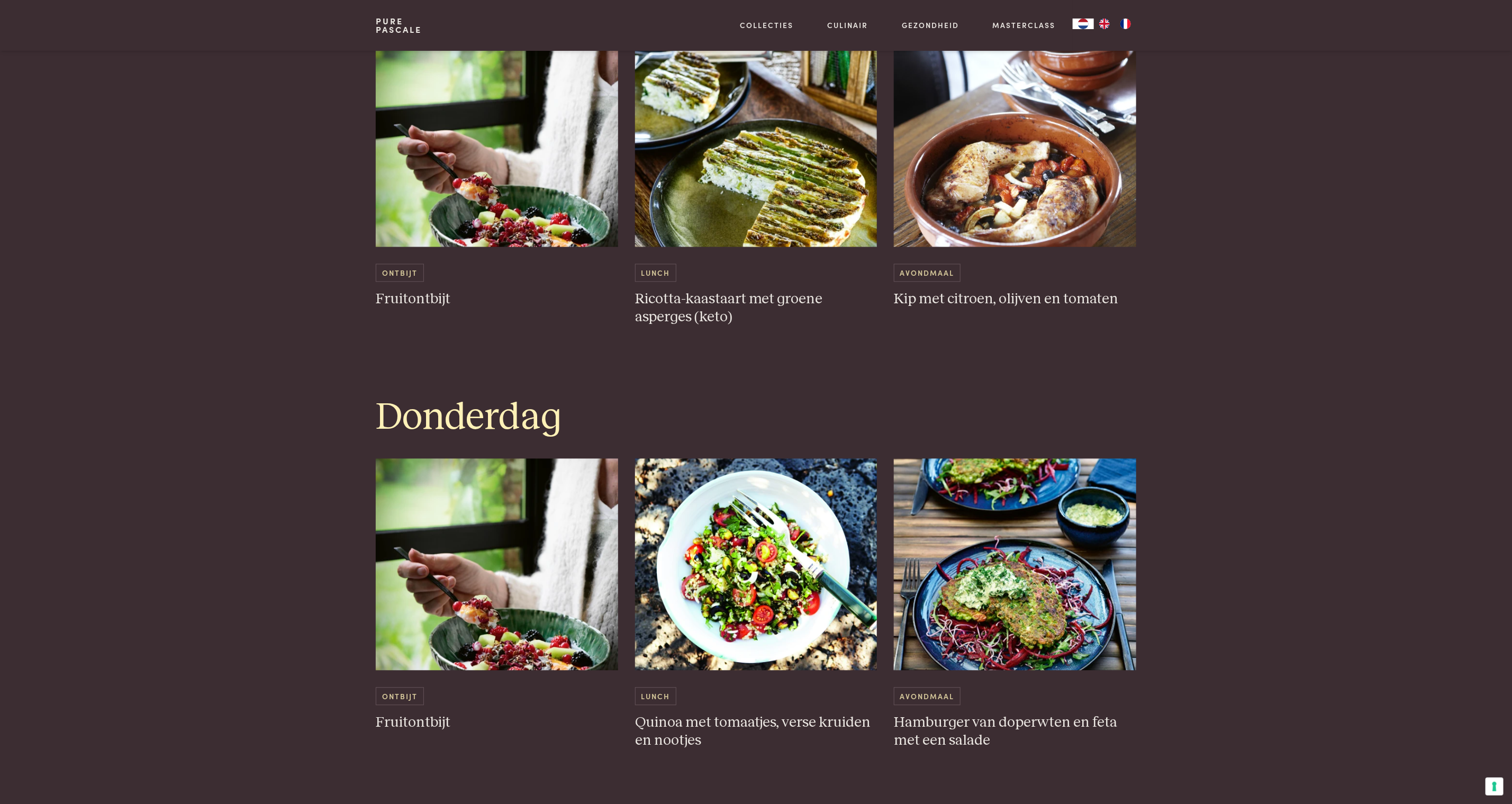 scroll, scrollTop: 1442, scrollLeft: 0, axis: vertical 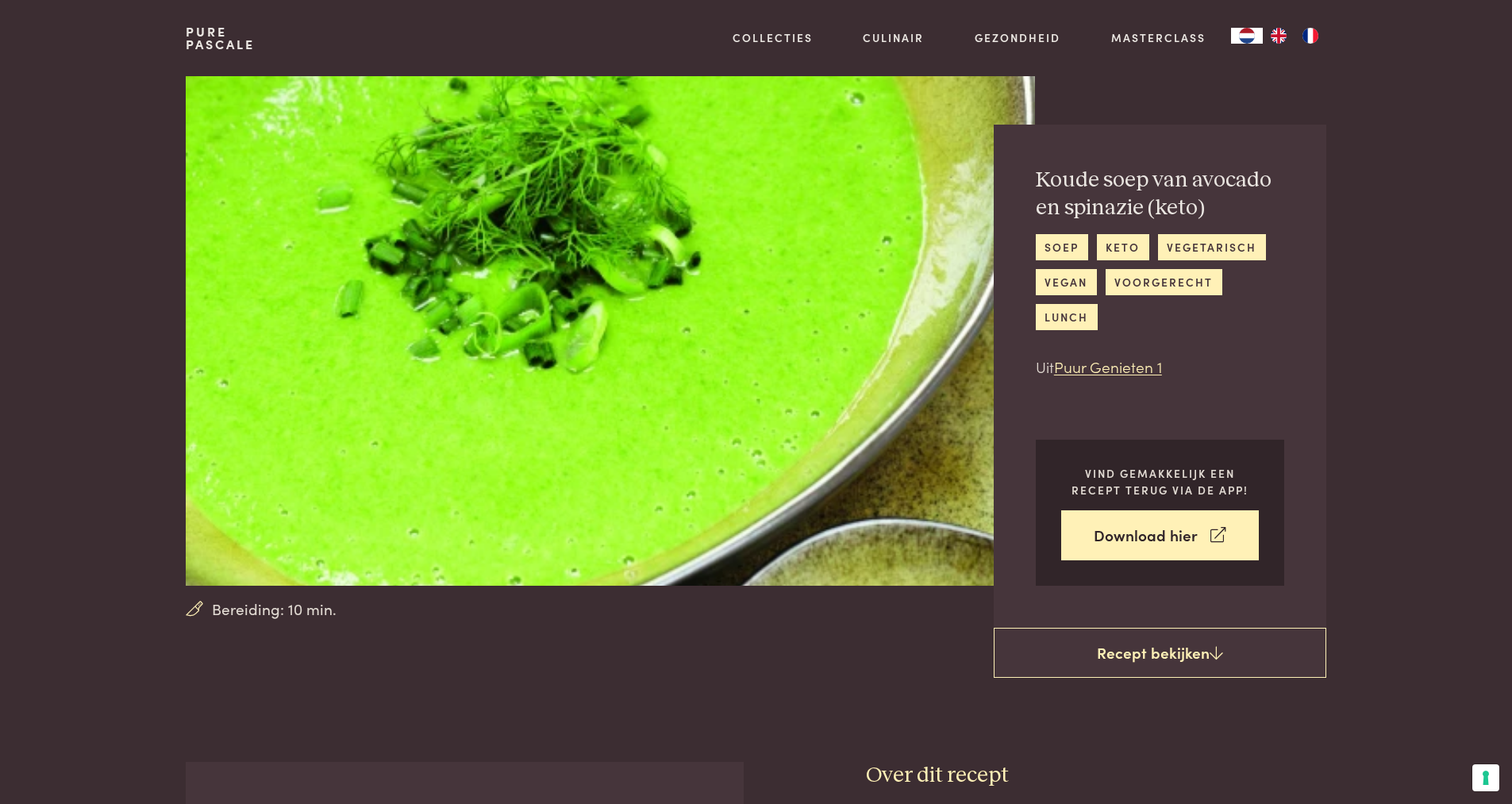 click at bounding box center (610, 331) 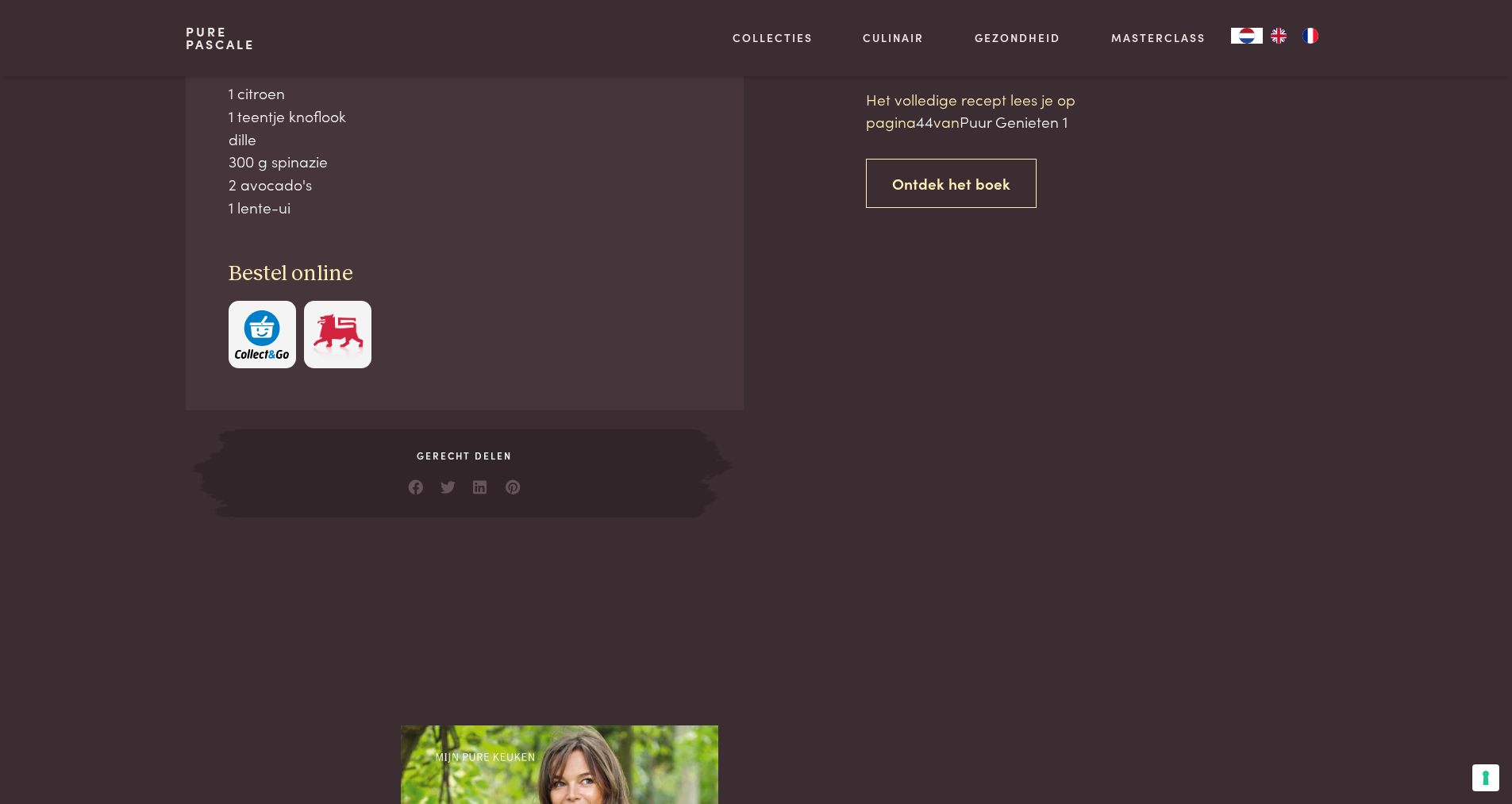 scroll, scrollTop: 683, scrollLeft: 0, axis: vertical 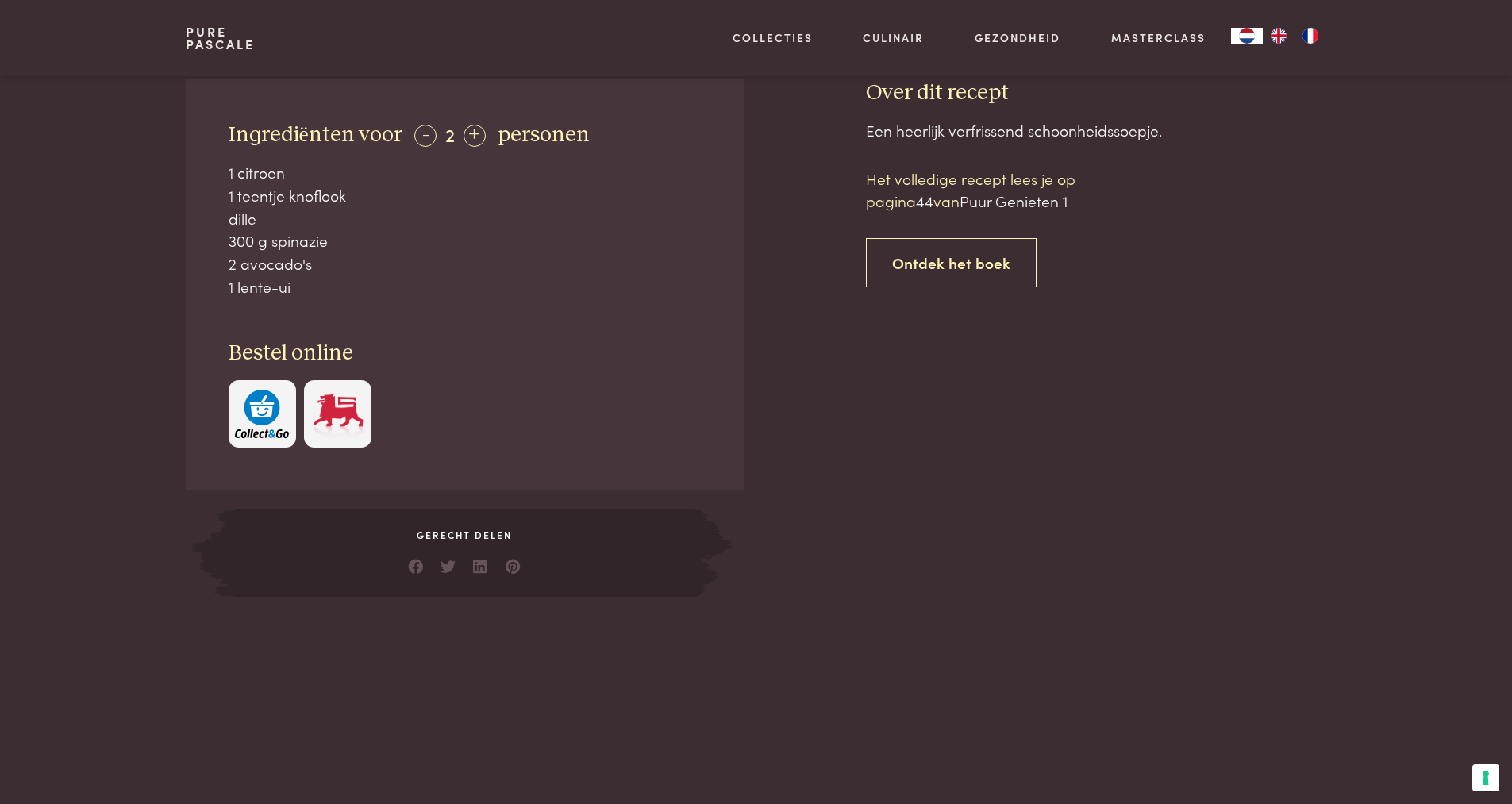 drag, startPoint x: 984, startPoint y: 641, endPoint x: 987, endPoint y: 621, distance: 20.223748 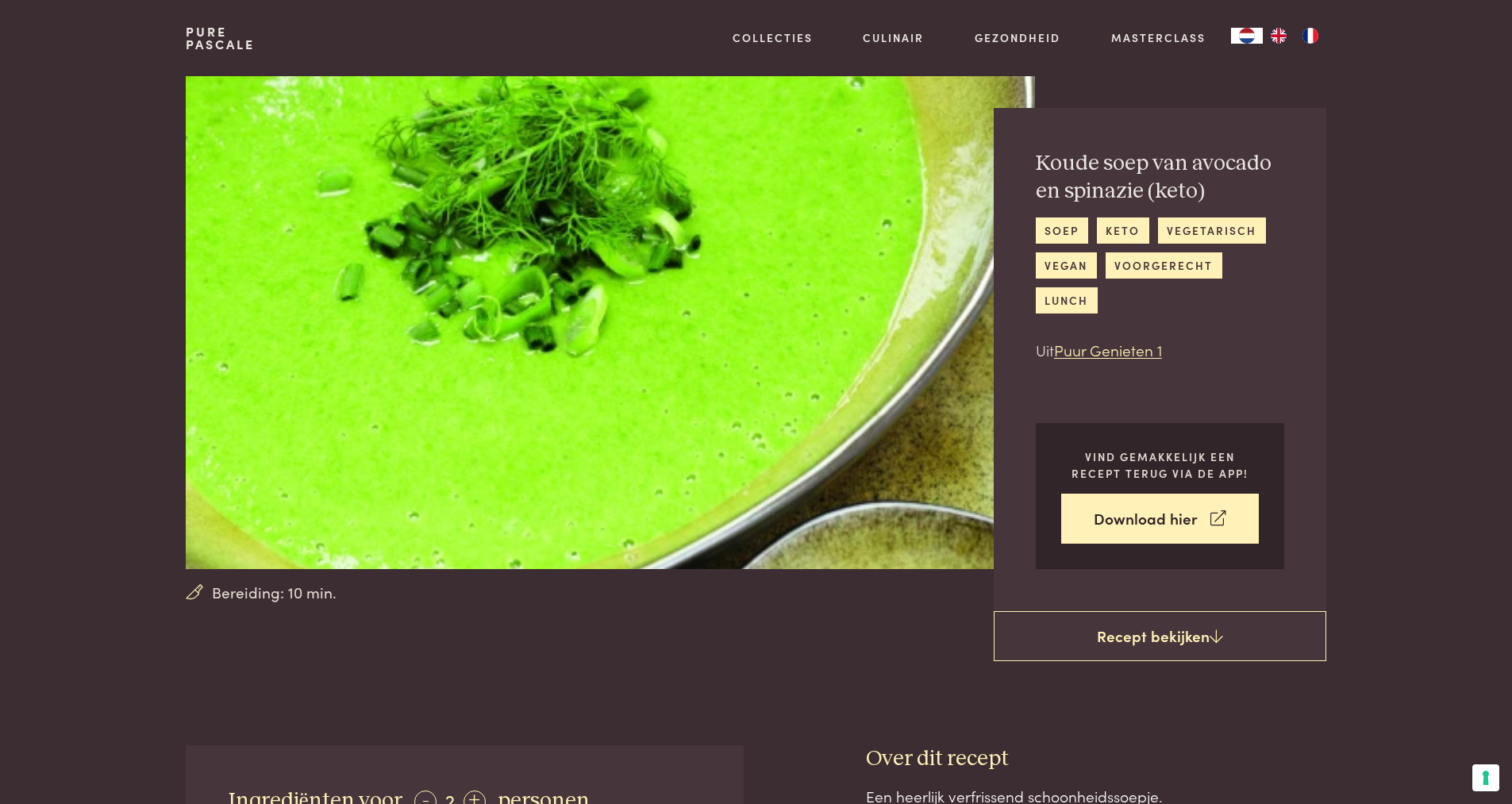 scroll, scrollTop: 0, scrollLeft: 0, axis: both 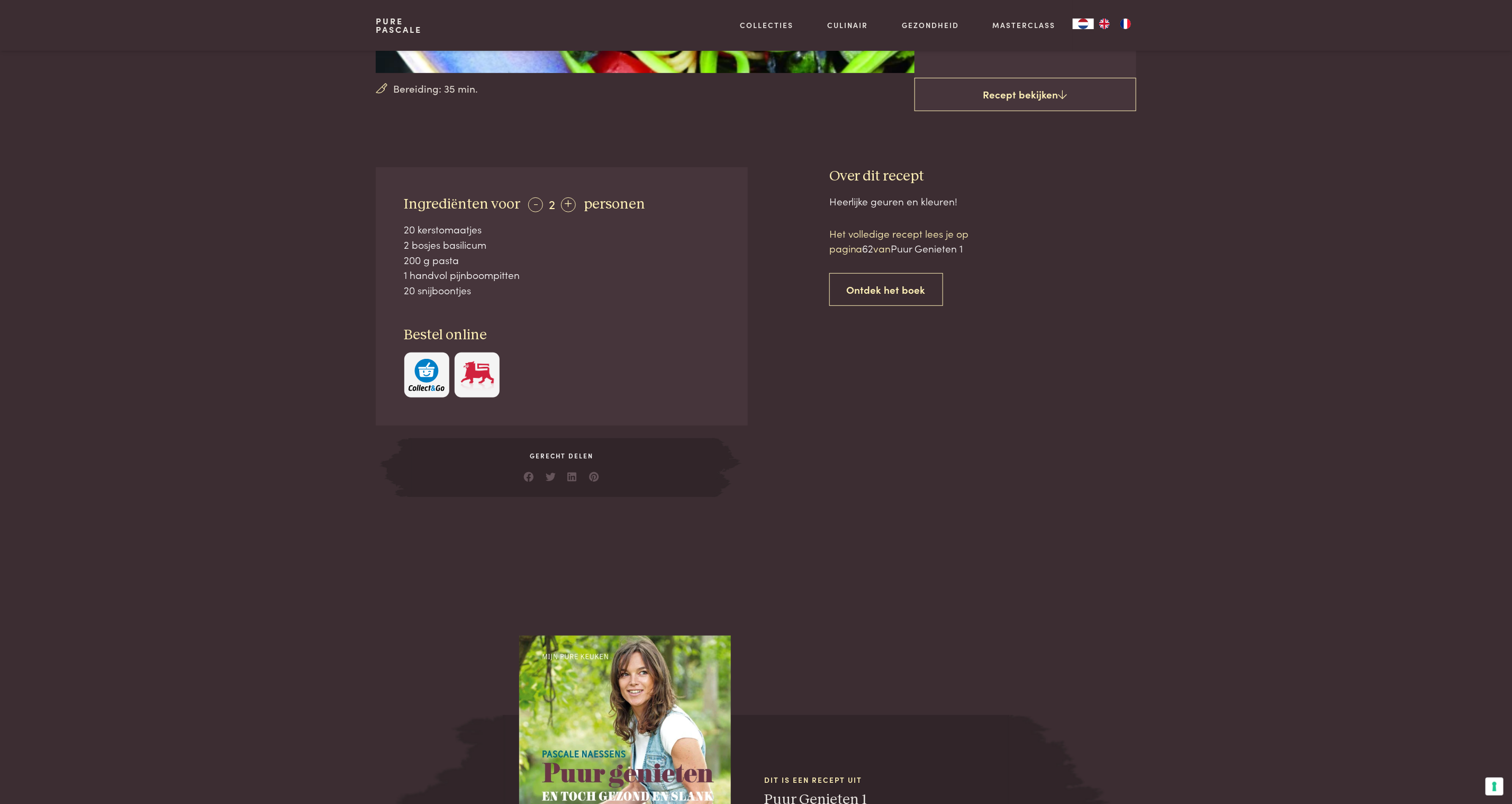 click on "Ingrediënten voor
-
2
+
personen
20 kerstomaatjes
2 bosjes basilicum
200 g pasta
1 handvol pijnboompitten
20 snijboontjes
Bestel online         Gerecht delen
Over dit recept
Heerlijke geuren en kleuren!
Het volledige recept lees je op pagina  [PAGE]  van
Puur Genieten 1" at bounding box center (756, 332) 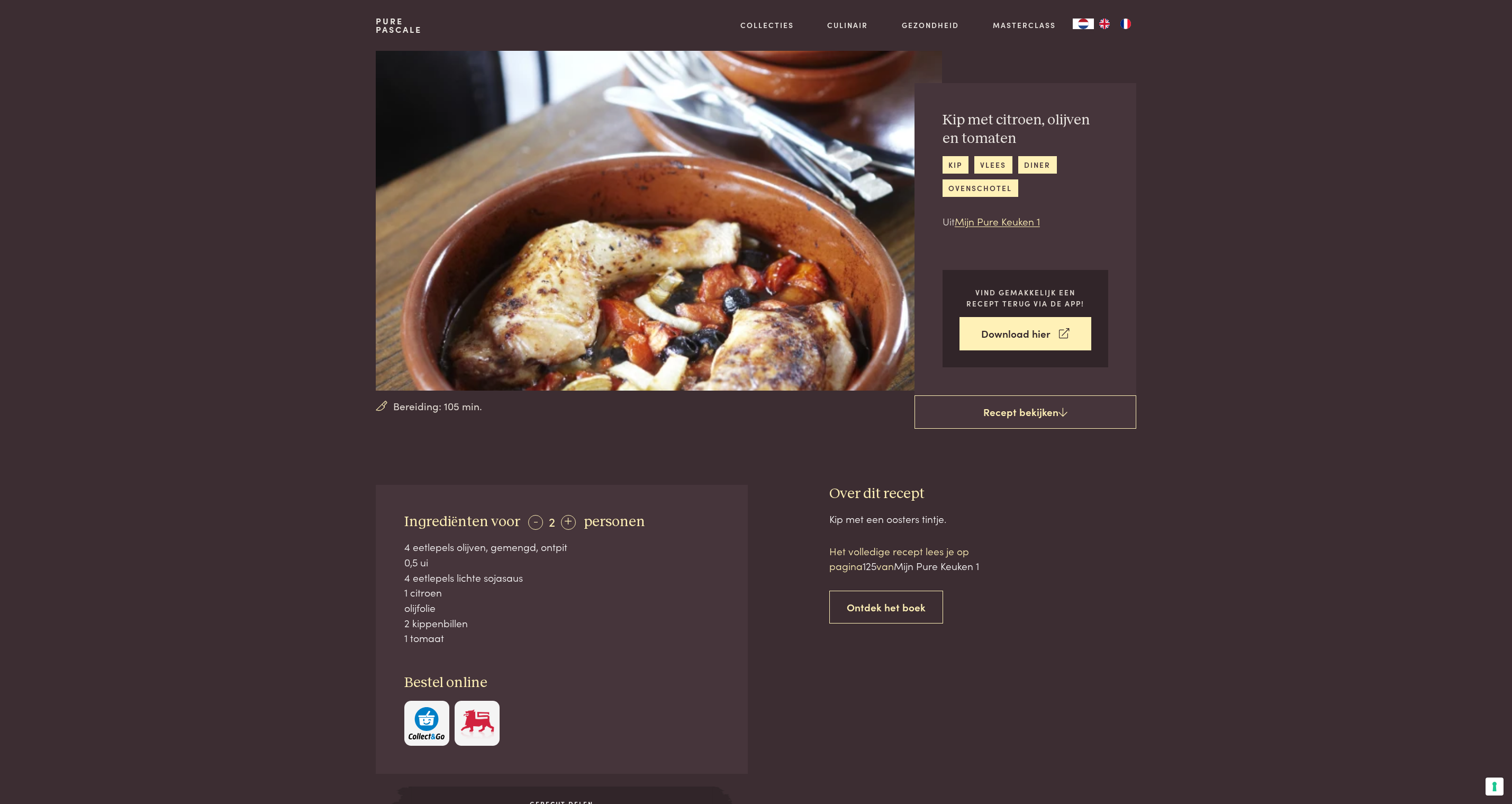 scroll, scrollTop: 0, scrollLeft: 0, axis: both 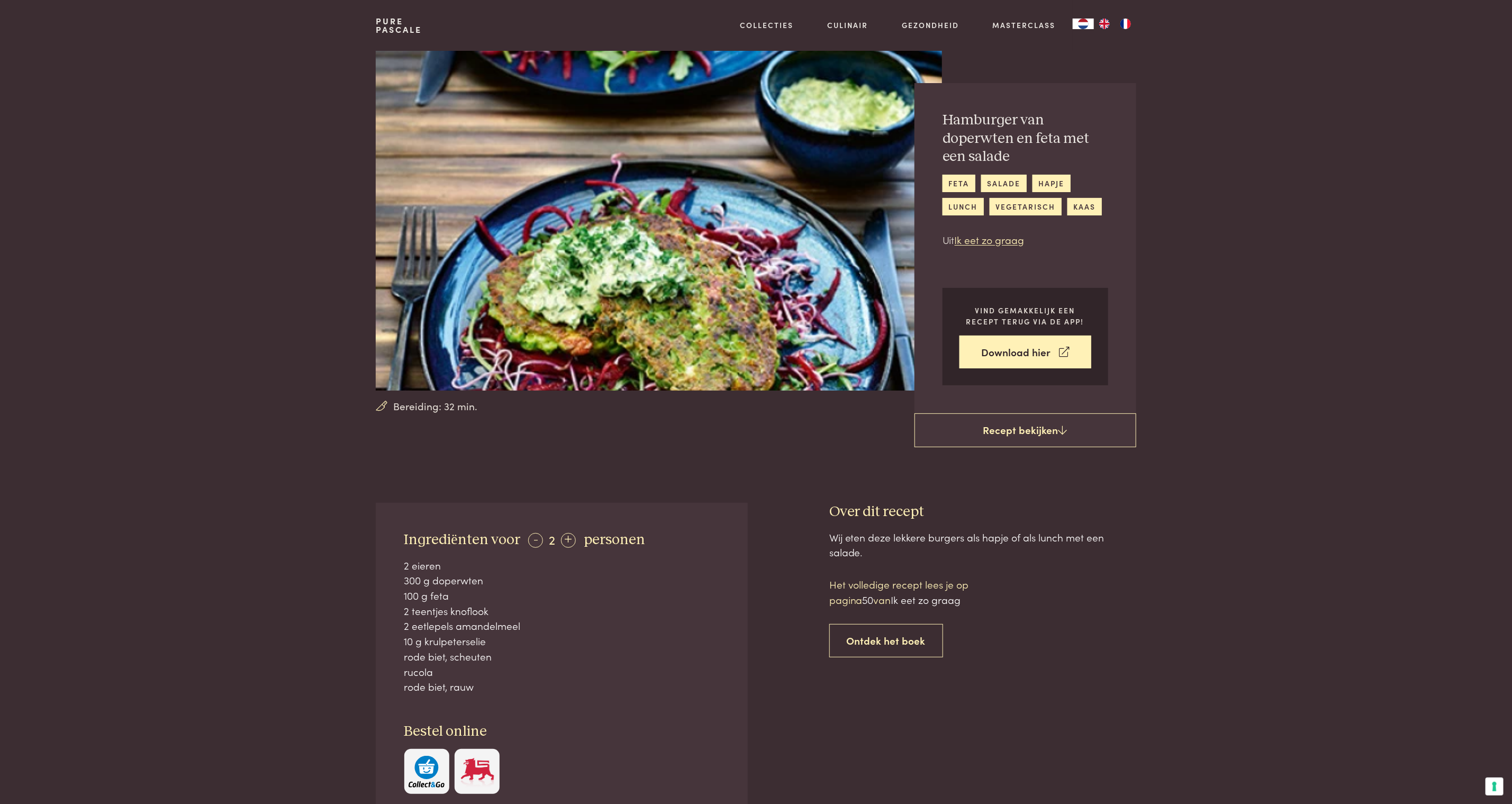 click on "Ingrediënten voor
-
2
+
personen
2 eieren
300 g doperwten
100 g feta
2 teentjes knoflook
2 eetlepels amandelmeel
10 g krulpeterselie
rode biet, scheuten
rucola" at bounding box center [756, 698] 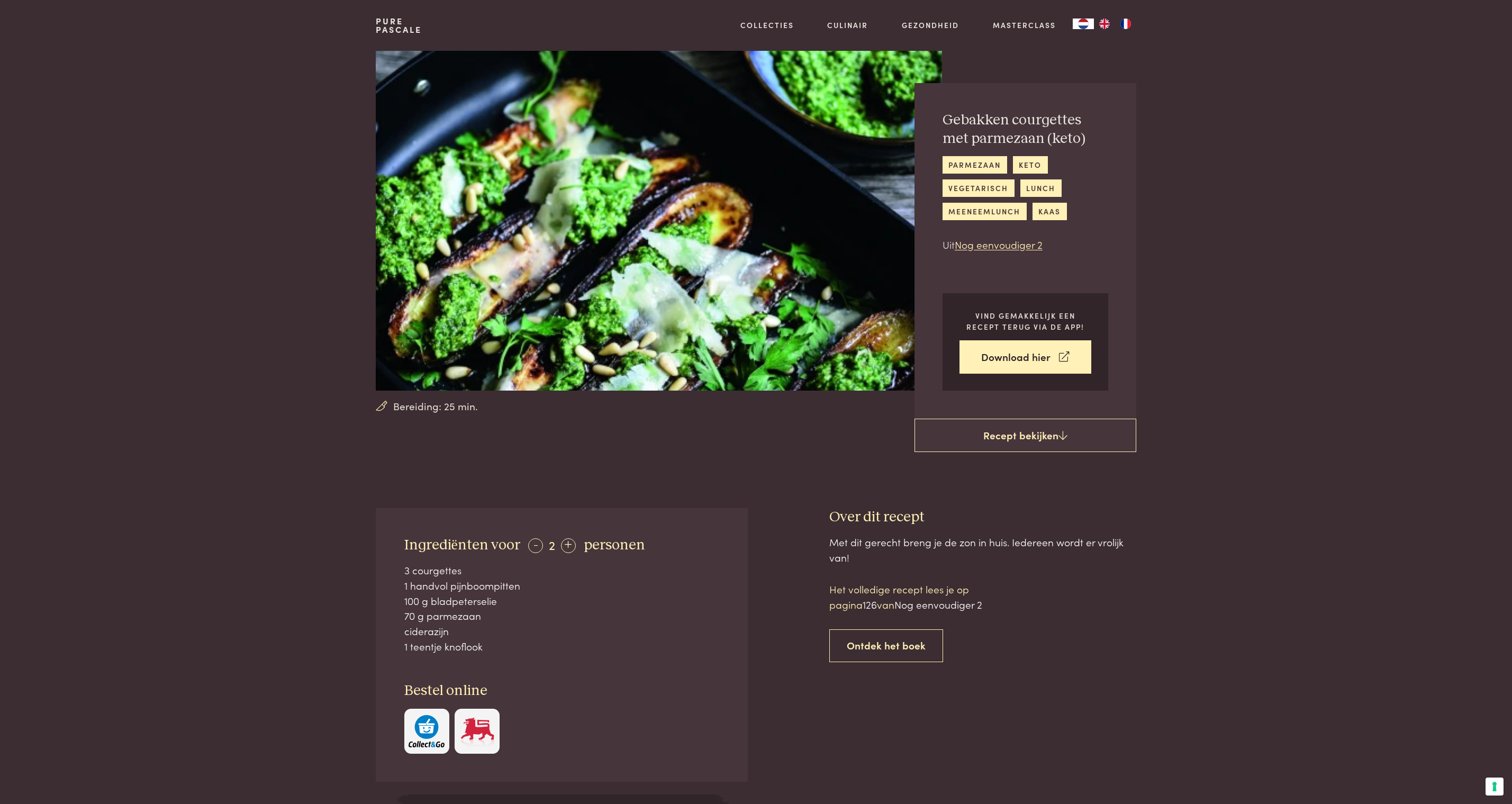 scroll, scrollTop: 0, scrollLeft: 0, axis: both 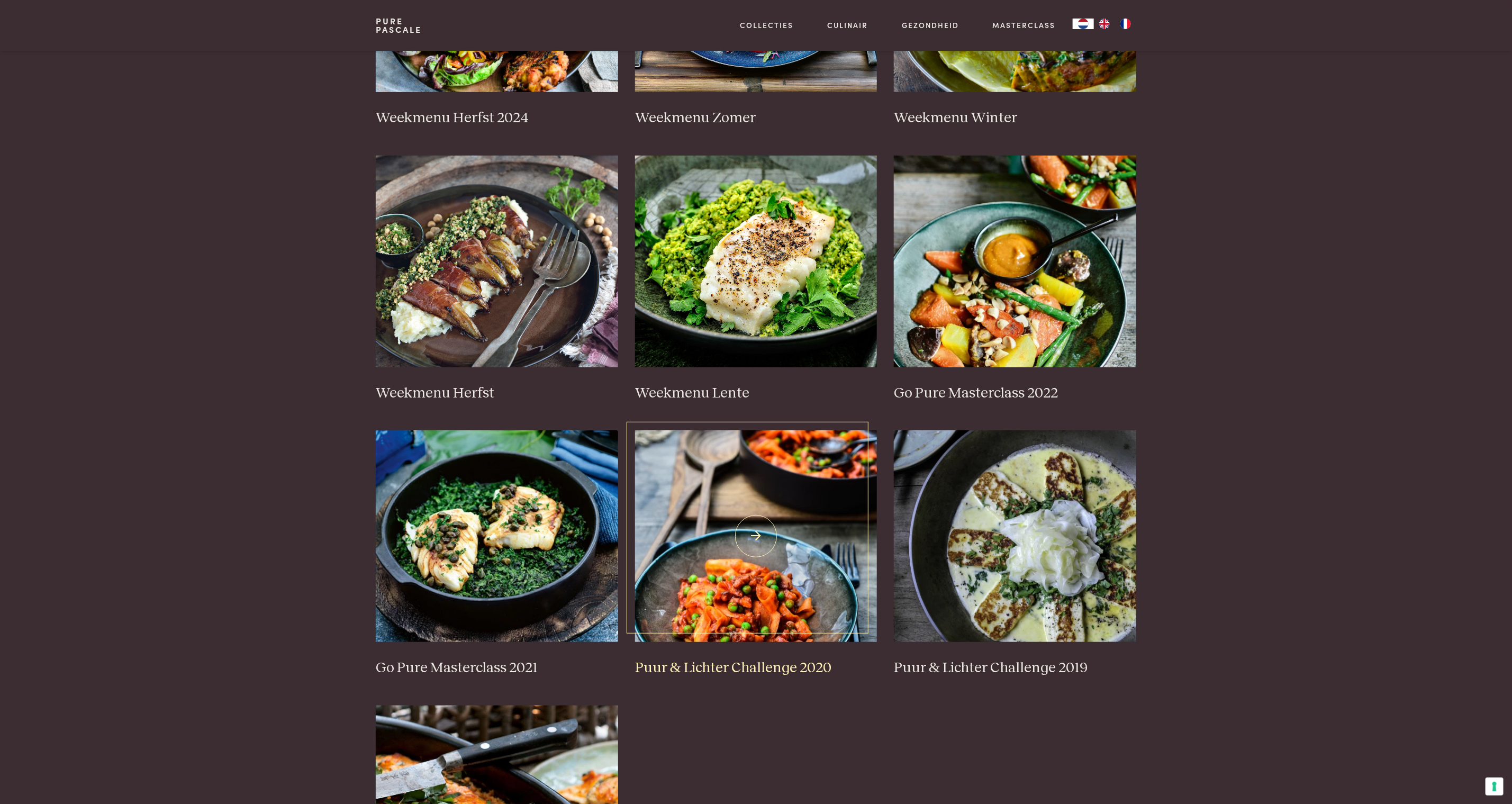 click at bounding box center [756, 536] 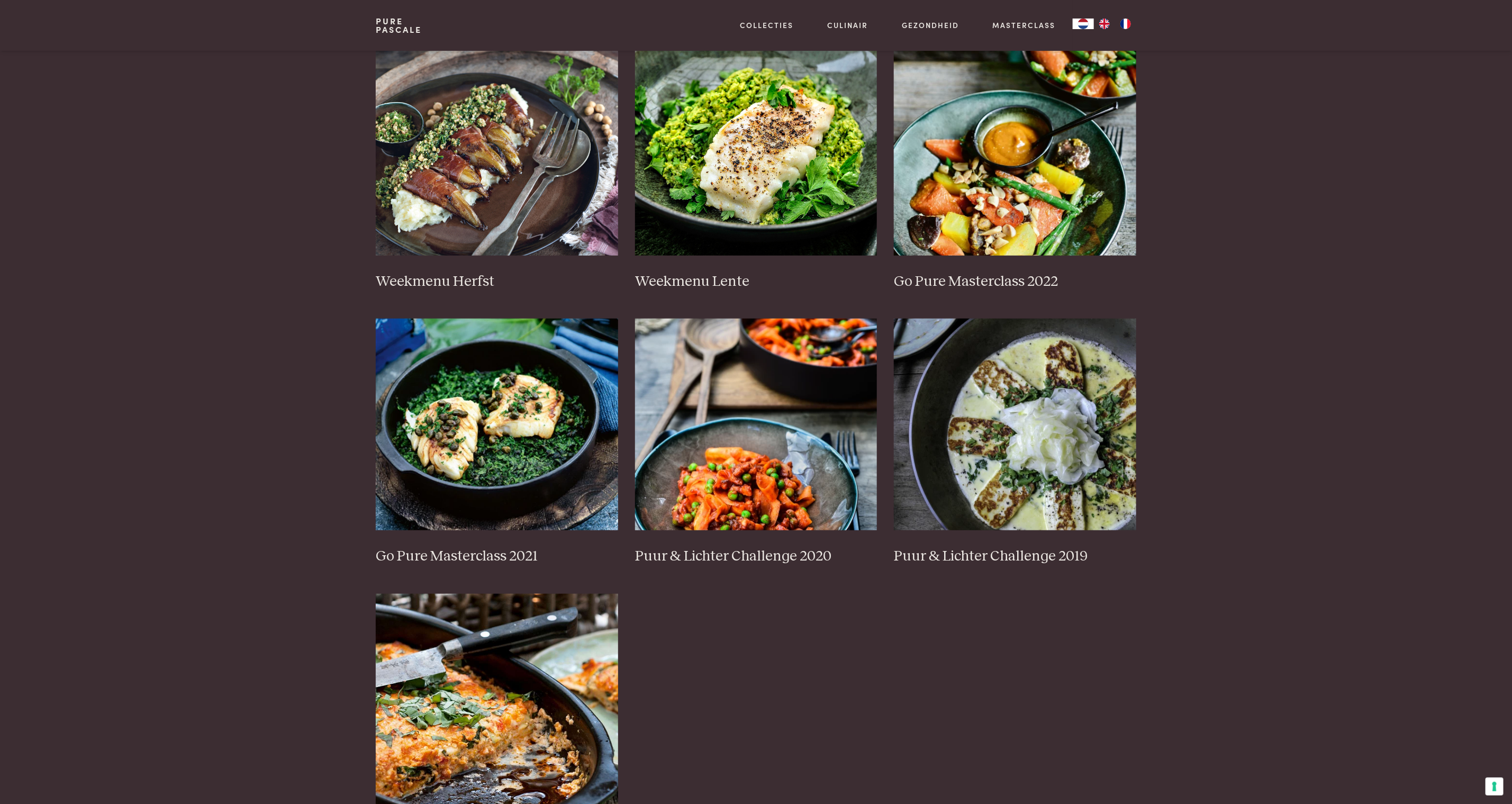 scroll, scrollTop: 715, scrollLeft: 0, axis: vertical 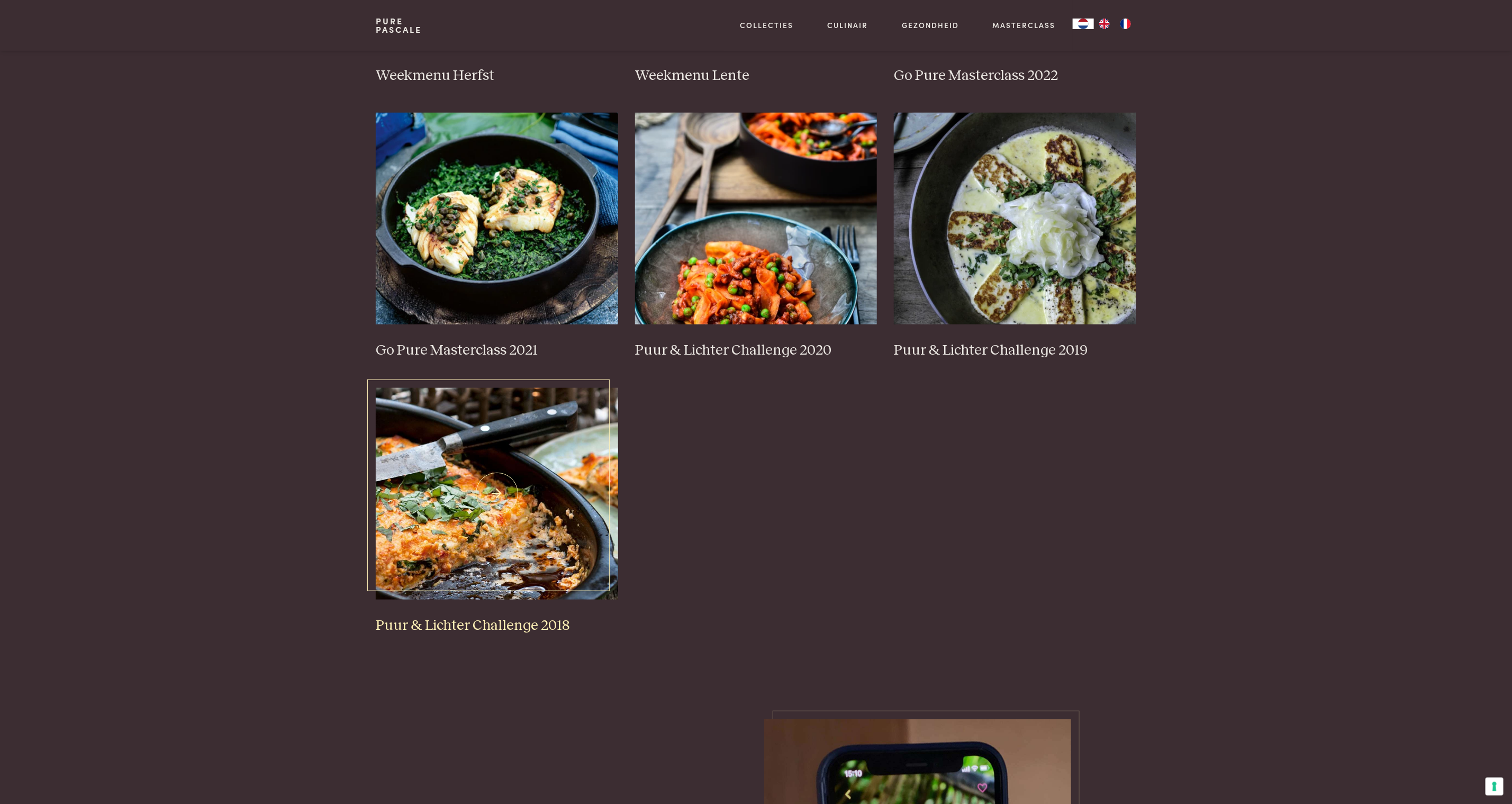 click at bounding box center [497, 494] 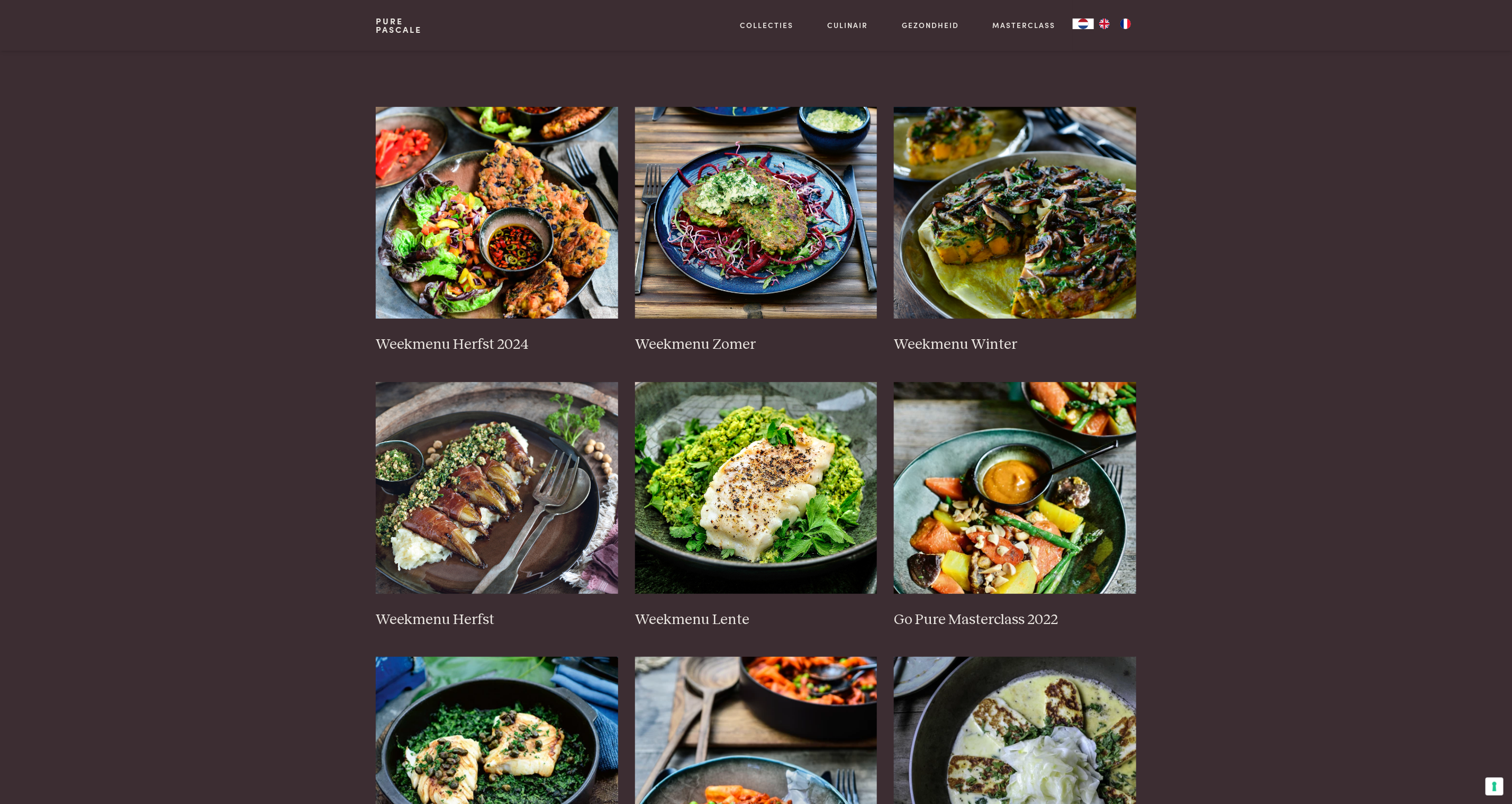 scroll, scrollTop: 556, scrollLeft: 0, axis: vertical 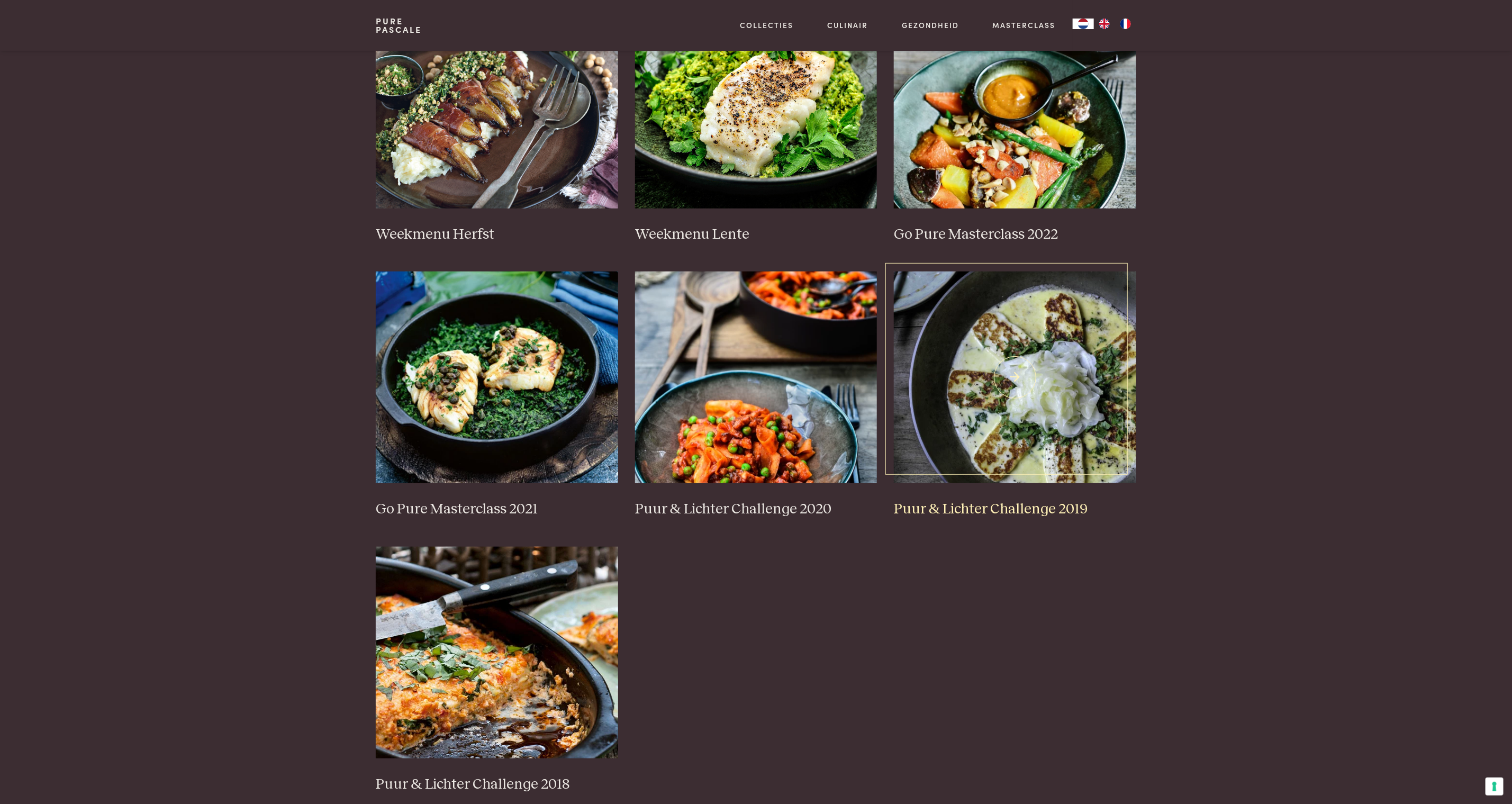click at bounding box center [1015, 377] 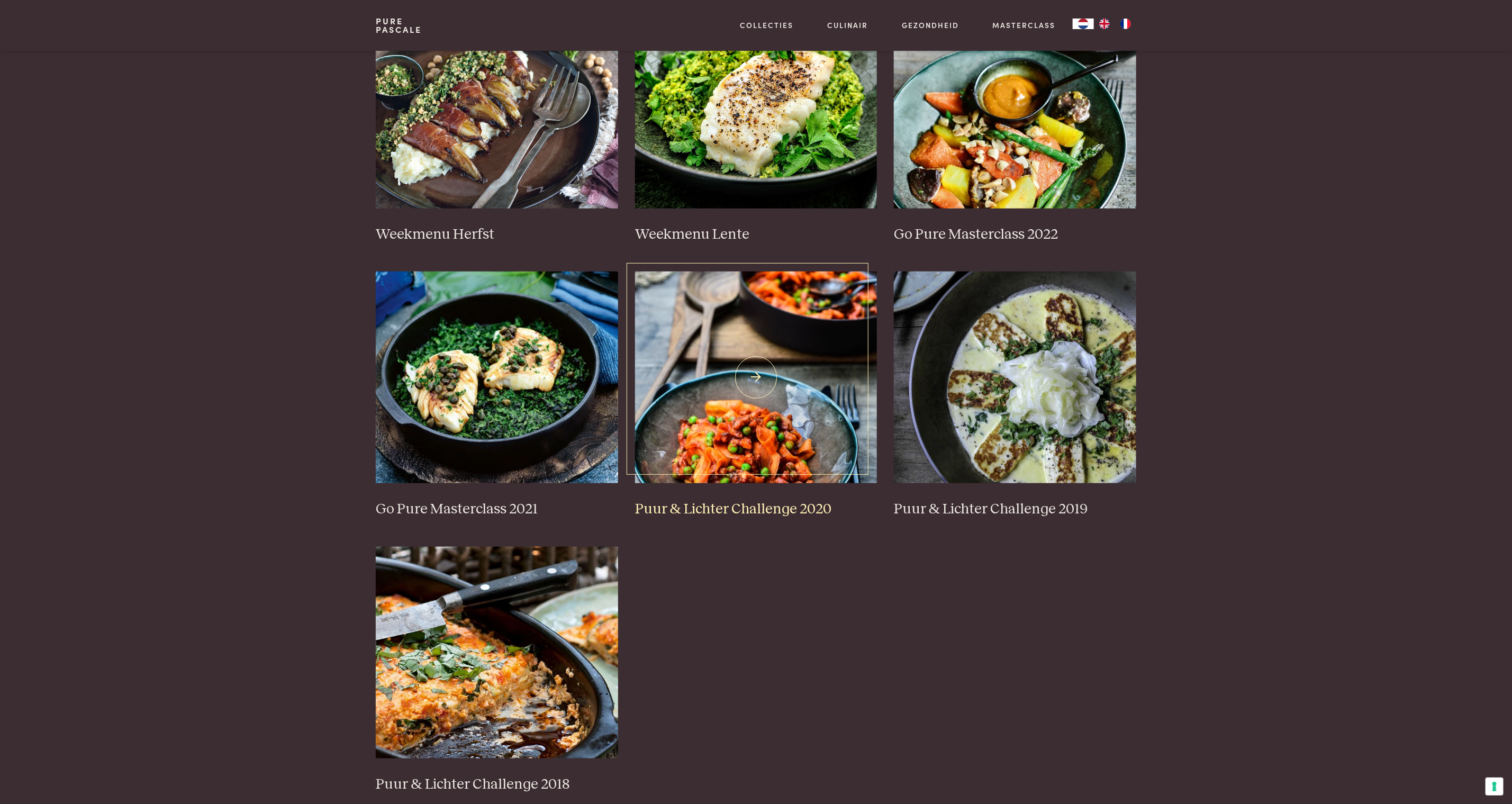 click at bounding box center [756, 377] 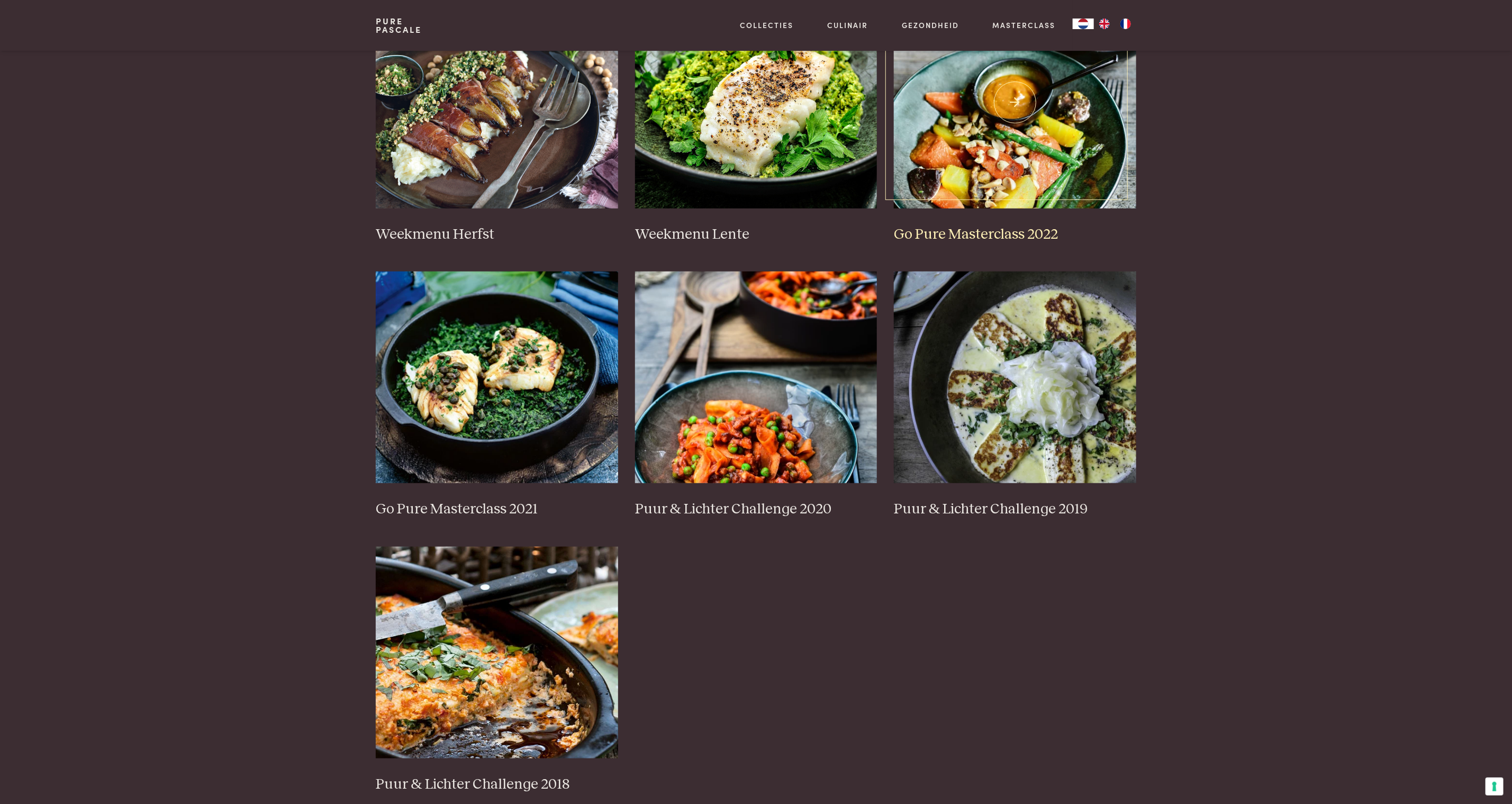 click at bounding box center [1015, 103] 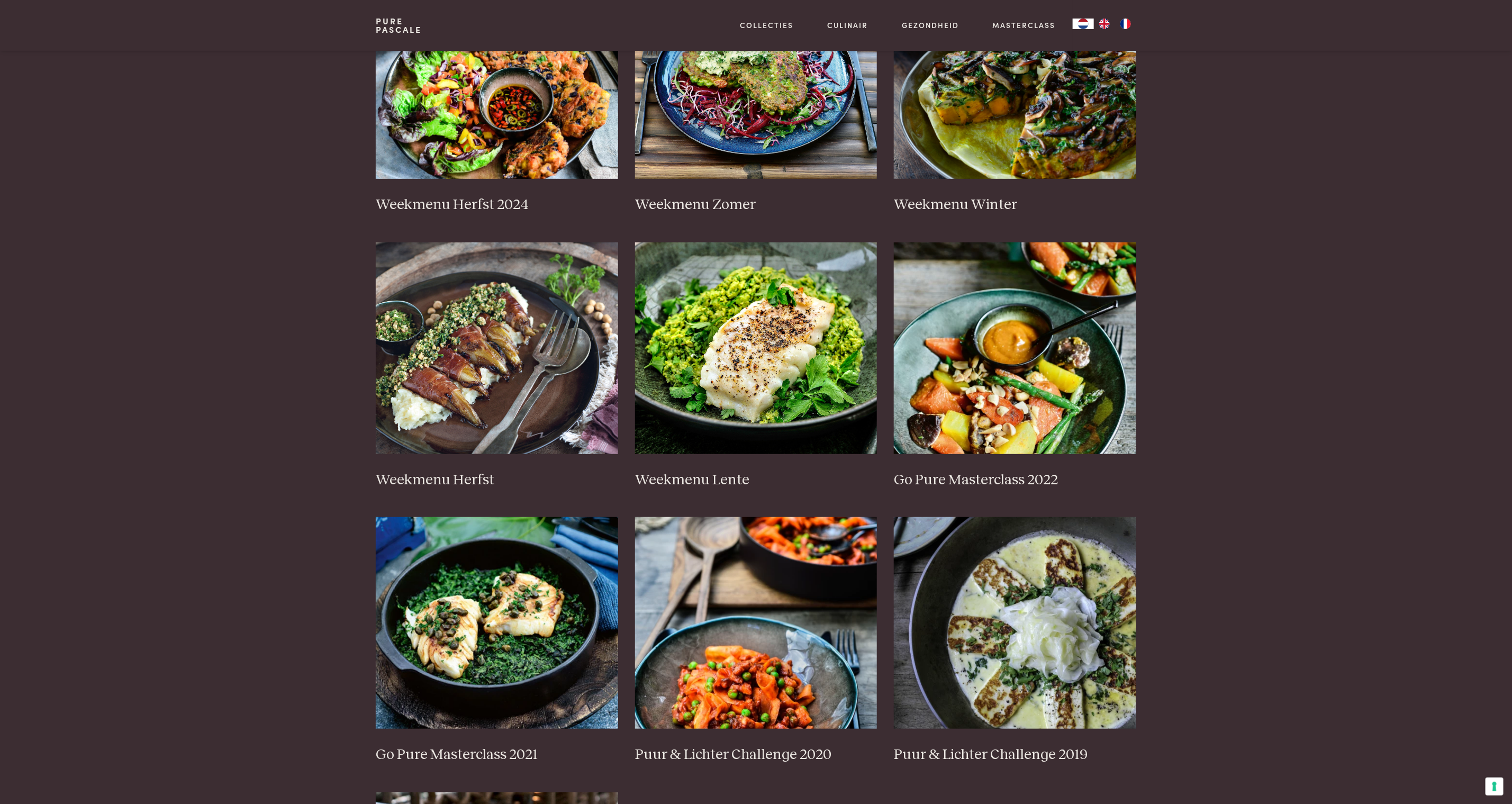 scroll, scrollTop: 397, scrollLeft: 0, axis: vertical 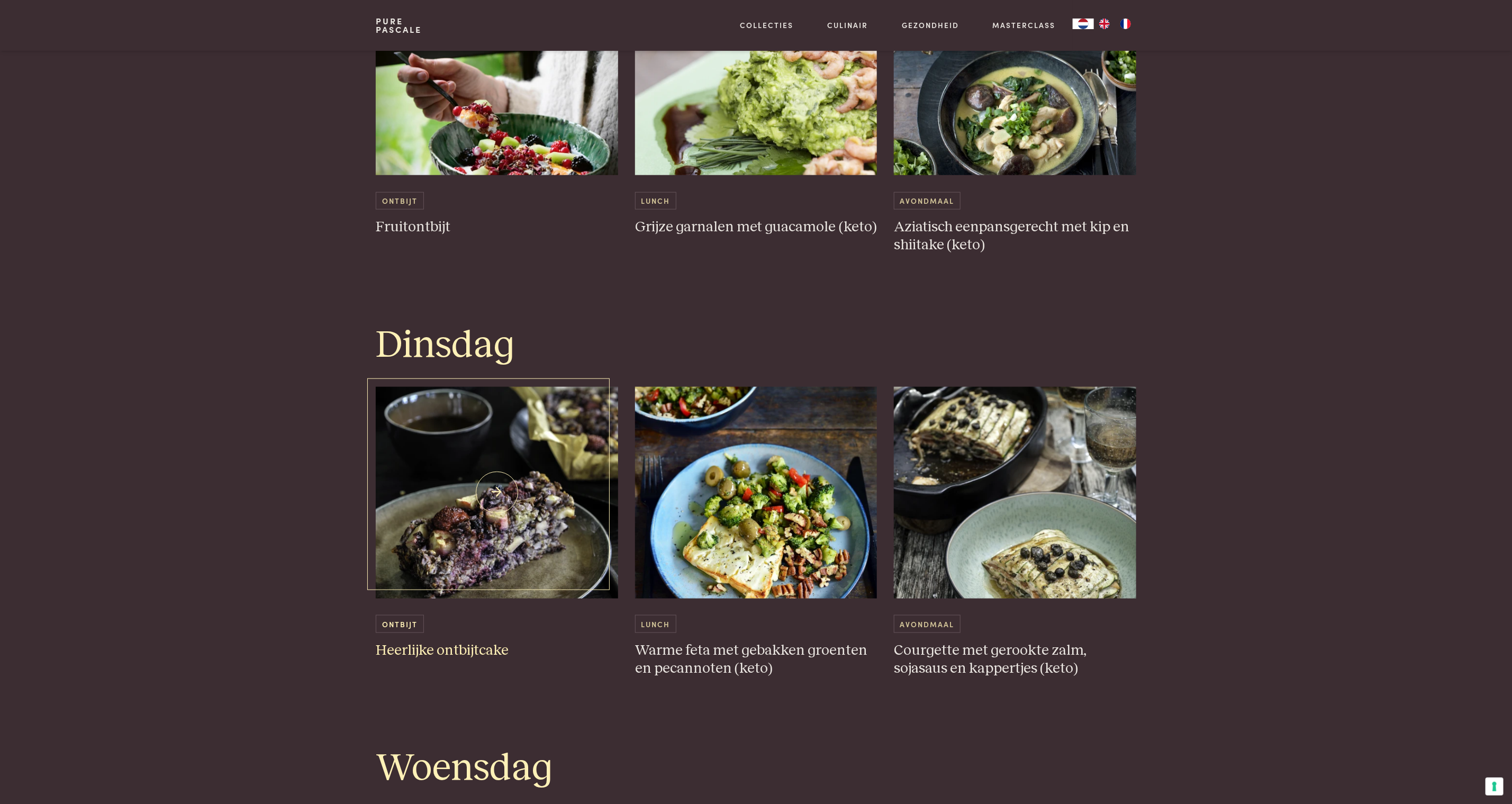 click at bounding box center [497, 493] 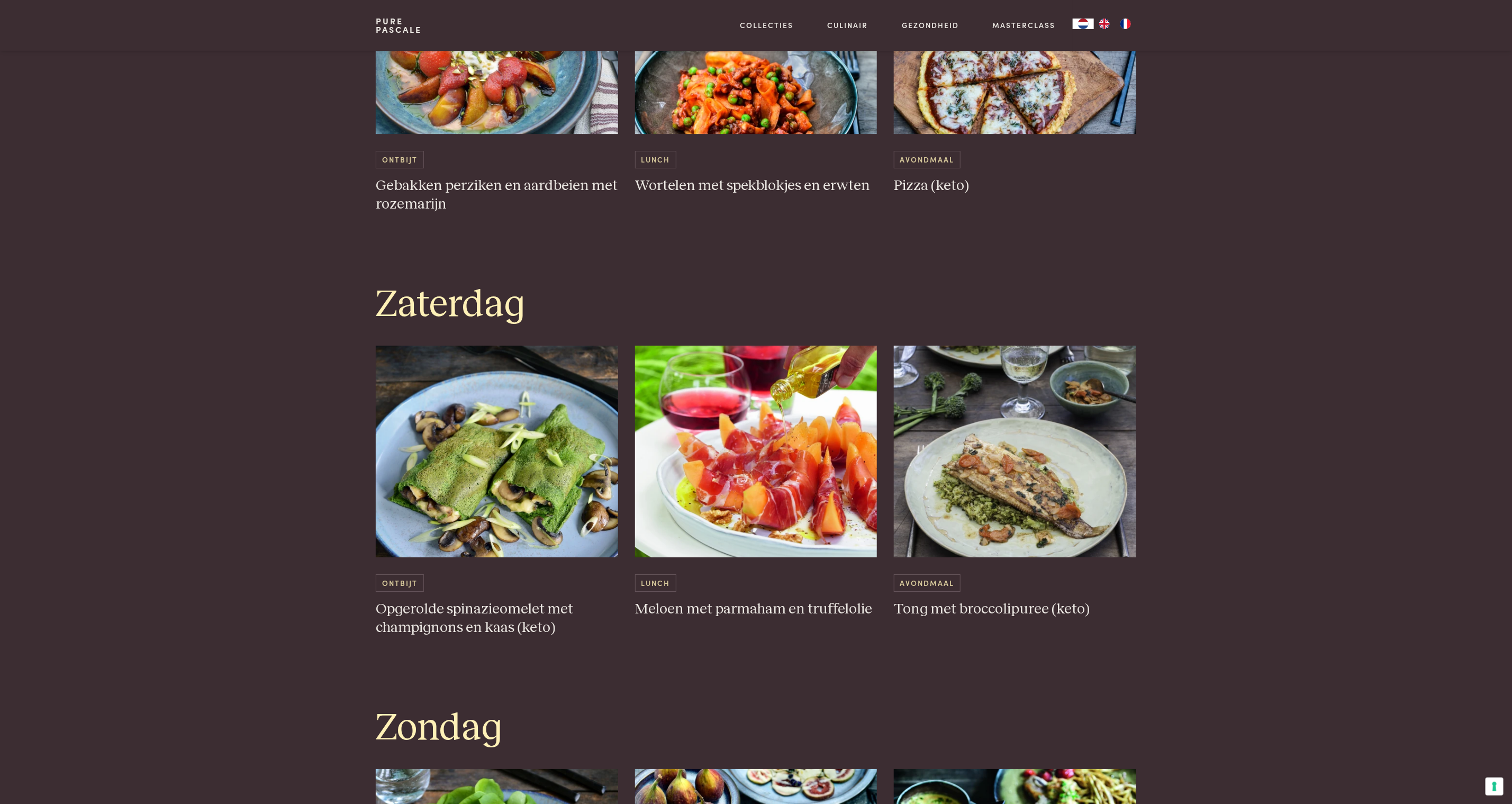 scroll, scrollTop: 2620, scrollLeft: 0, axis: vertical 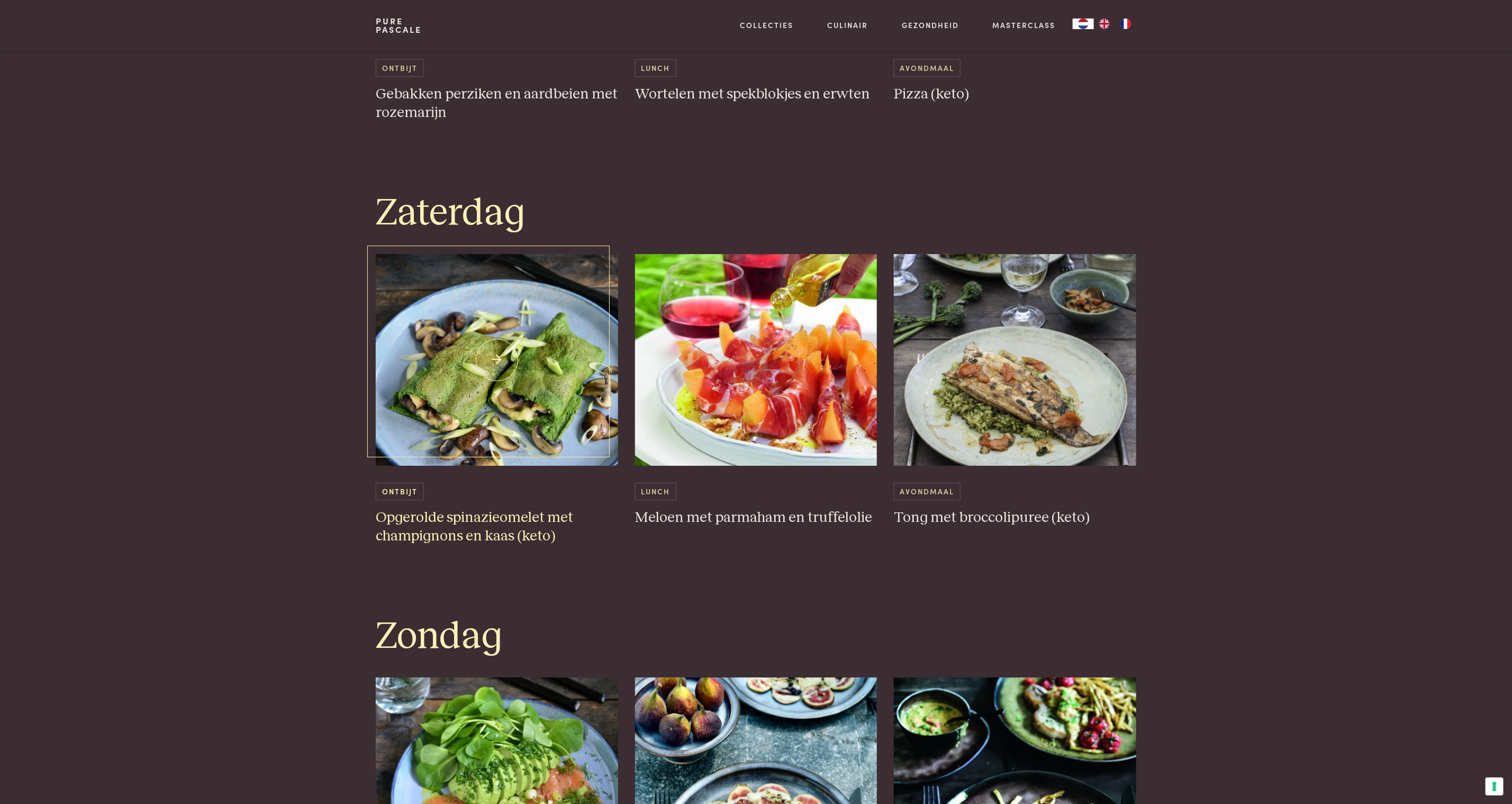 click at bounding box center [497, 360] 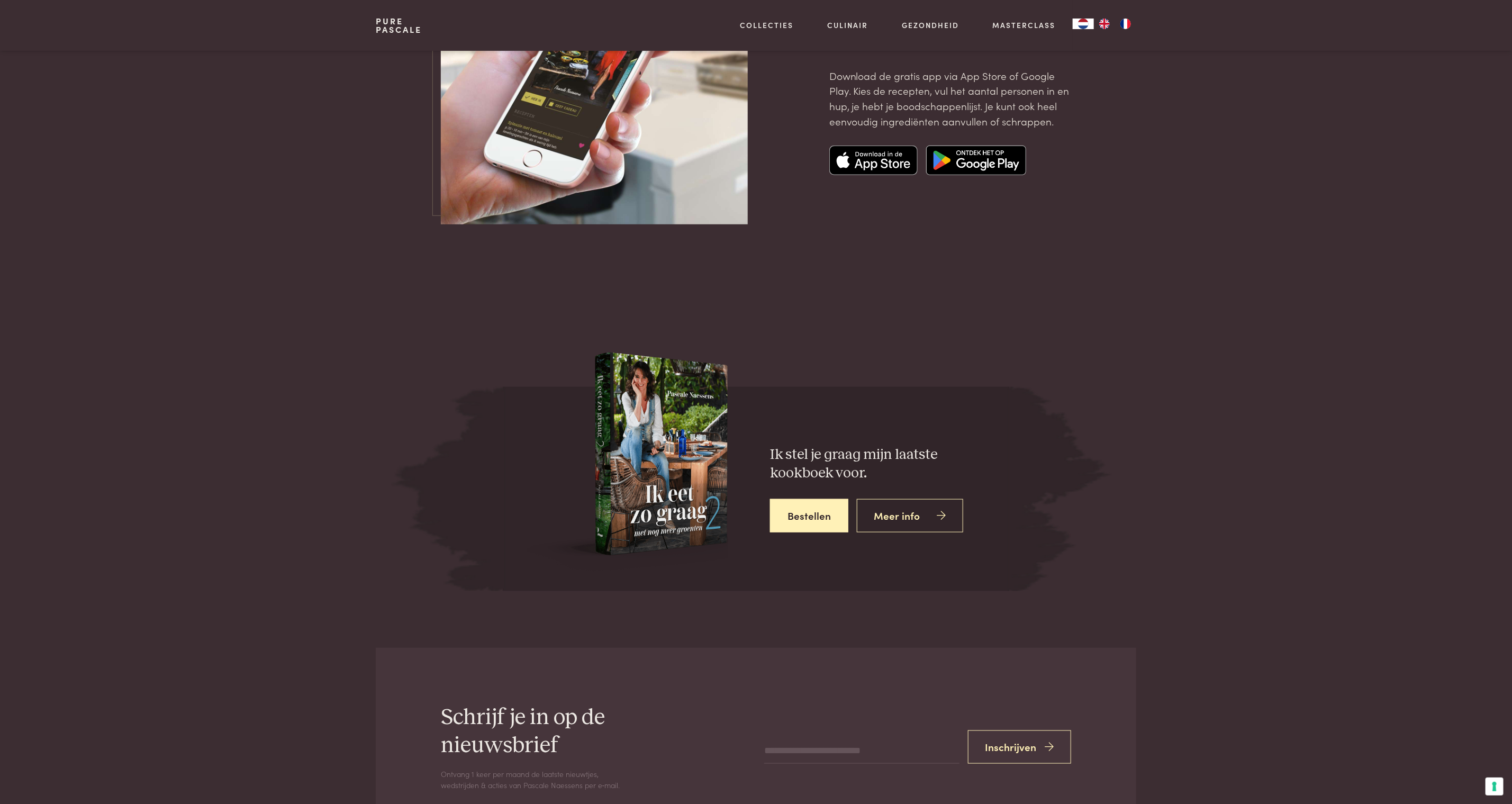 scroll, scrollTop: 3732, scrollLeft: 0, axis: vertical 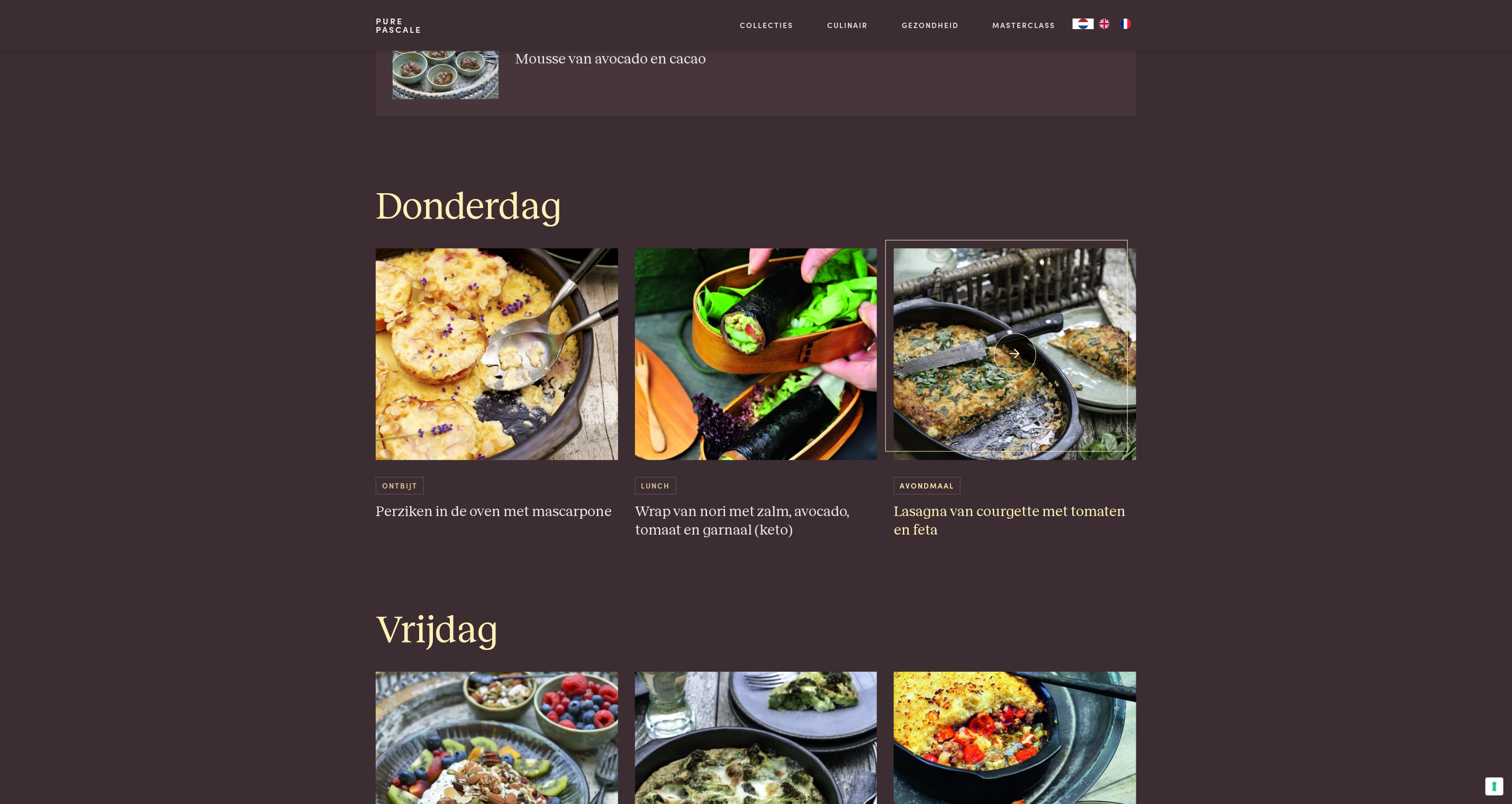 click at bounding box center [1015, 354] 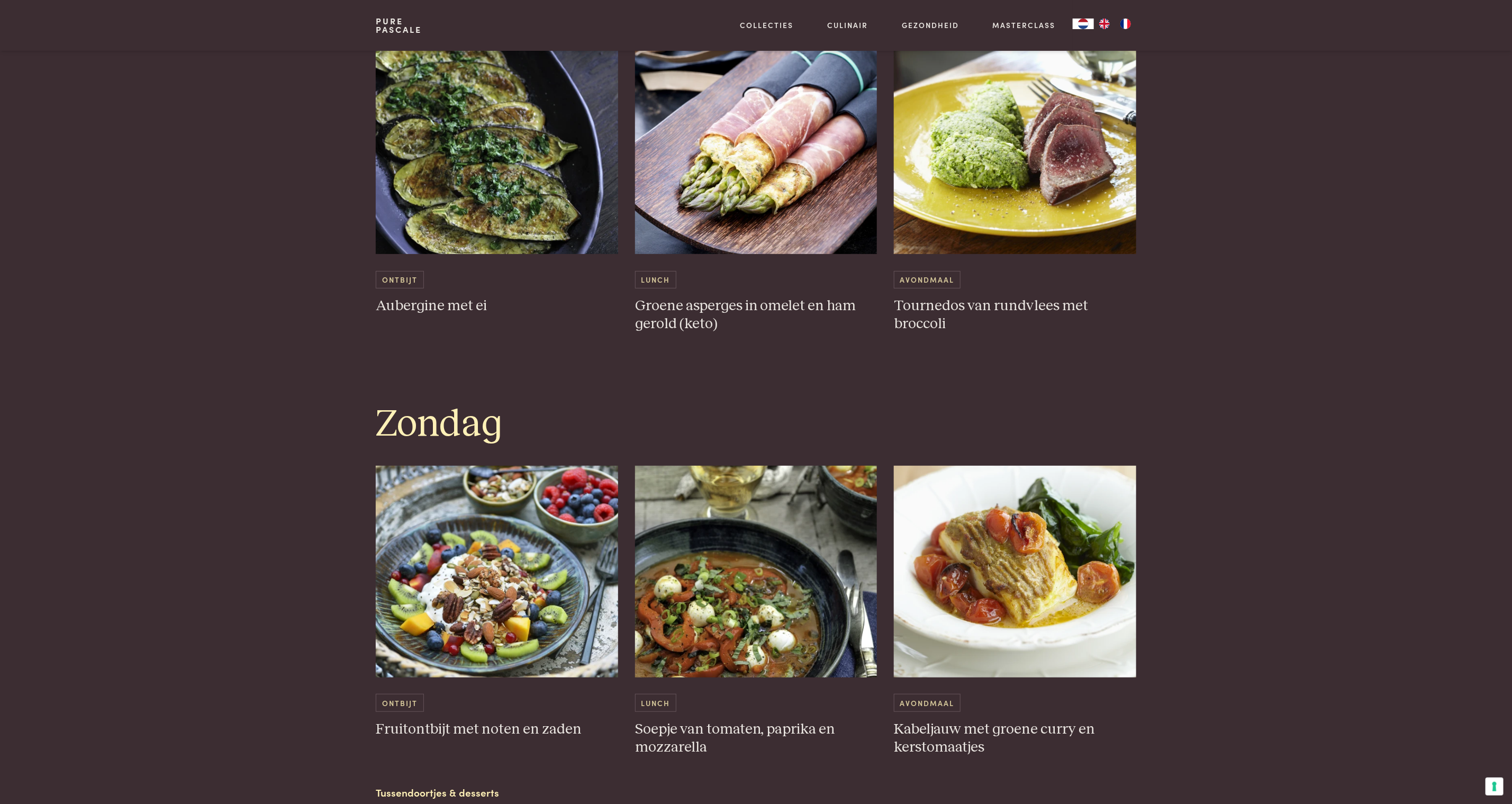 scroll, scrollTop: 3414, scrollLeft: 0, axis: vertical 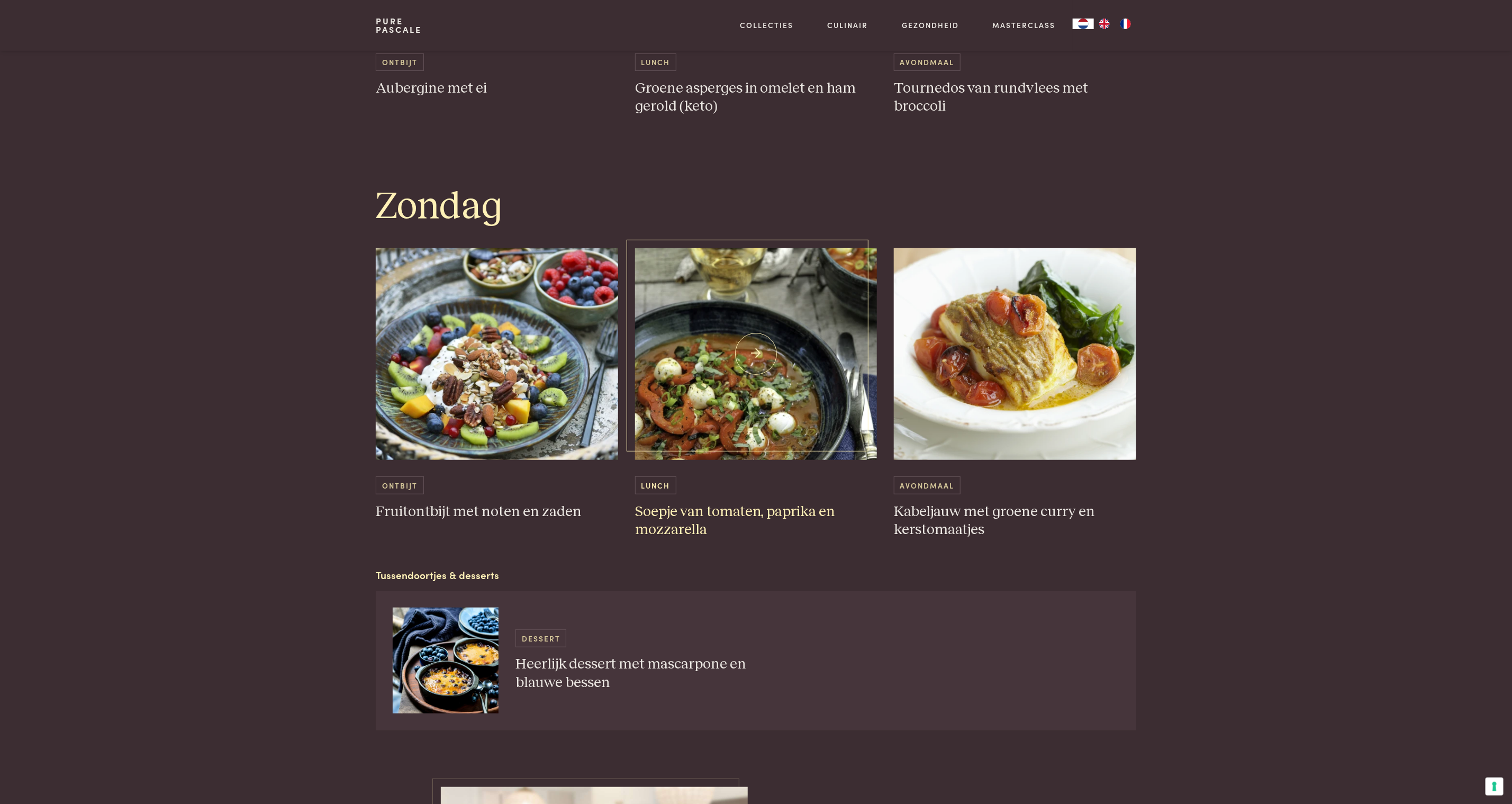 click at bounding box center [756, 354] 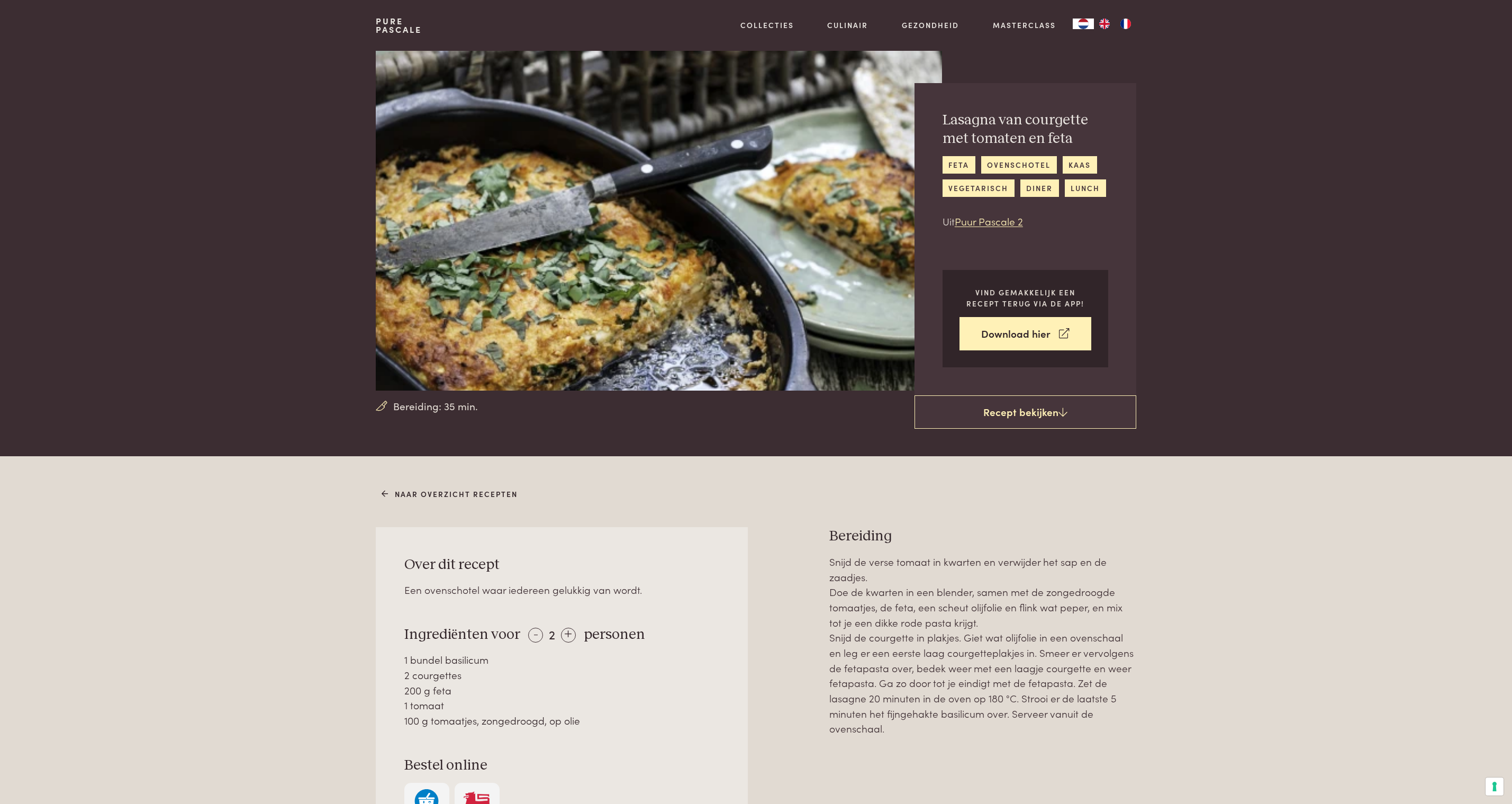 scroll, scrollTop: 0, scrollLeft: 0, axis: both 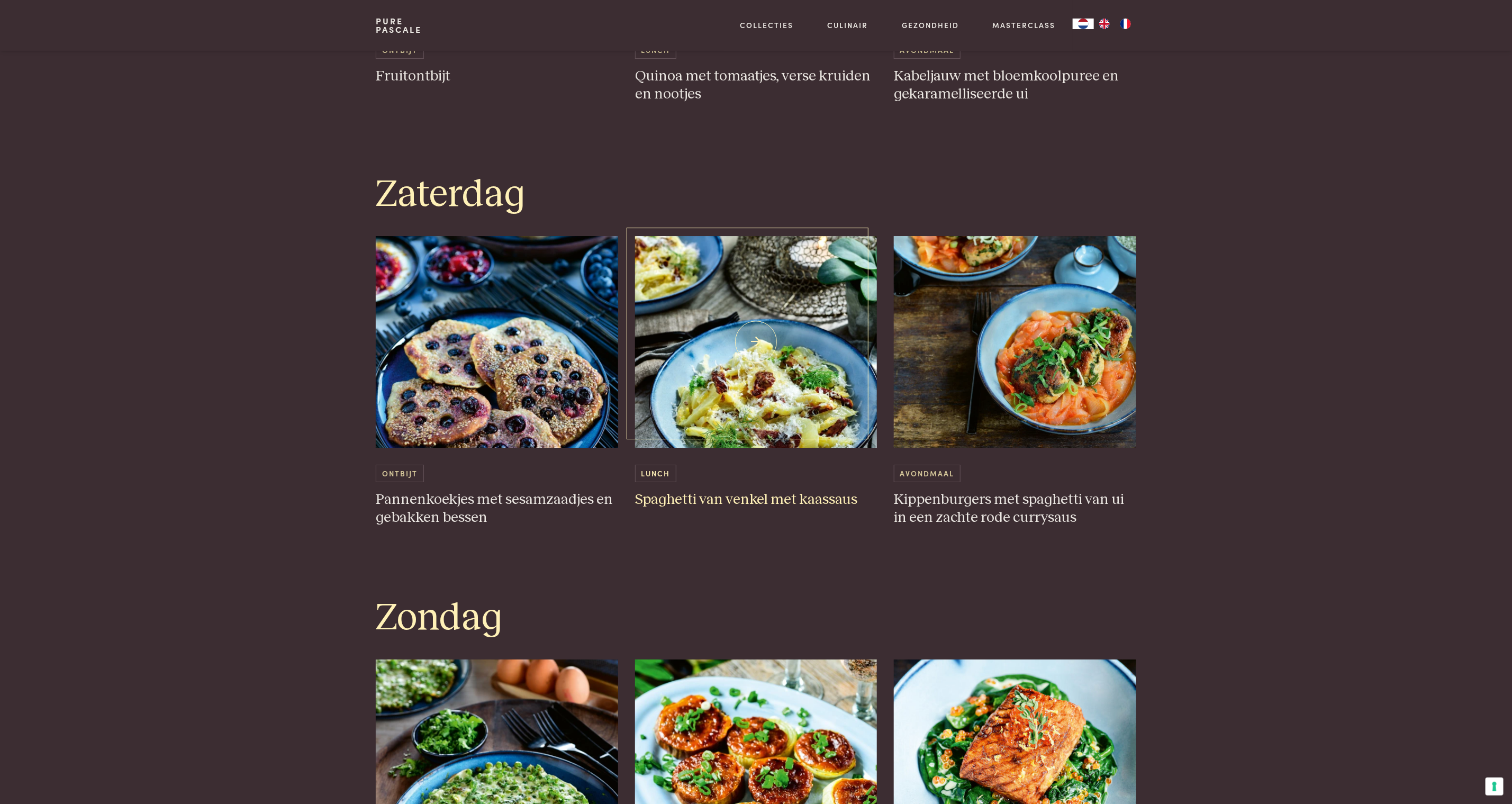 click at bounding box center (756, 342) 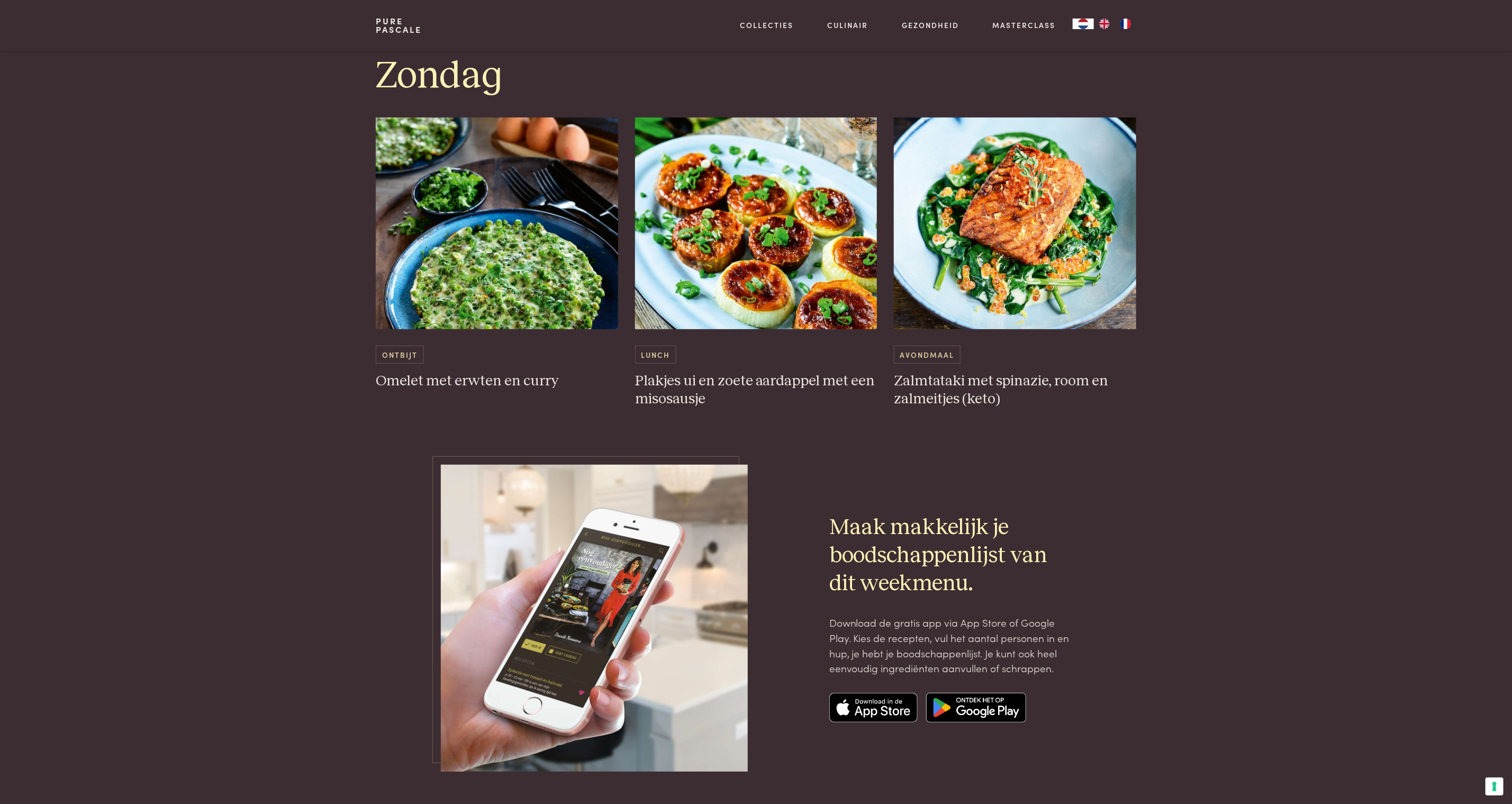 scroll, scrollTop: 3414, scrollLeft: 0, axis: vertical 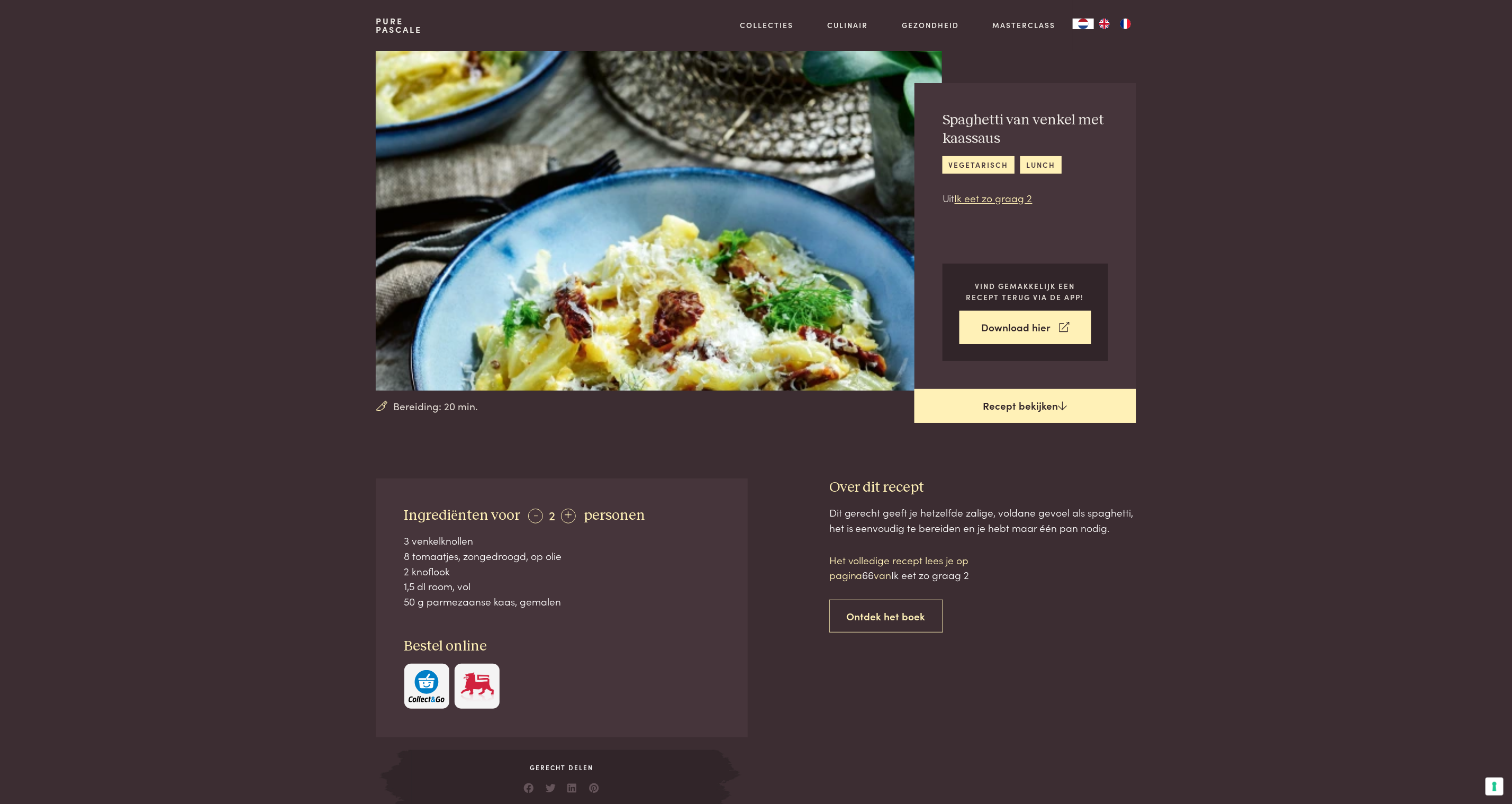 click on "Recept bekijken" at bounding box center [1025, 406] 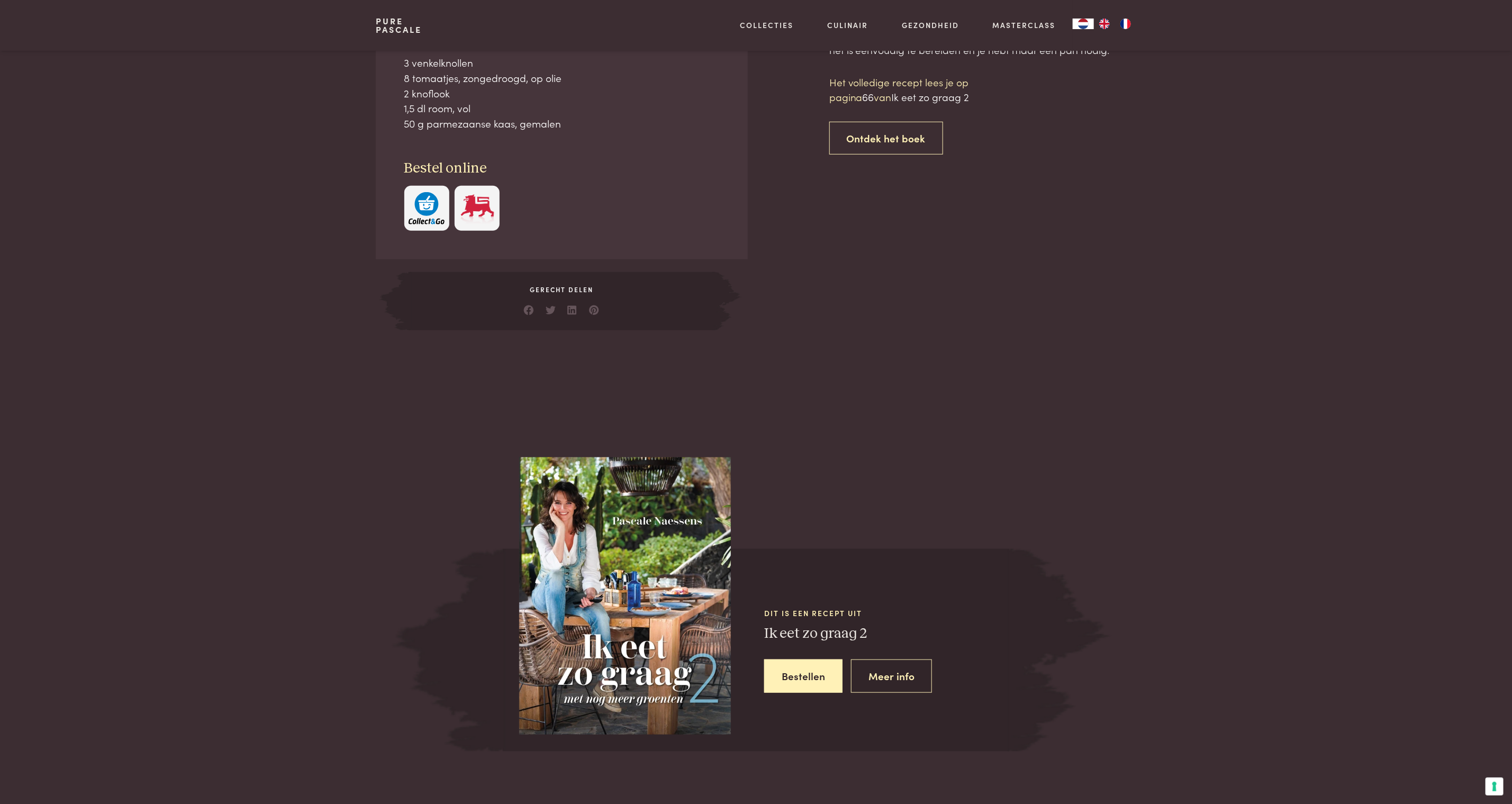 scroll, scrollTop: 478, scrollLeft: 0, axis: vertical 